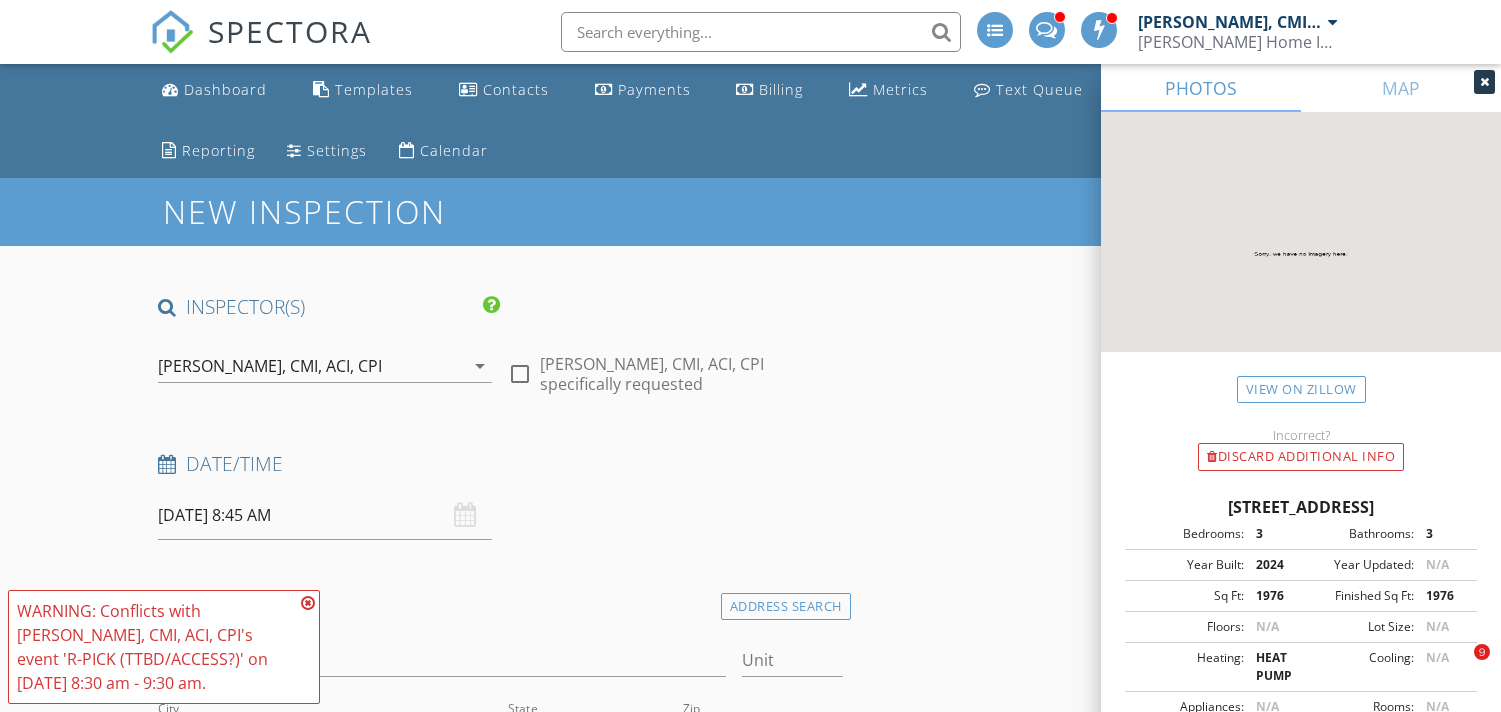 scroll, scrollTop: 370, scrollLeft: 0, axis: vertical 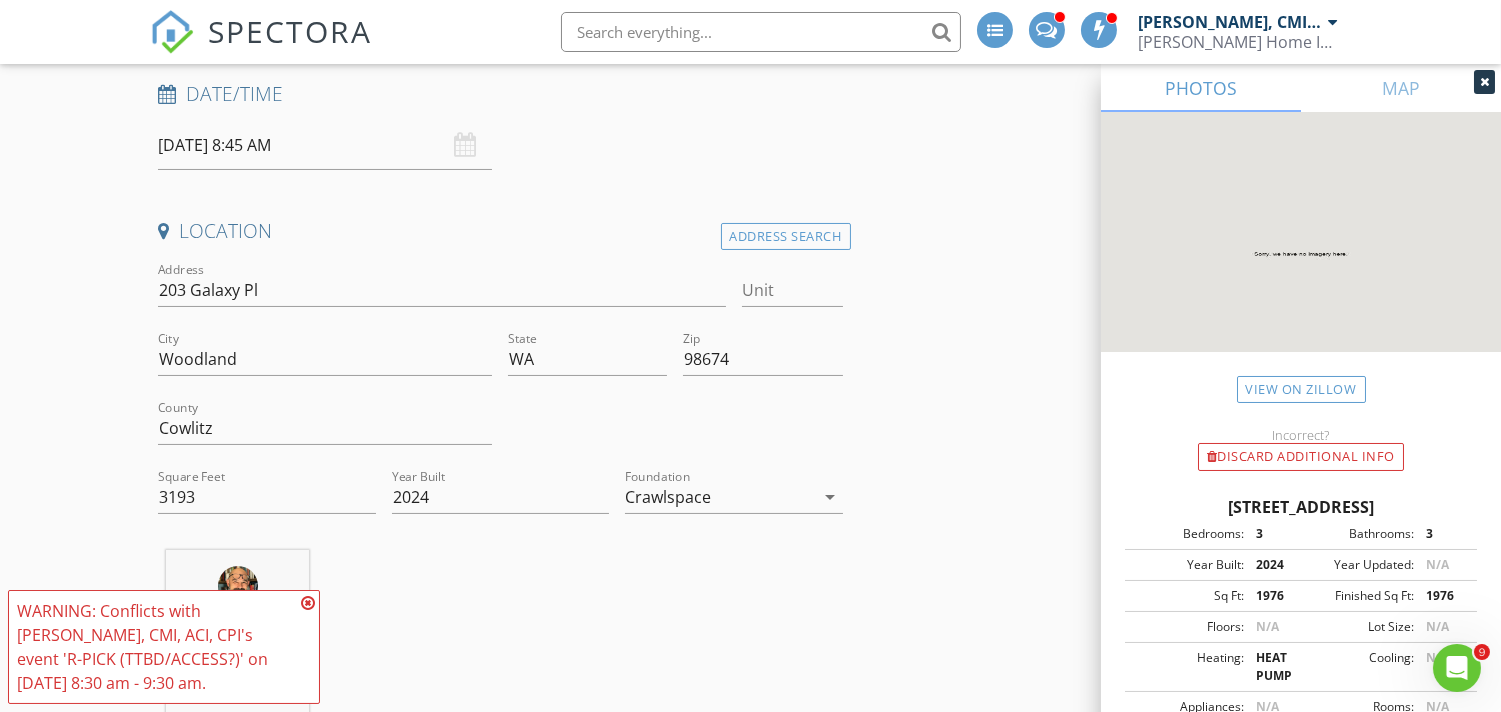 click at bounding box center (308, 603) 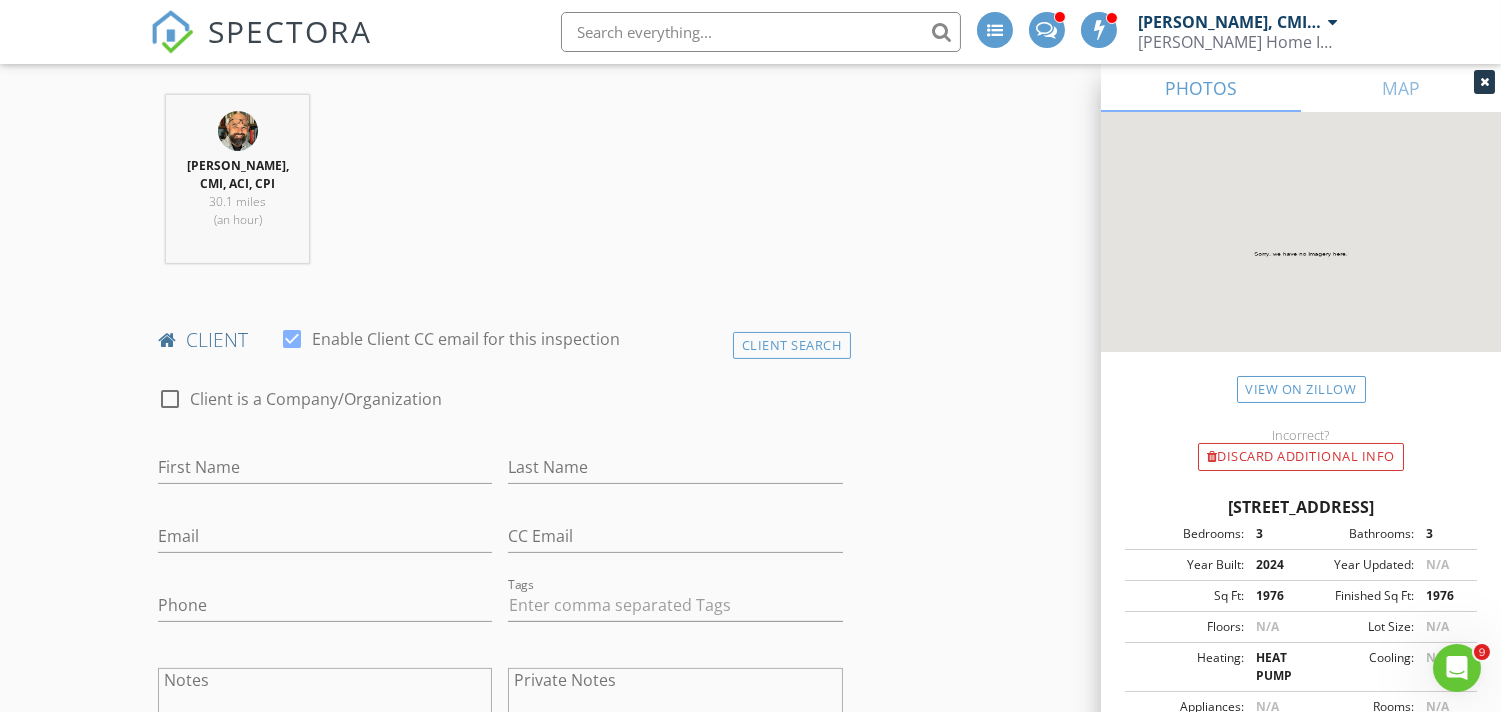 scroll, scrollTop: 814, scrollLeft: 0, axis: vertical 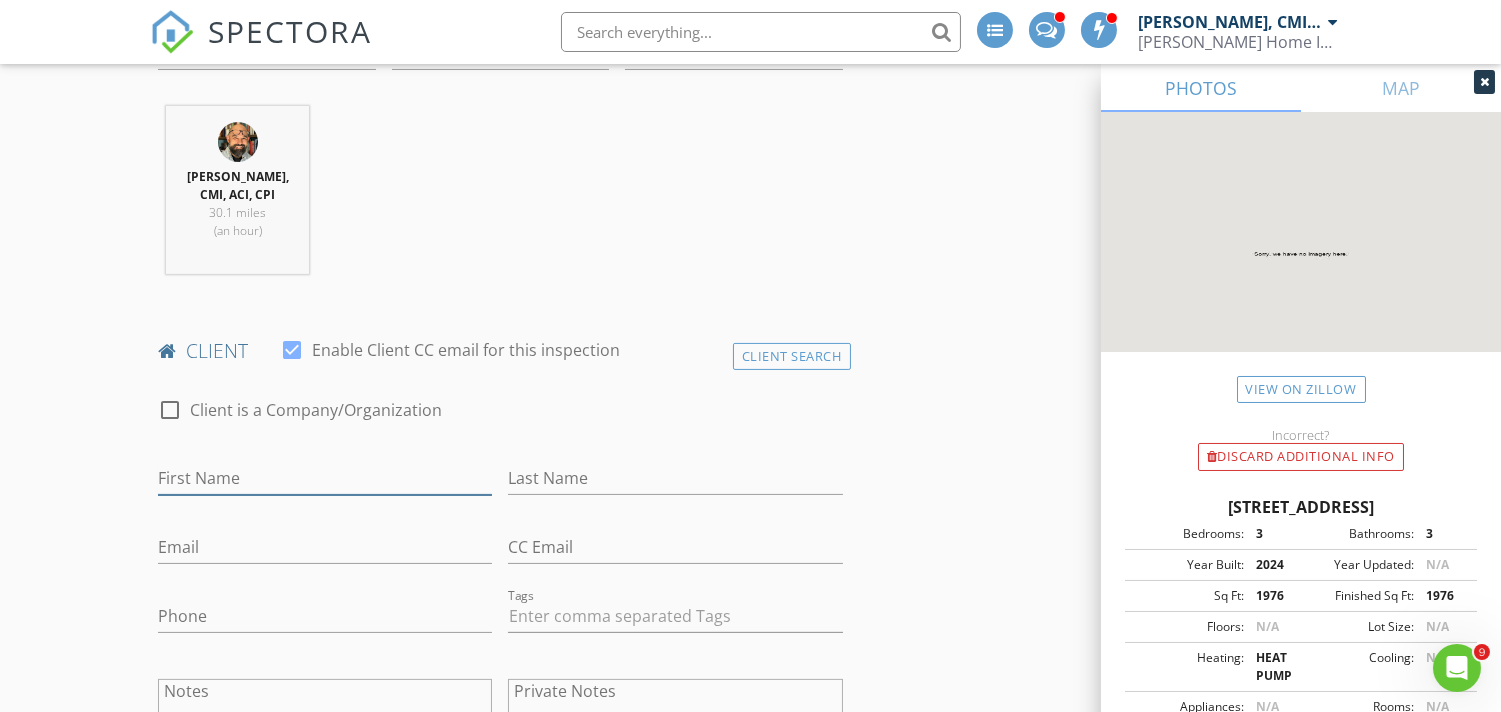 click on "First Name" at bounding box center (325, 478) 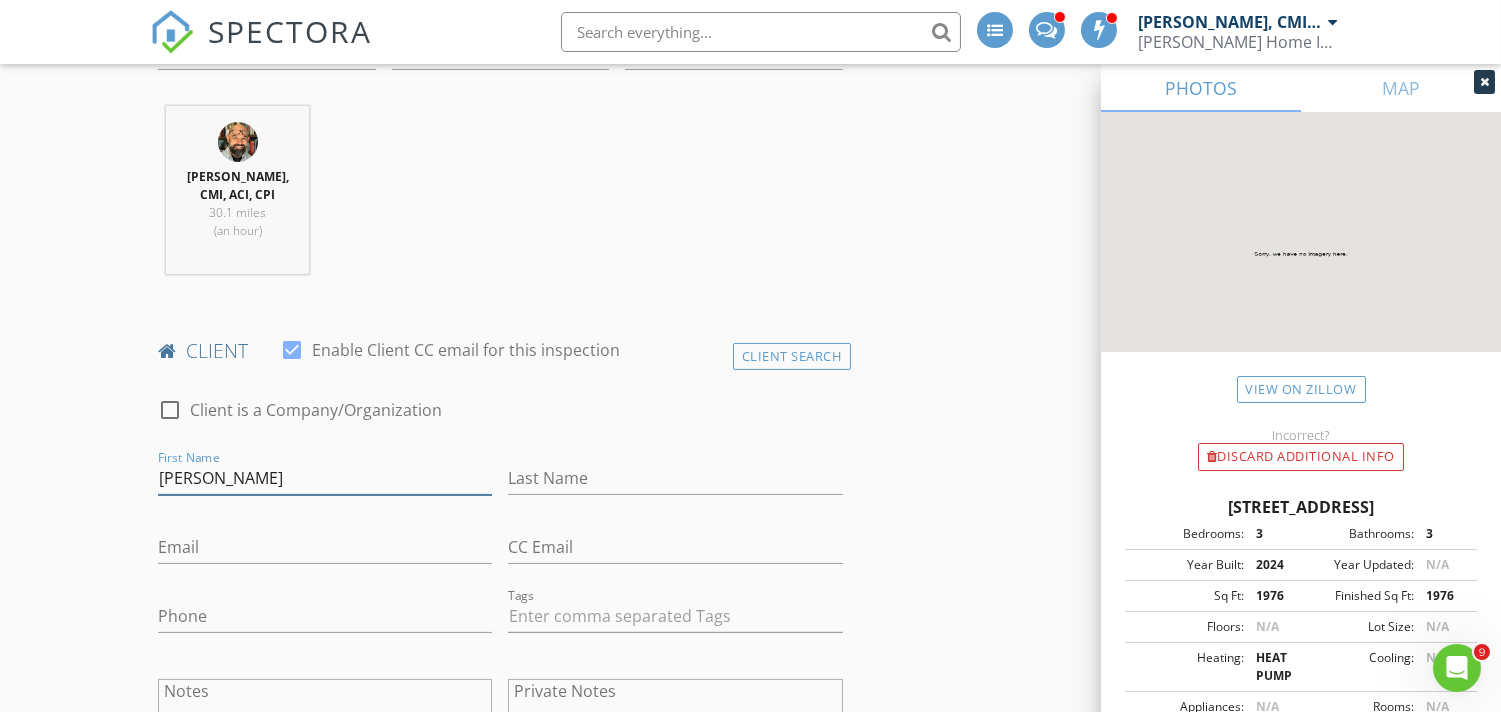 type on "[PERSON_NAME]" 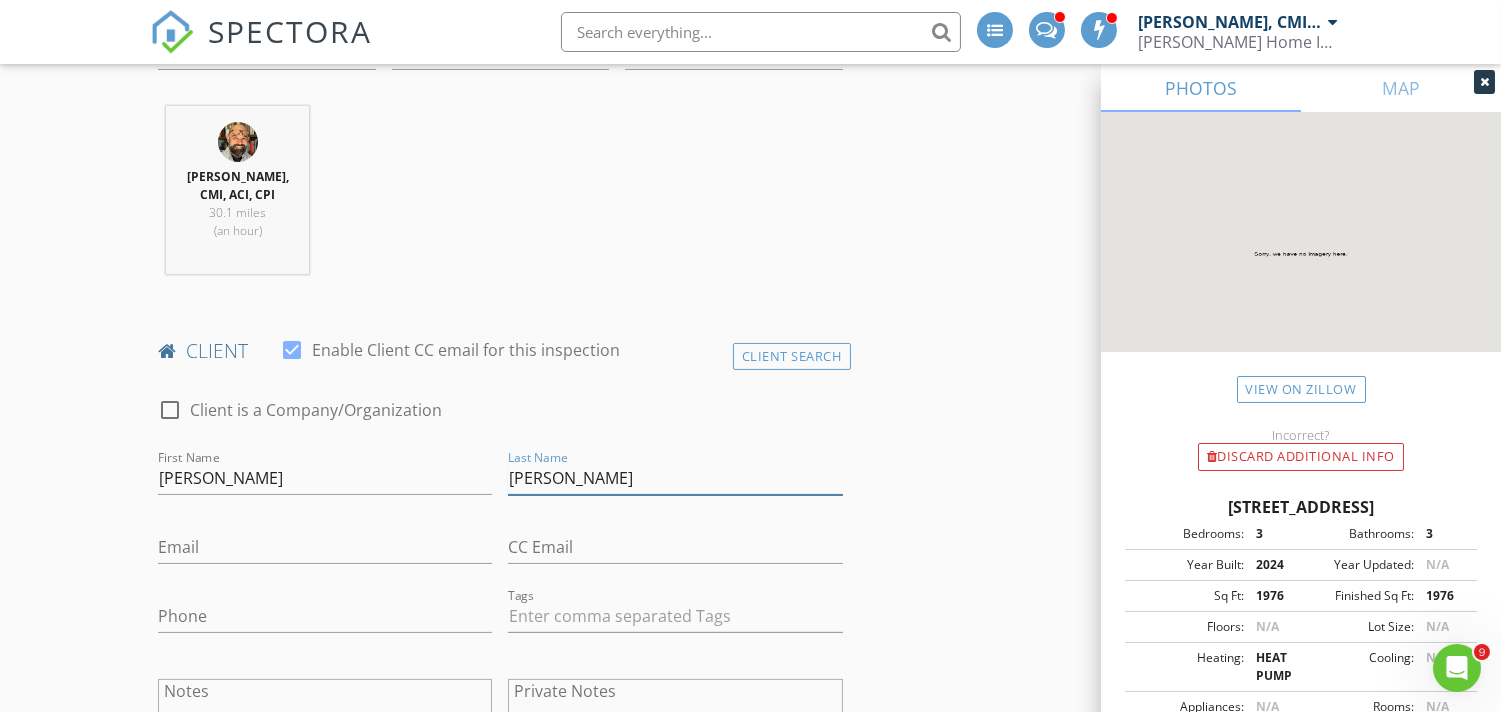 type on "[PERSON_NAME]" 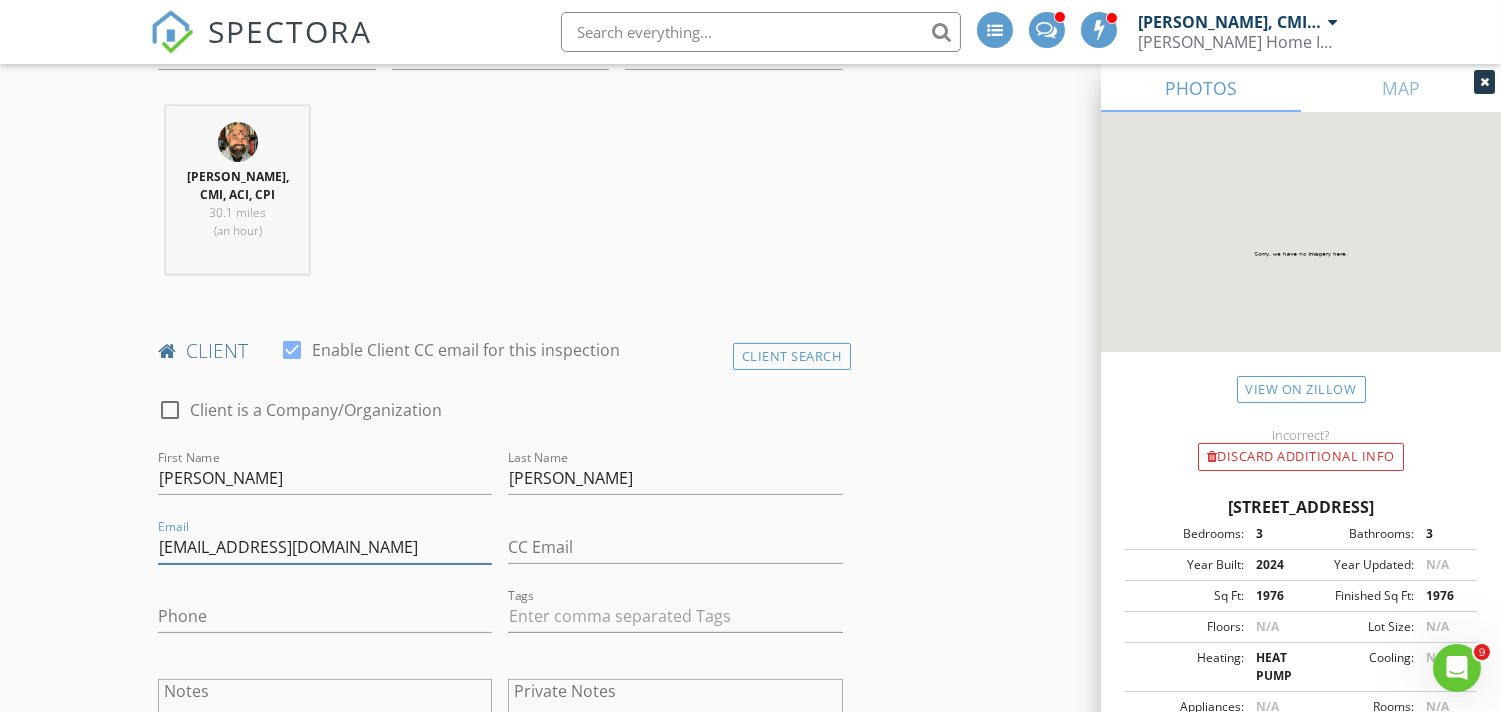 type on "[EMAIL_ADDRESS][DOMAIN_NAME]" 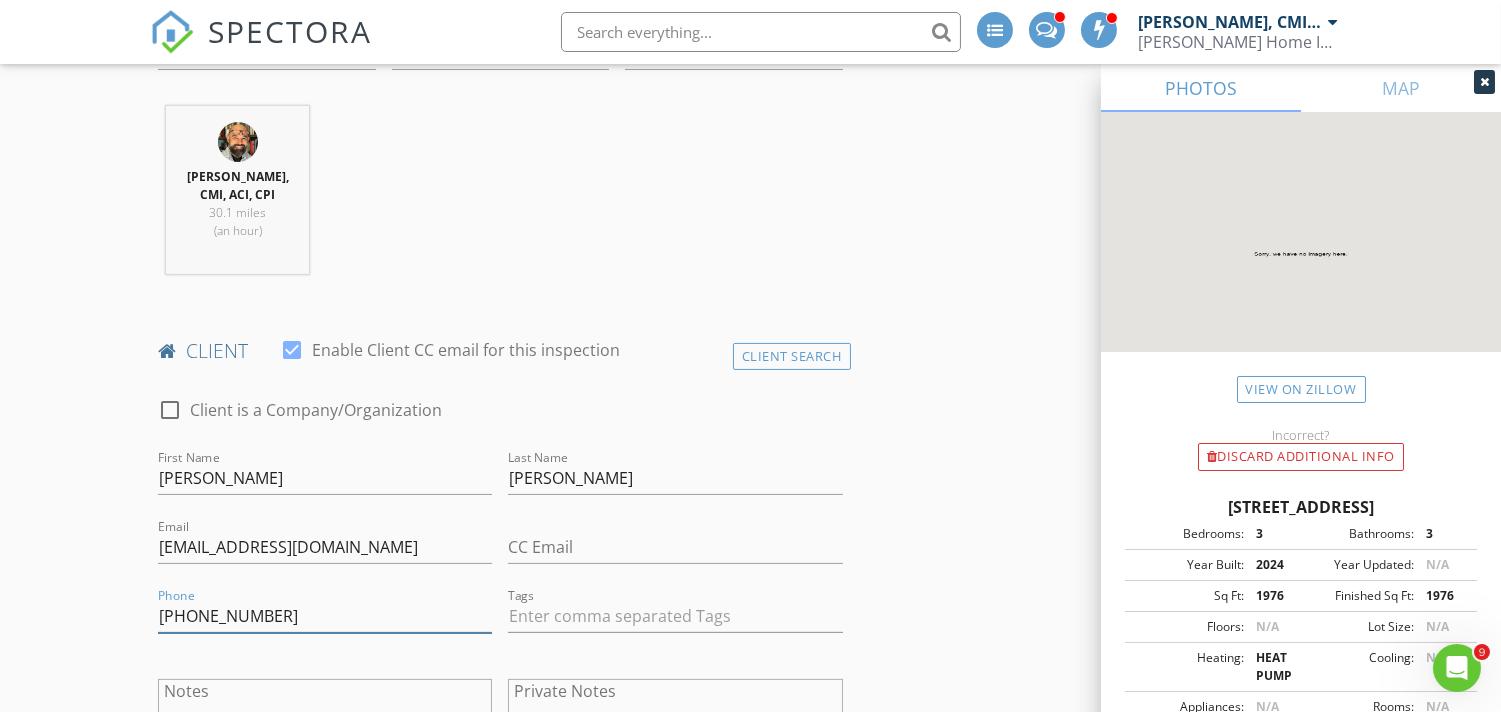 type on "[PHONE_NUMBER]" 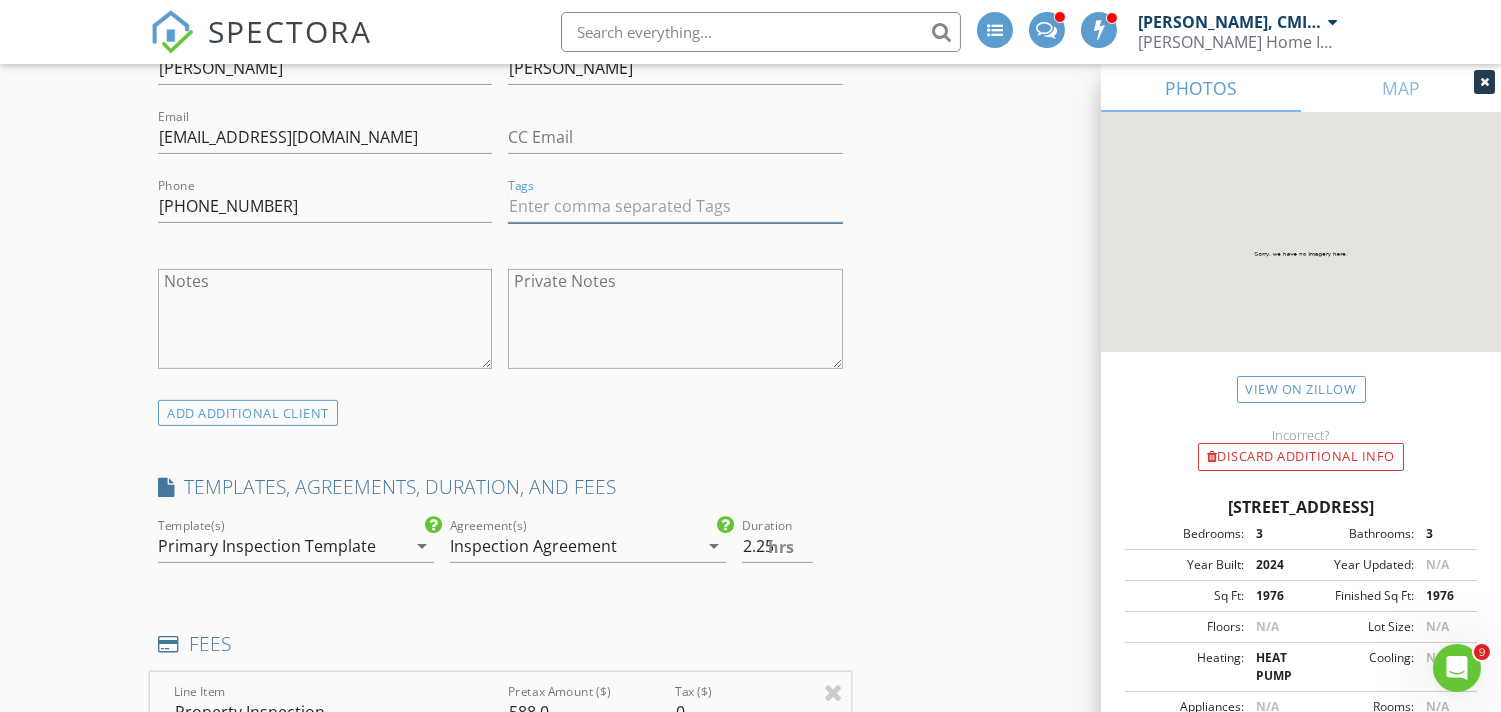 scroll, scrollTop: 1333, scrollLeft: 0, axis: vertical 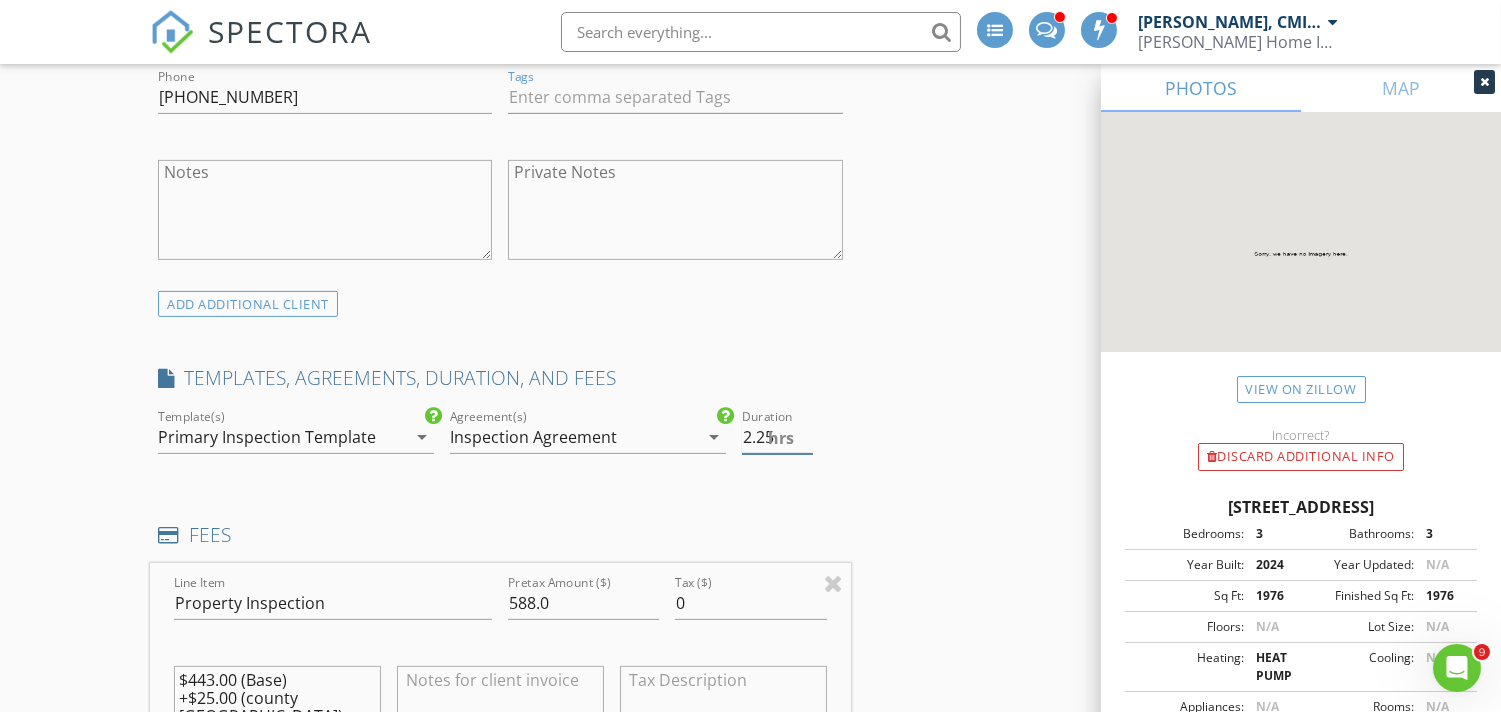 click on "hrs" at bounding box center [782, 438] 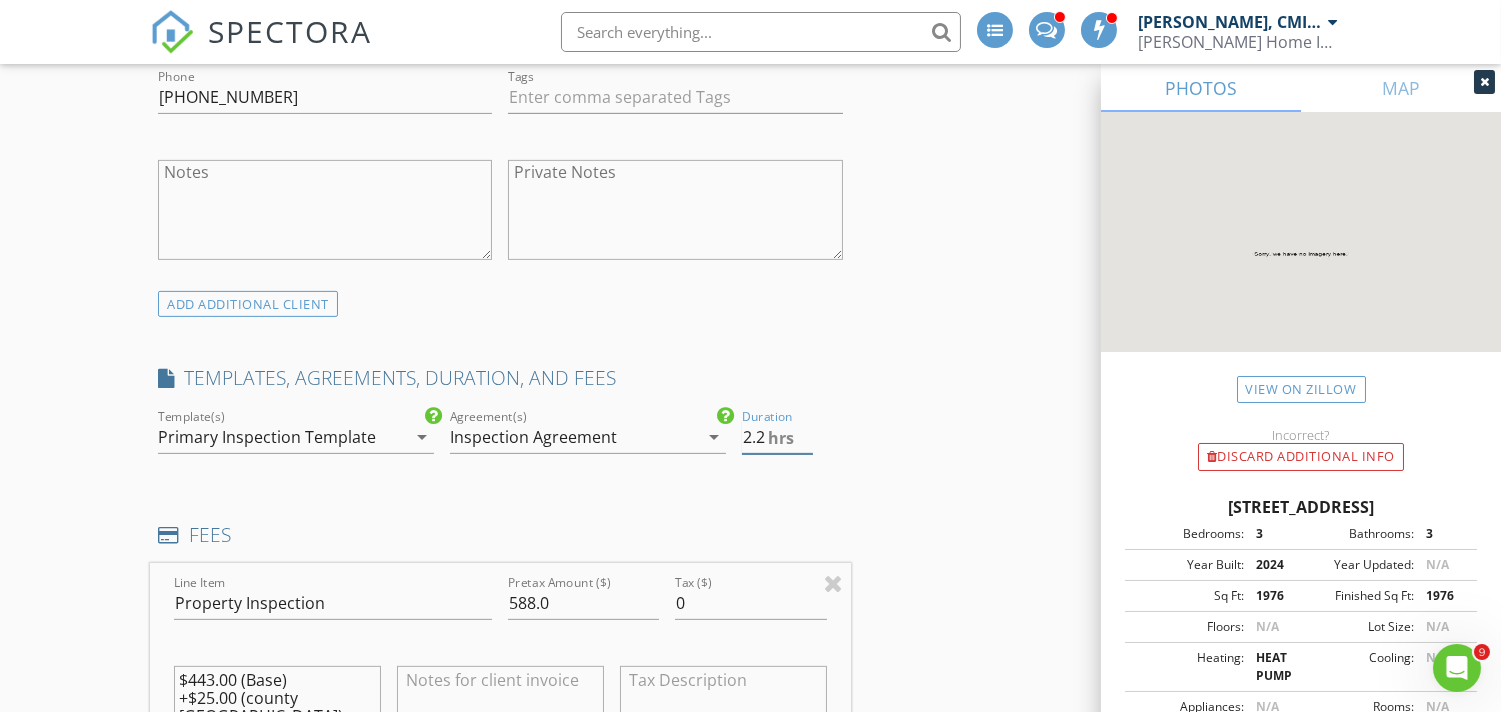 type on "2" 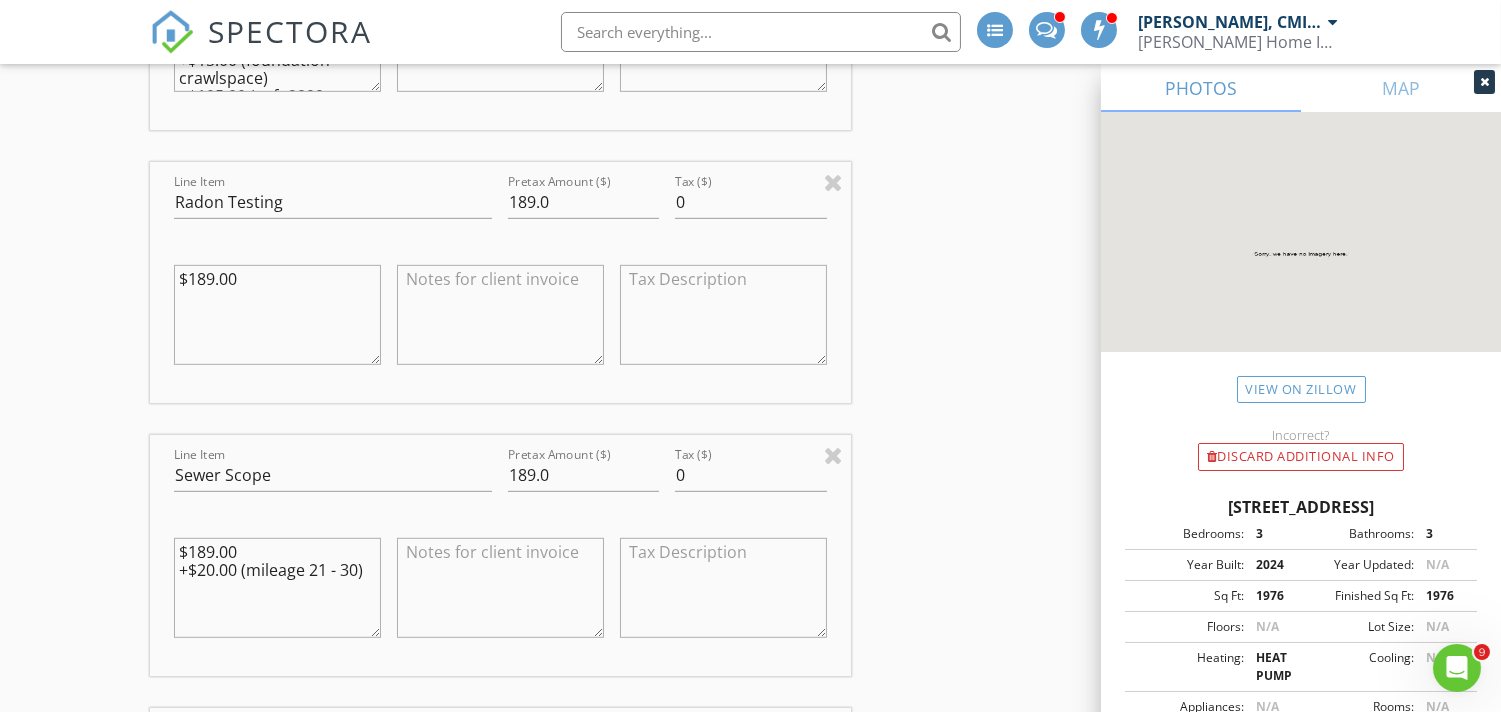 scroll, scrollTop: 2147, scrollLeft: 0, axis: vertical 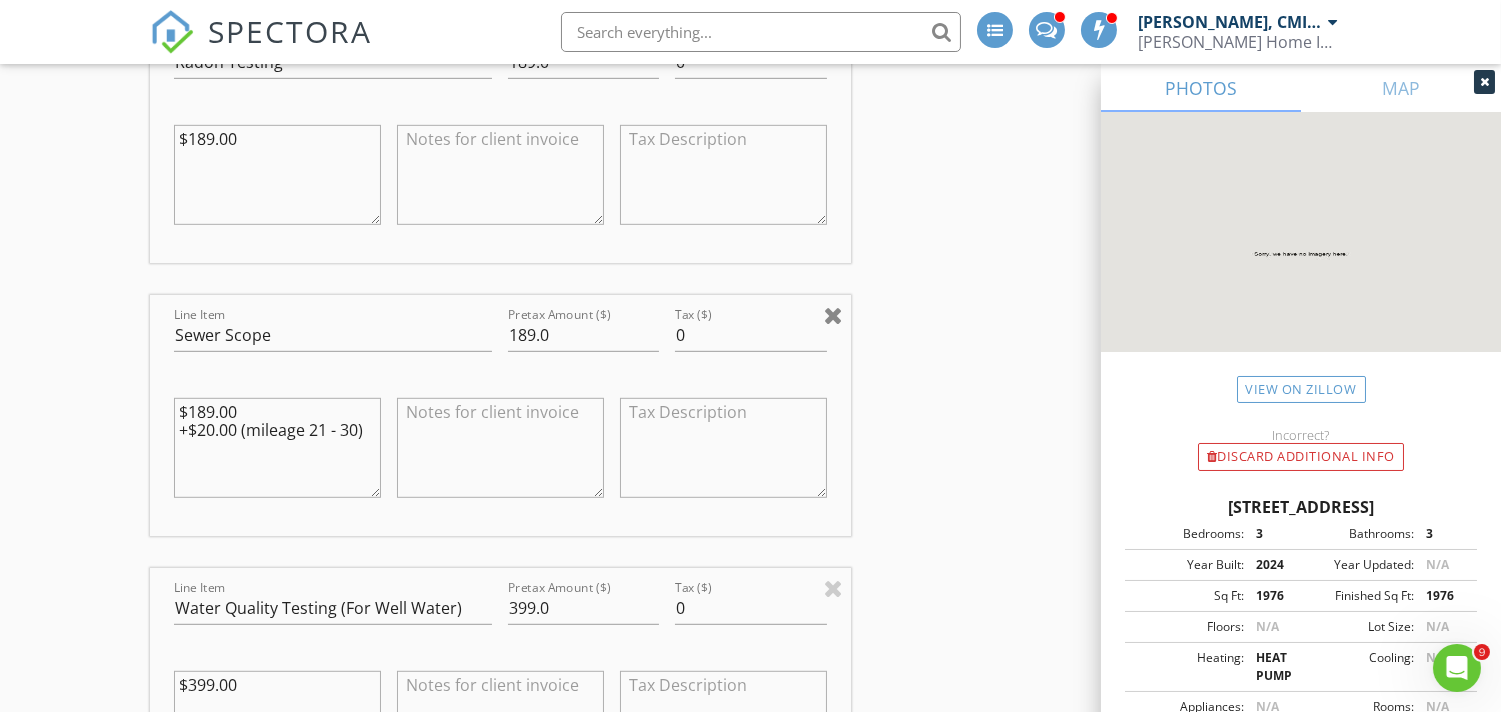 type on "2.75" 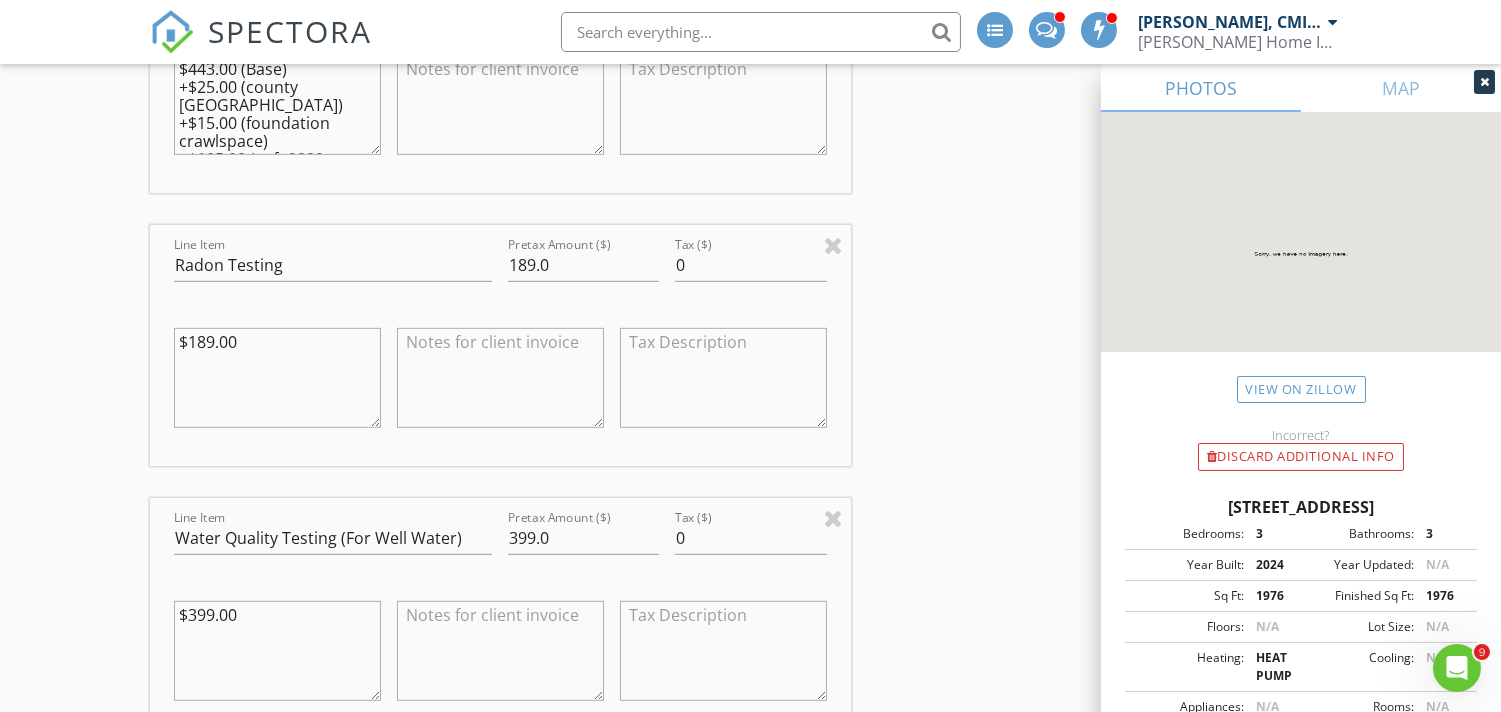 scroll, scrollTop: 2000, scrollLeft: 0, axis: vertical 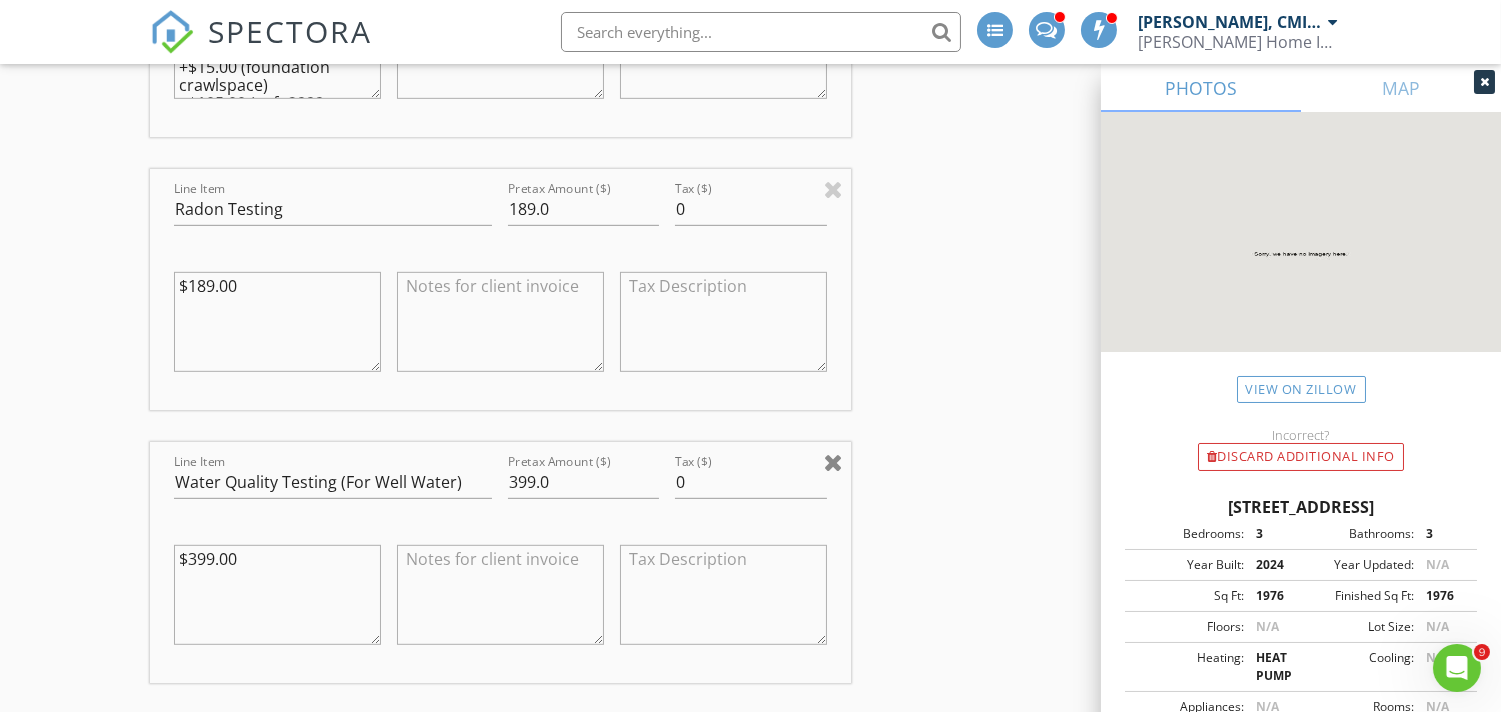click at bounding box center [833, 462] 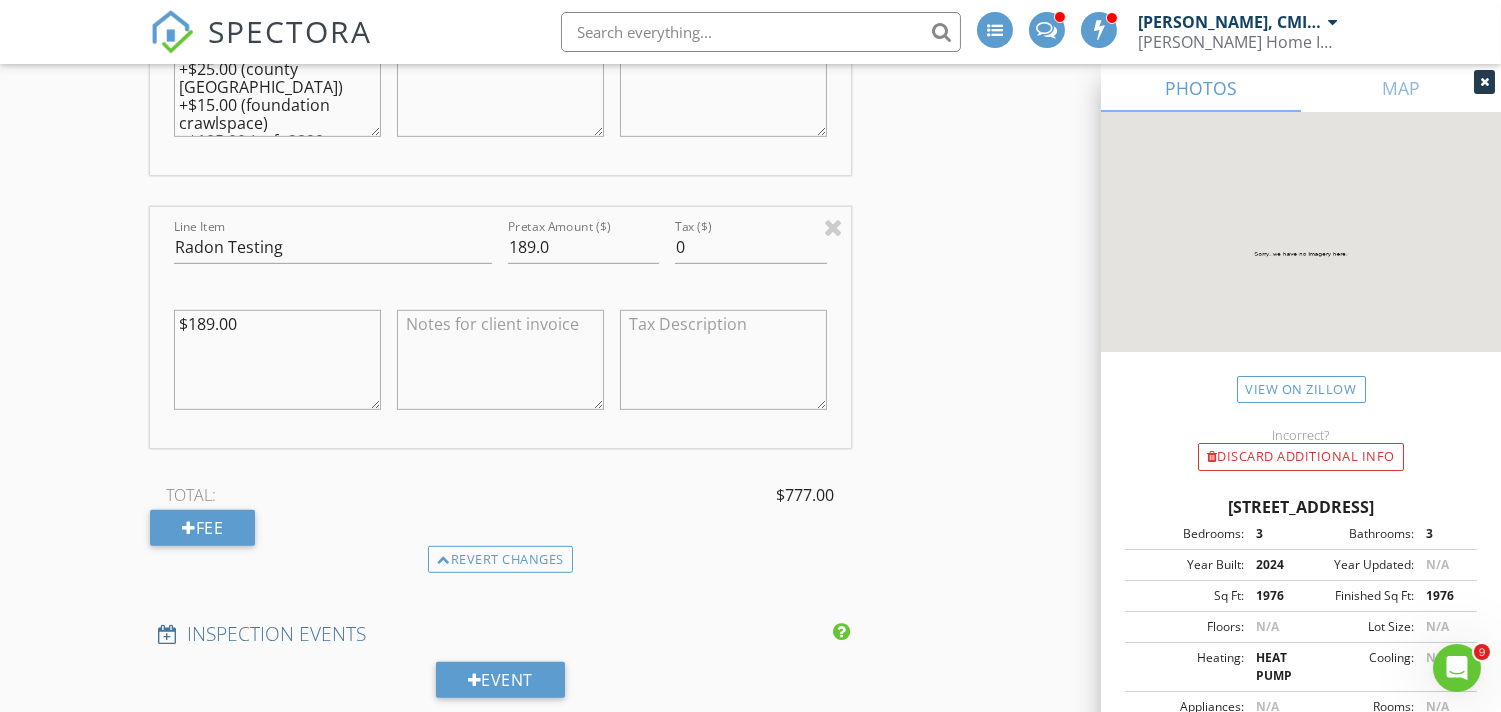scroll, scrollTop: 2147, scrollLeft: 0, axis: vertical 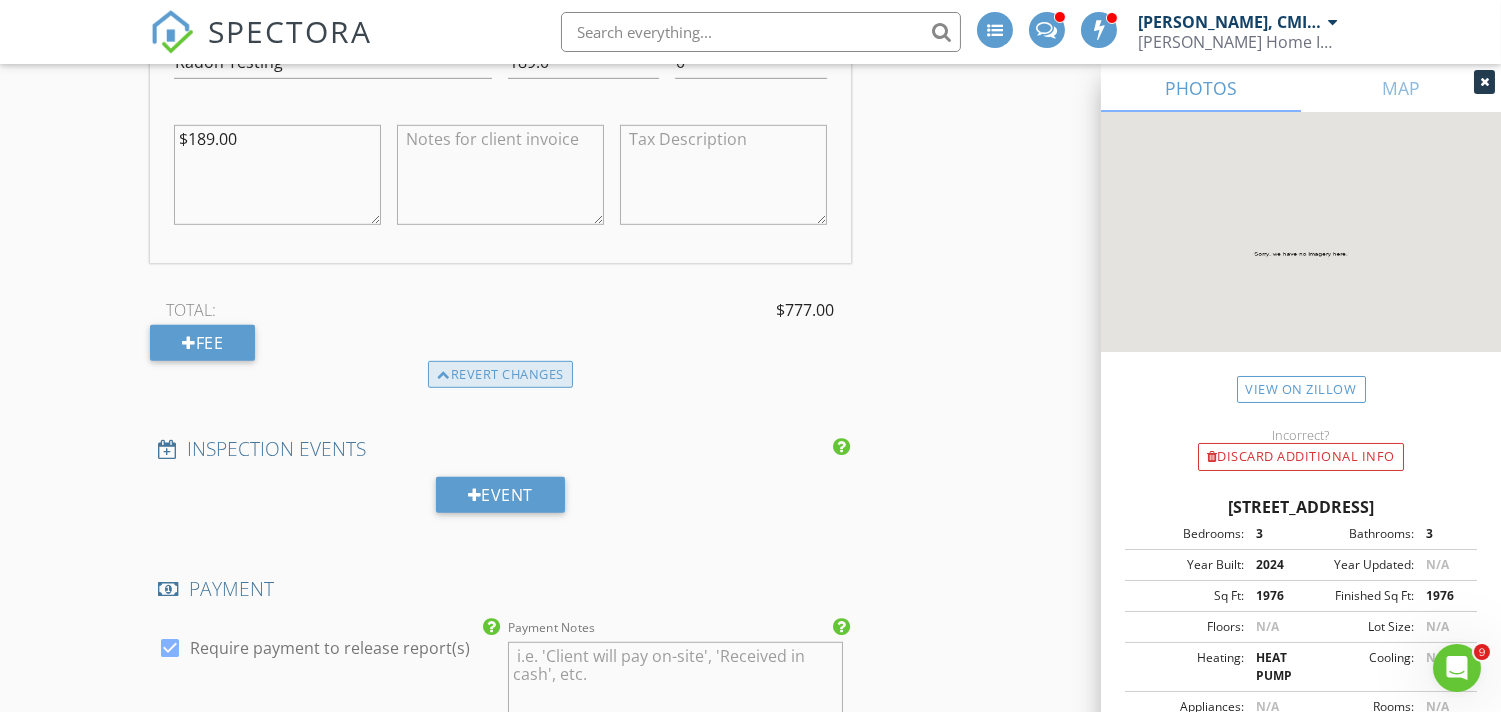click on "Revert changes" at bounding box center (500, 375) 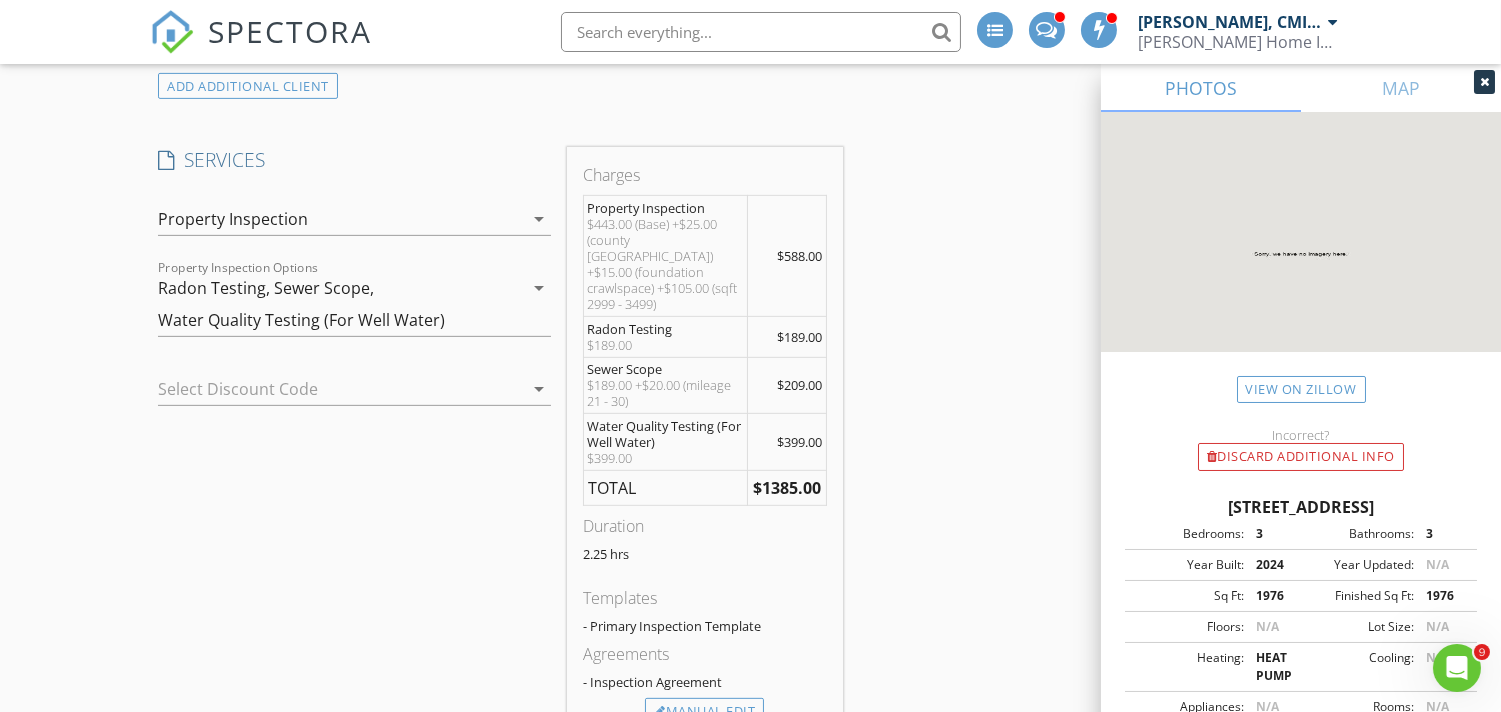 scroll, scrollTop: 1455, scrollLeft: 0, axis: vertical 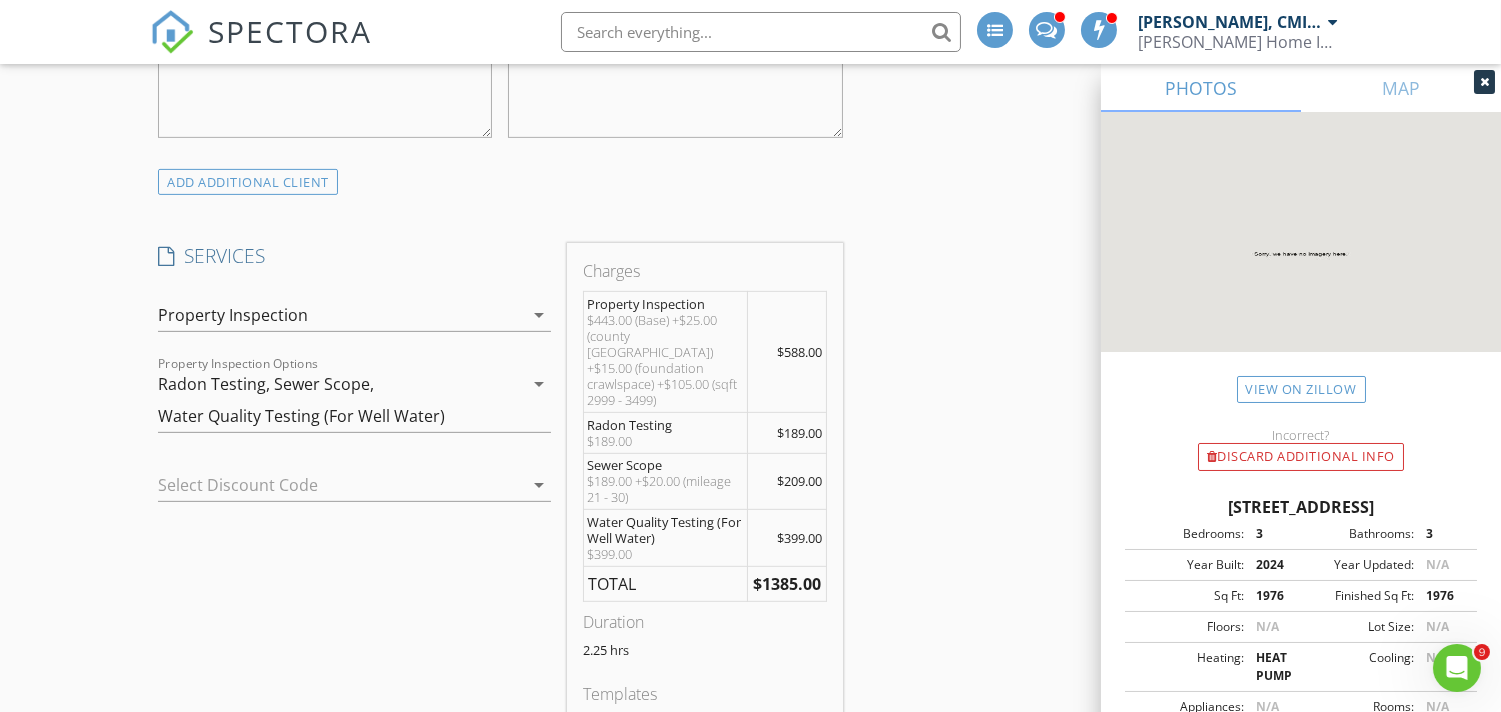 click on "Radon Testing,  Sewer Scope,  Water Quality Testing (For Well Water)" at bounding box center [340, 400] 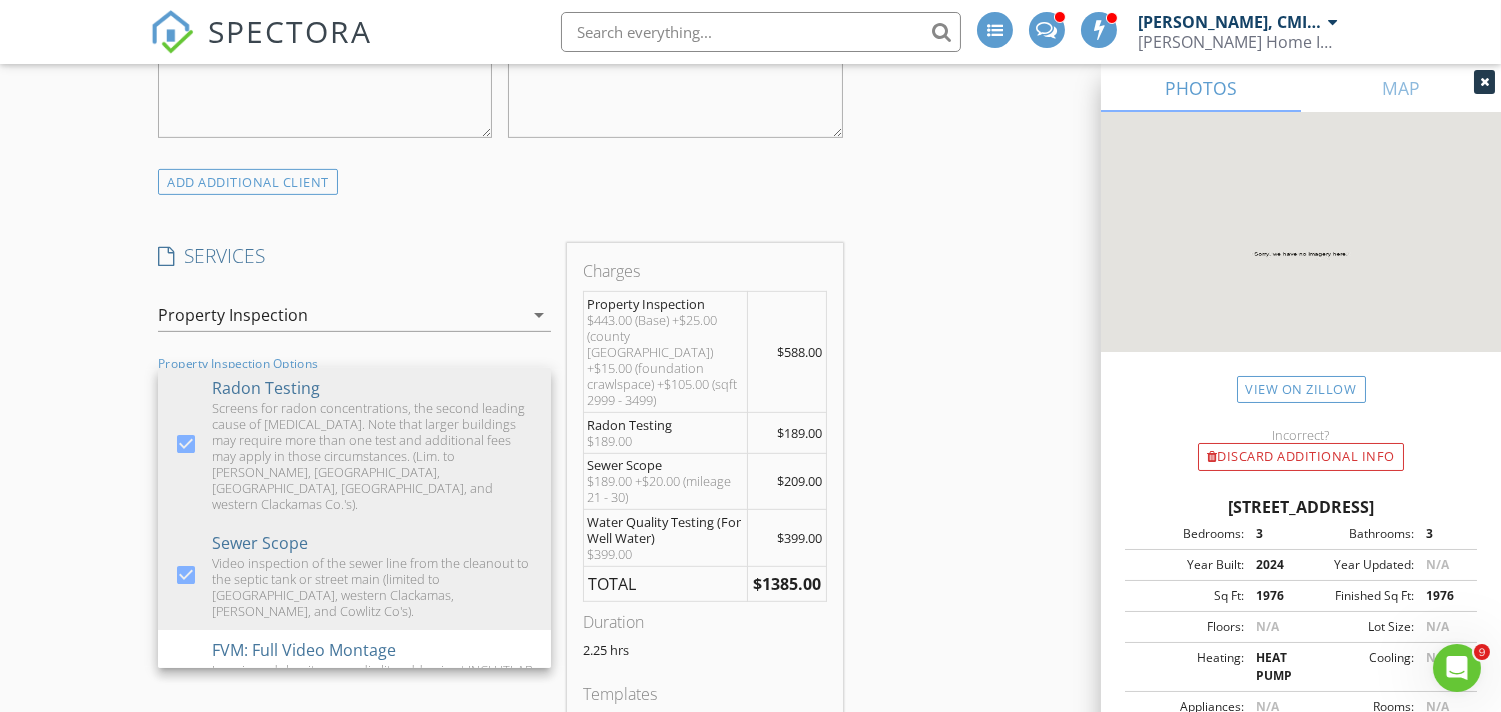 click at bounding box center [186, 1571] 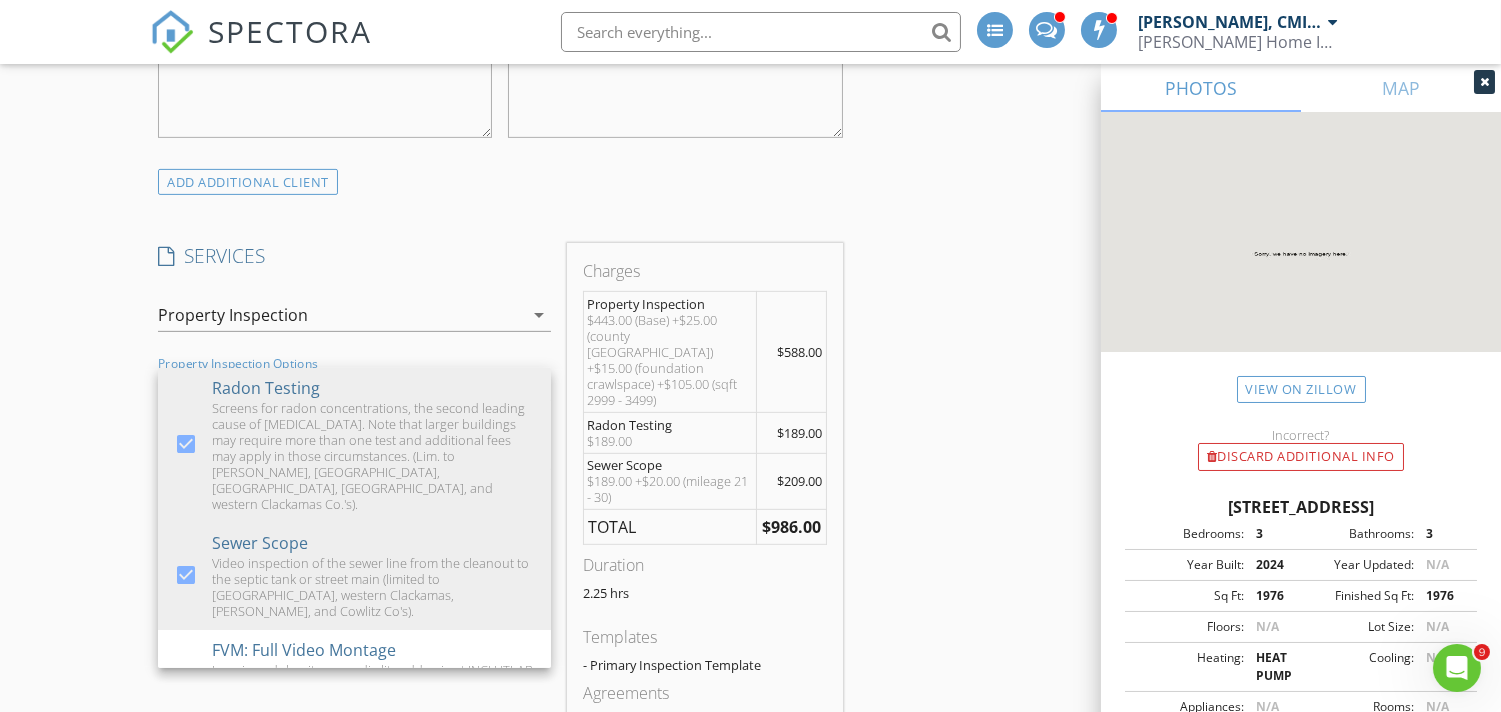 click on "INSPECTOR(S)
check_box   Justin Nickelsen, CMI, ACI, CPI   PRIMARY   check_box_outline_blank   Michael Frey     Justin Nickelsen, CMI, ACI, CPI arrow_drop_down   check_box_outline_blank Justin Nickelsen, CMI, ACI, CPI specifically requested
Date/Time
07/14/2025 8:45 AM
Location
Address Search       Address 203 Galaxy Pl   Unit   City Woodland   State WA   Zip 98674   County Cowlitz     Square Feet 3193   Year Built 2024   Foundation Crawlspace arrow_drop_down     Justin Nickelsen, CMI, ACI, CPI     30.1 miles     (an hour)
client
check_box Enable Client CC email for this inspection   Client Search     check_box_outline_blank Client is a Company/Organization     First Name Sean   Last Name Grogan   Email spg1314@gmailc.om   CC Email   Phone 503-891-6223         Tags         Notes   Private Notes
ADD ADDITIONAL client" at bounding box center [750, 755] 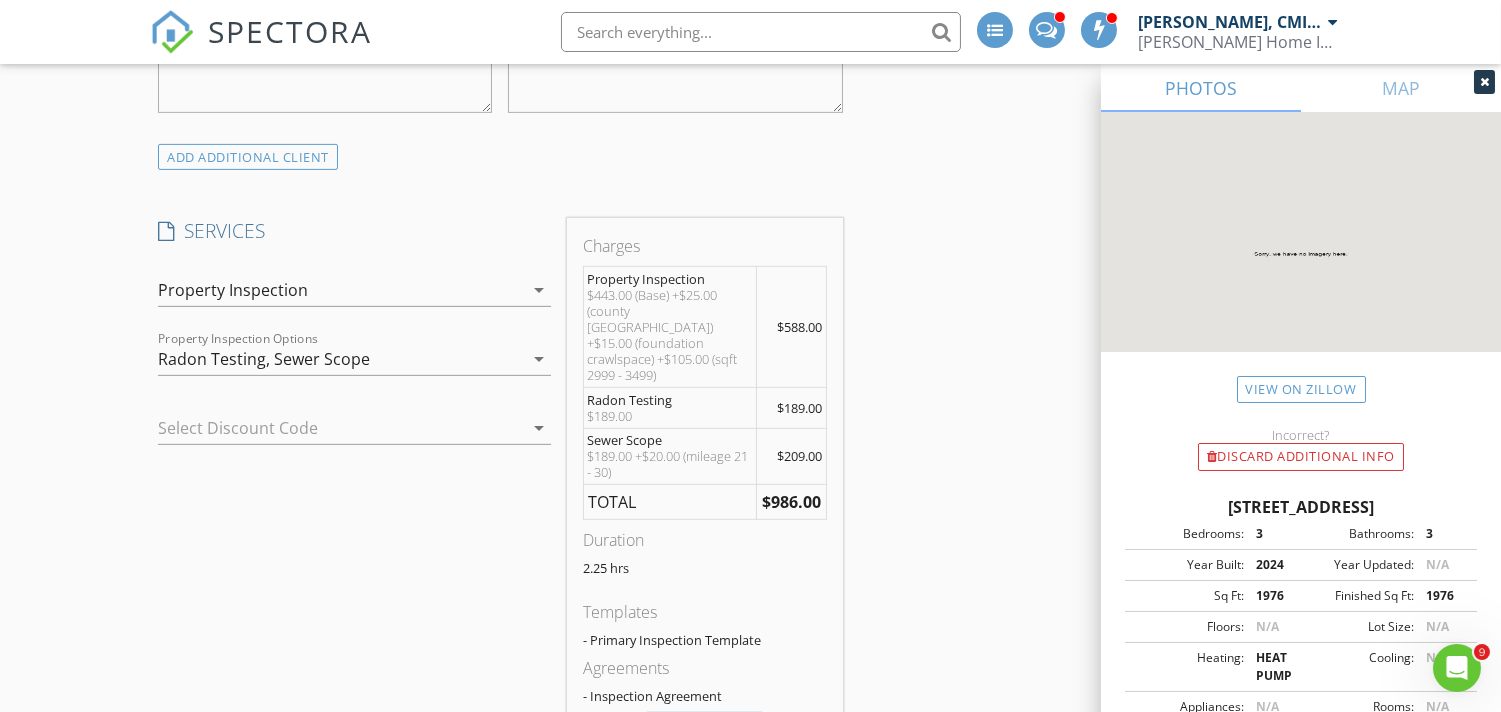 scroll, scrollTop: 1825, scrollLeft: 0, axis: vertical 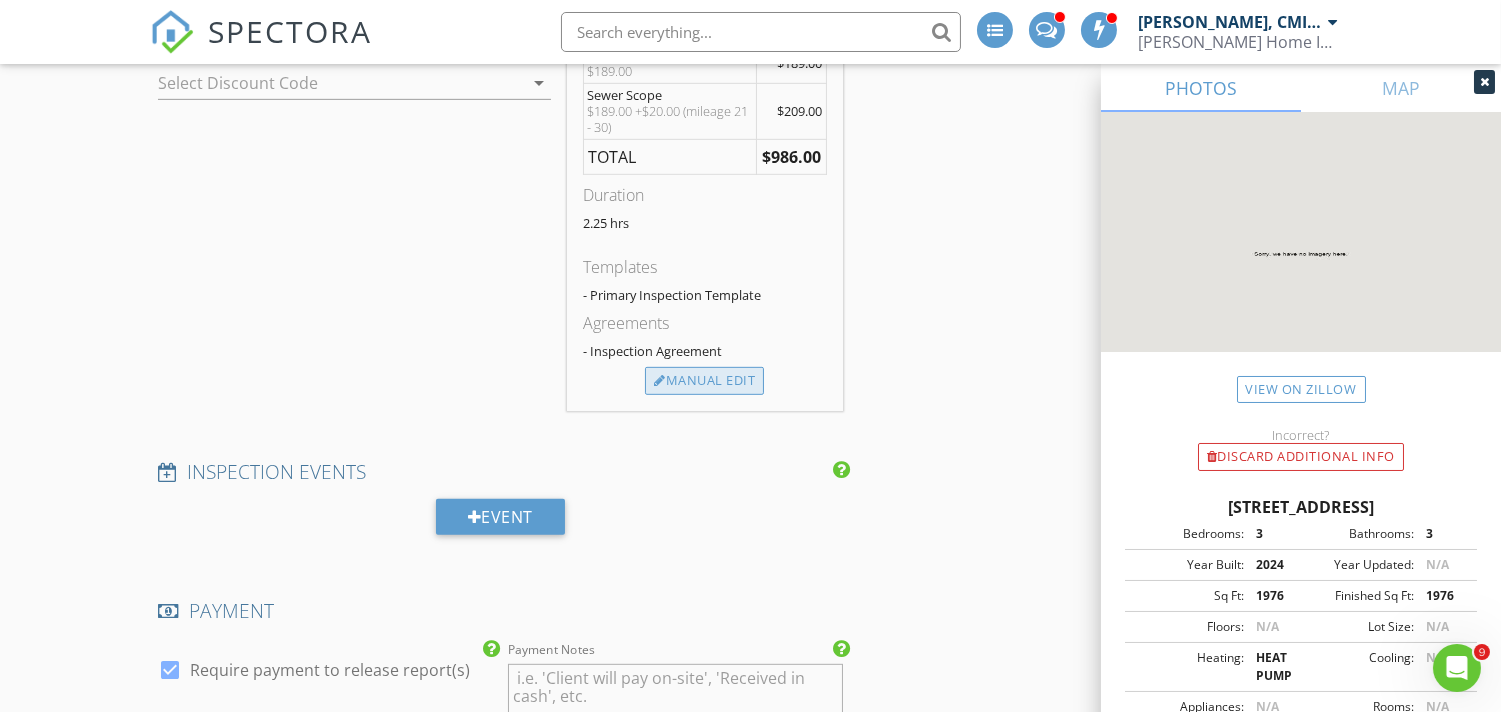 click on "Manual Edit" at bounding box center (704, 381) 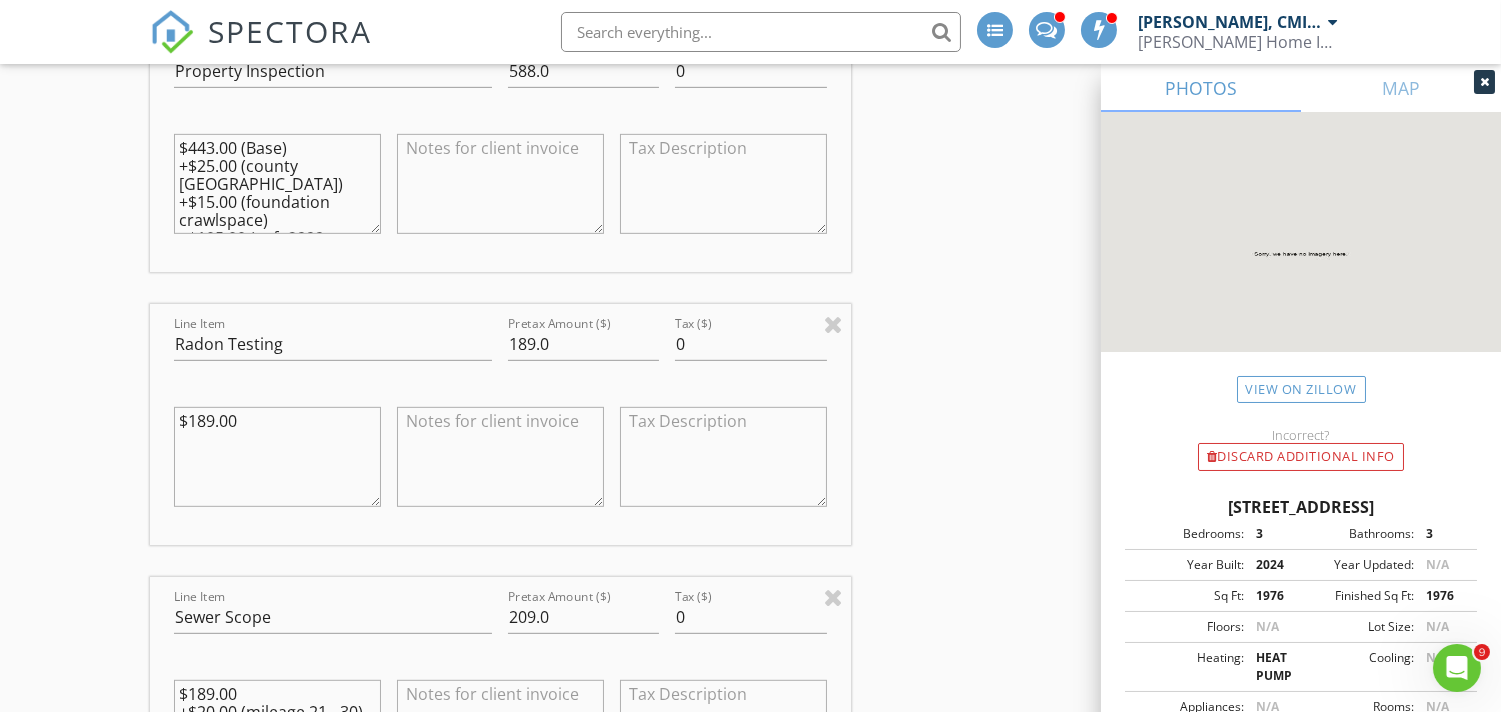 scroll, scrollTop: 1900, scrollLeft: 0, axis: vertical 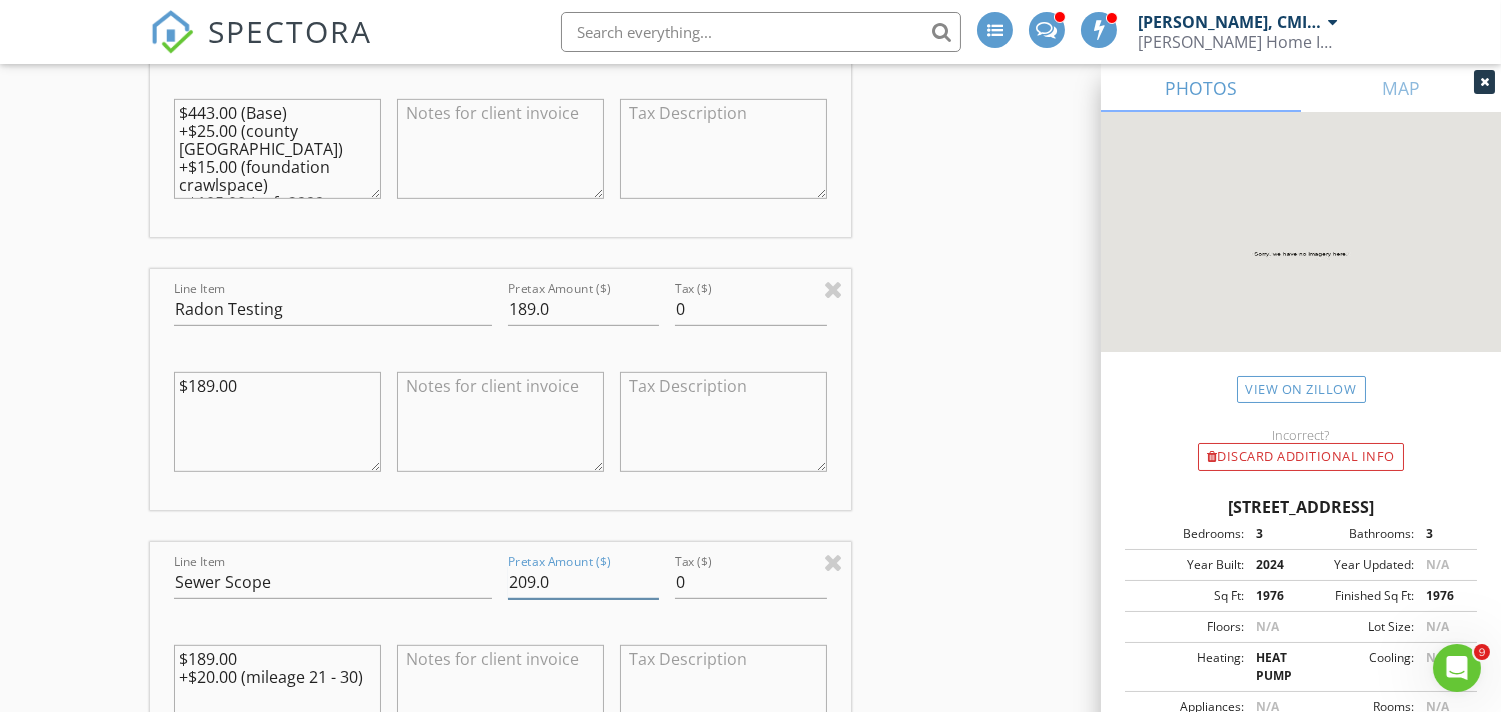 drag, startPoint x: 534, startPoint y: 580, endPoint x: 500, endPoint y: 580, distance: 34 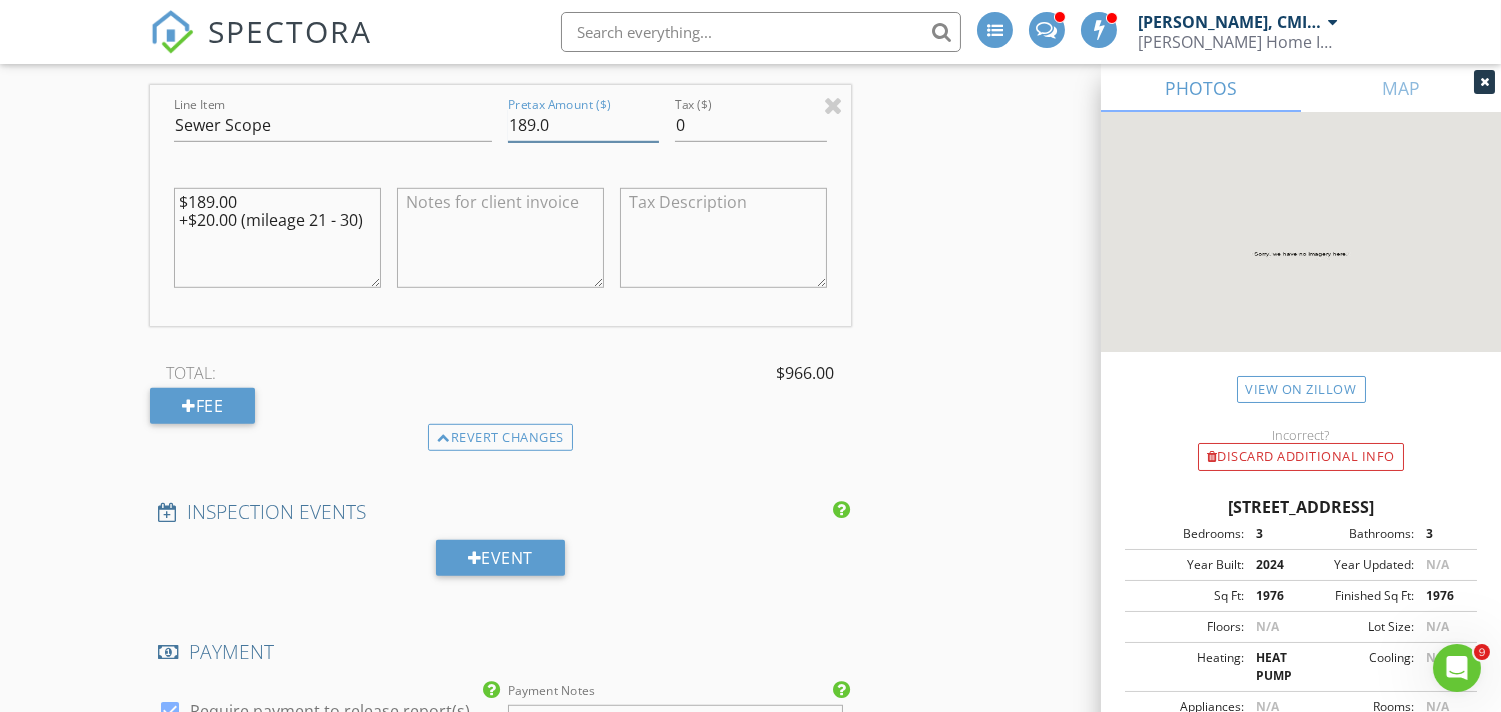scroll, scrollTop: 2492, scrollLeft: 0, axis: vertical 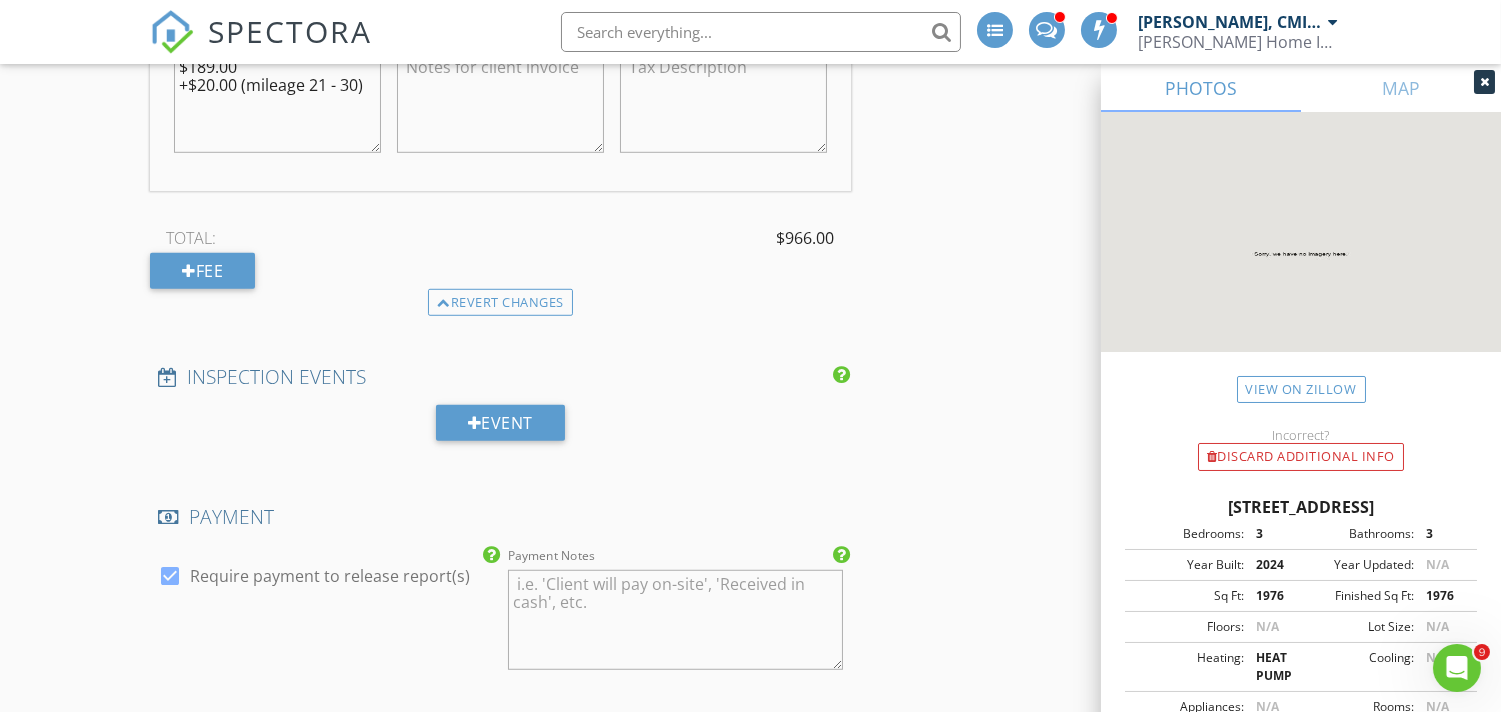 type on "189.0" 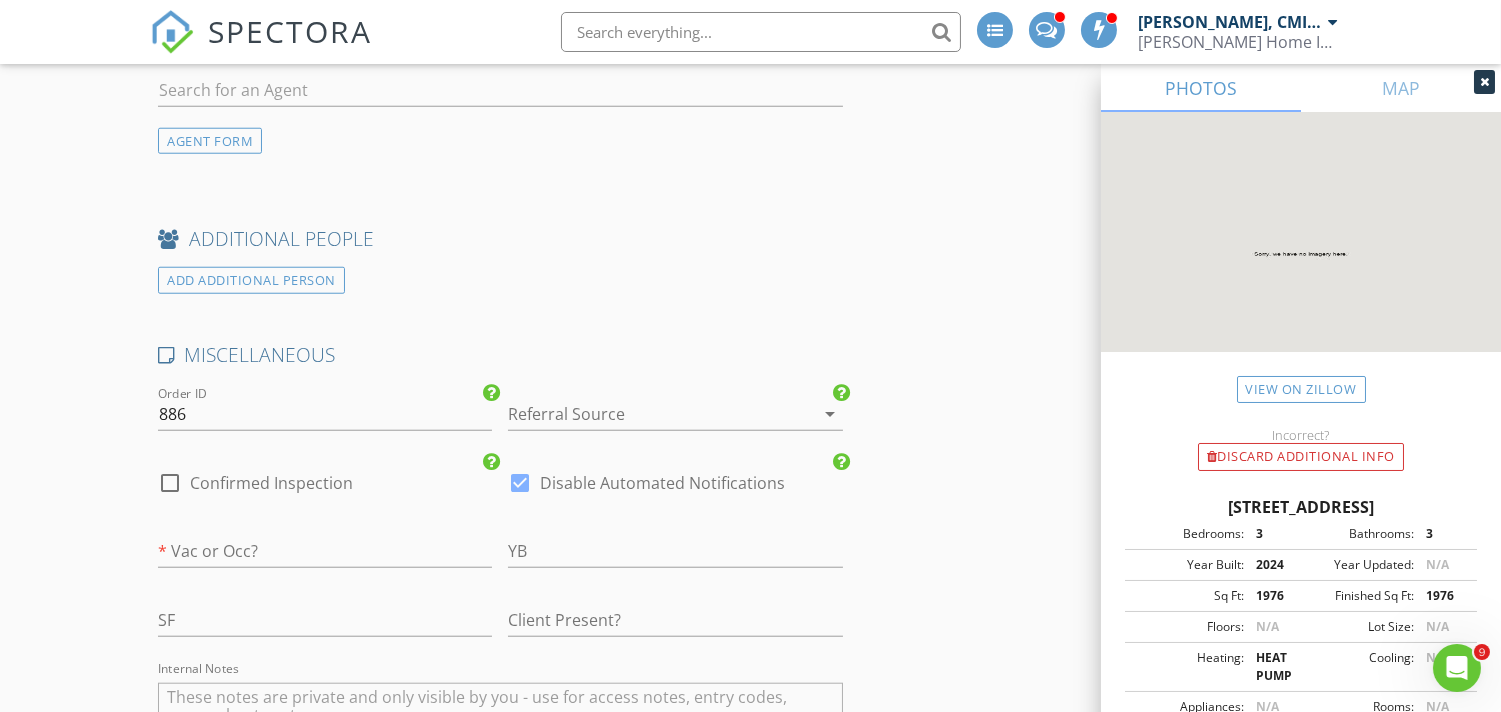 scroll, scrollTop: 3603, scrollLeft: 0, axis: vertical 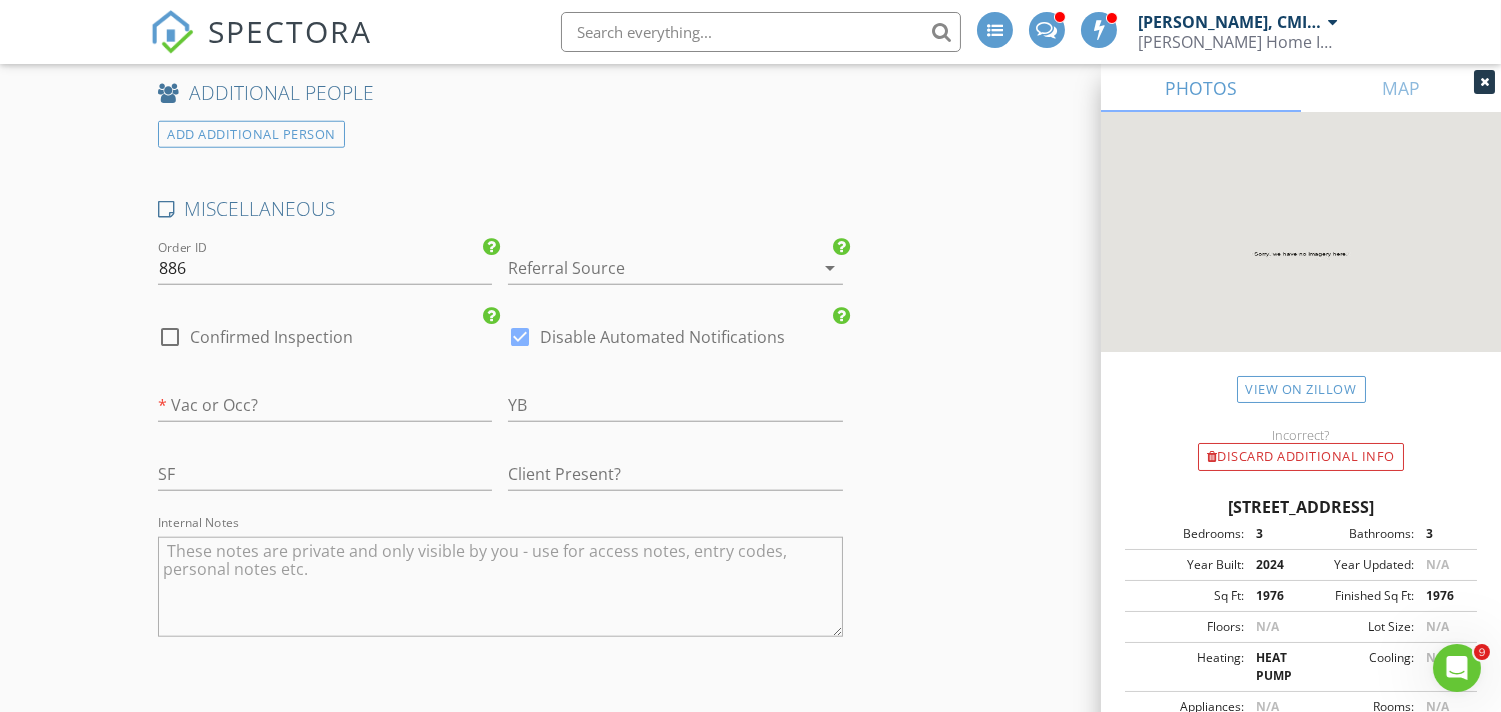 click at bounding box center (647, 268) 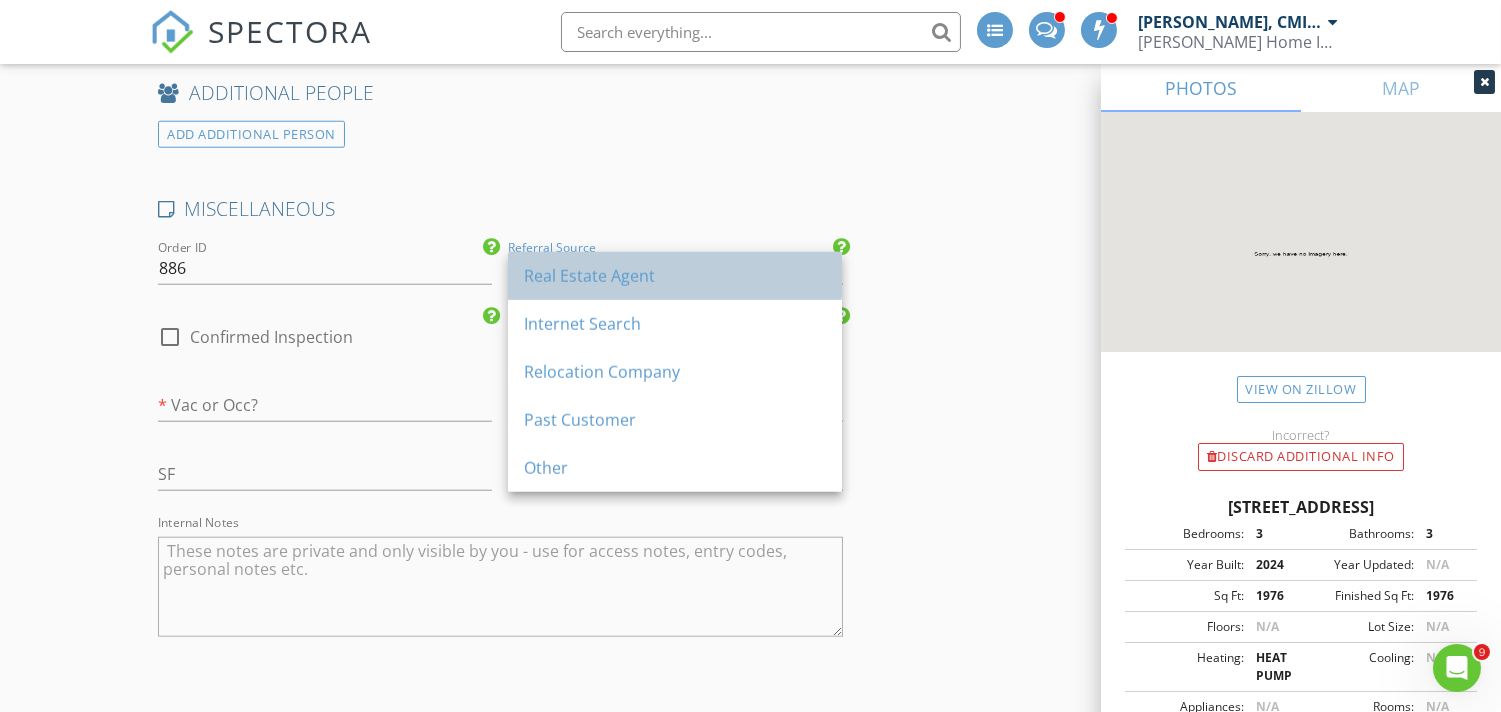 drag, startPoint x: 602, startPoint y: 286, endPoint x: 418, endPoint y: 336, distance: 190.6725 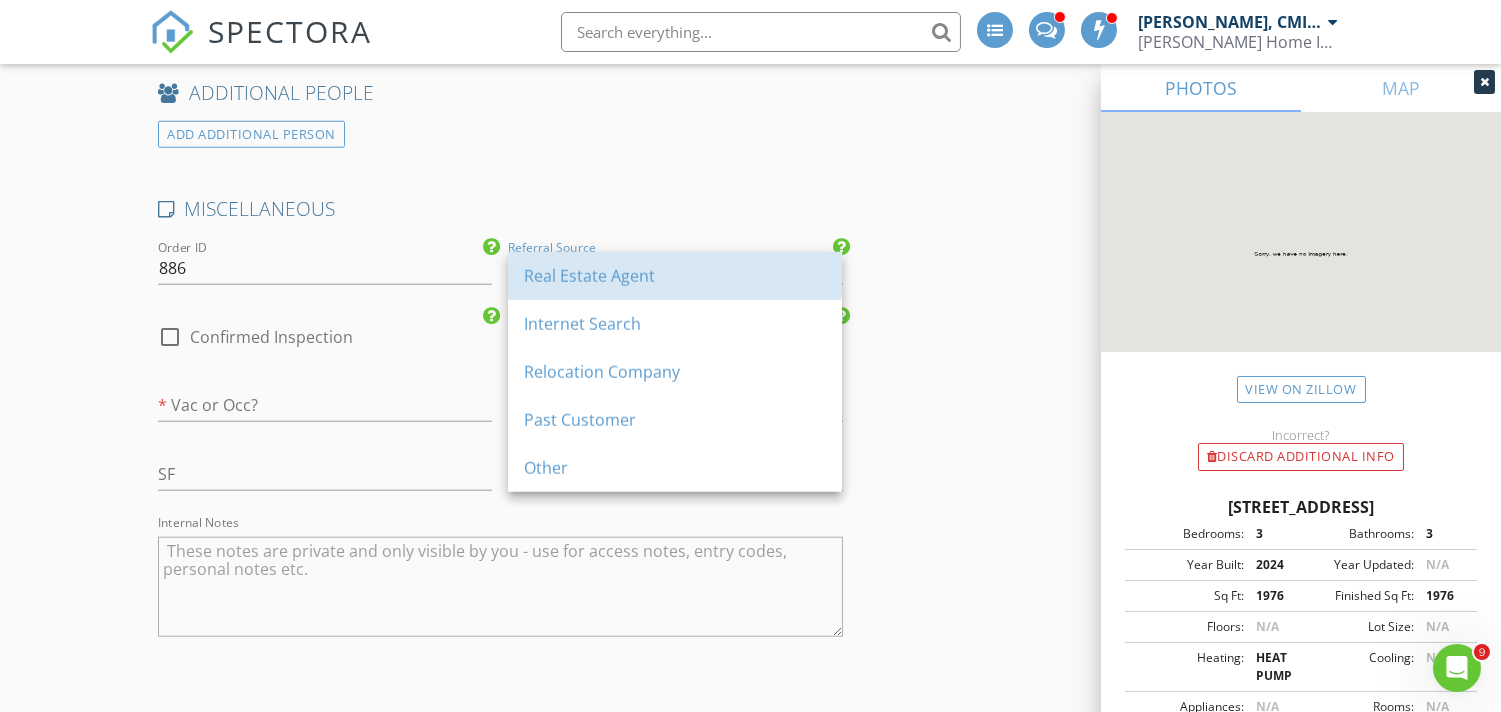 click on "Real Estate Agent" at bounding box center (675, 276) 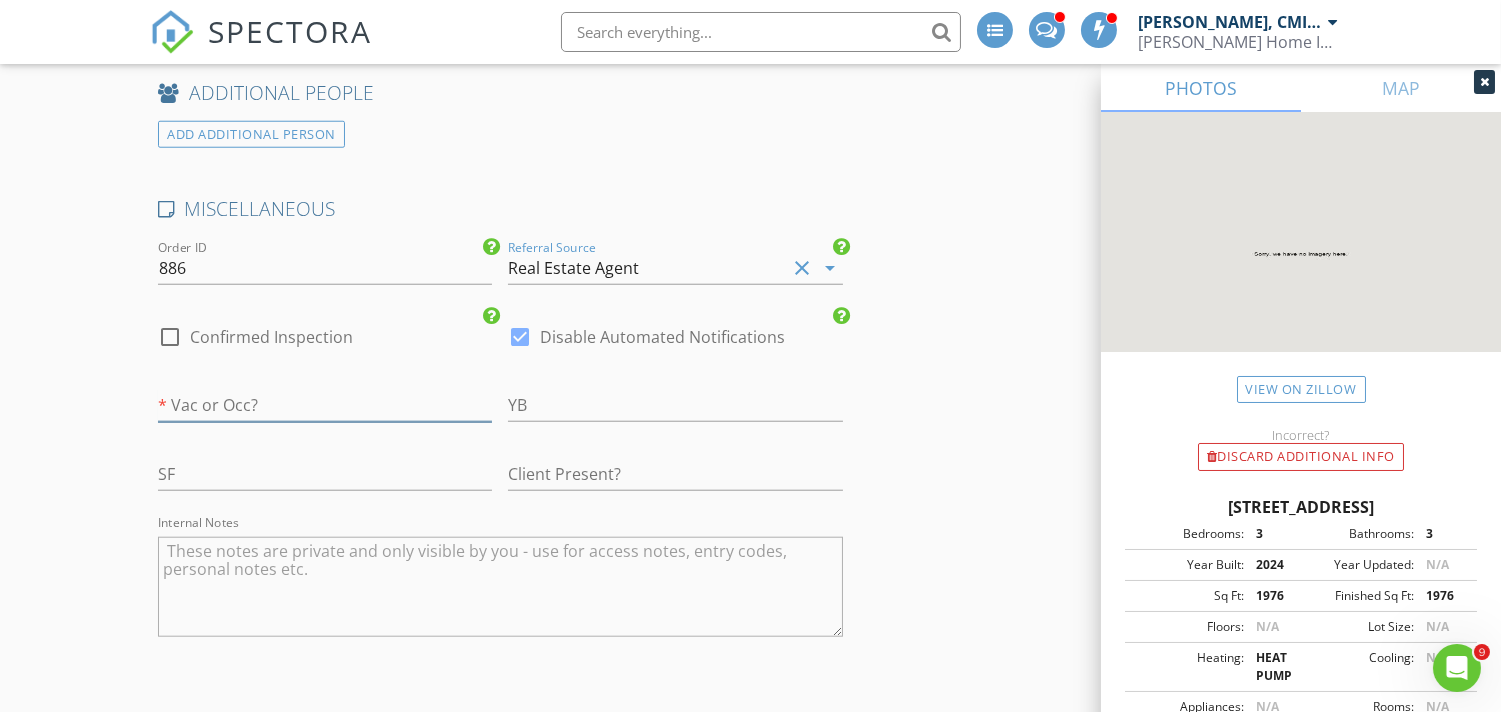 click at bounding box center [325, 405] 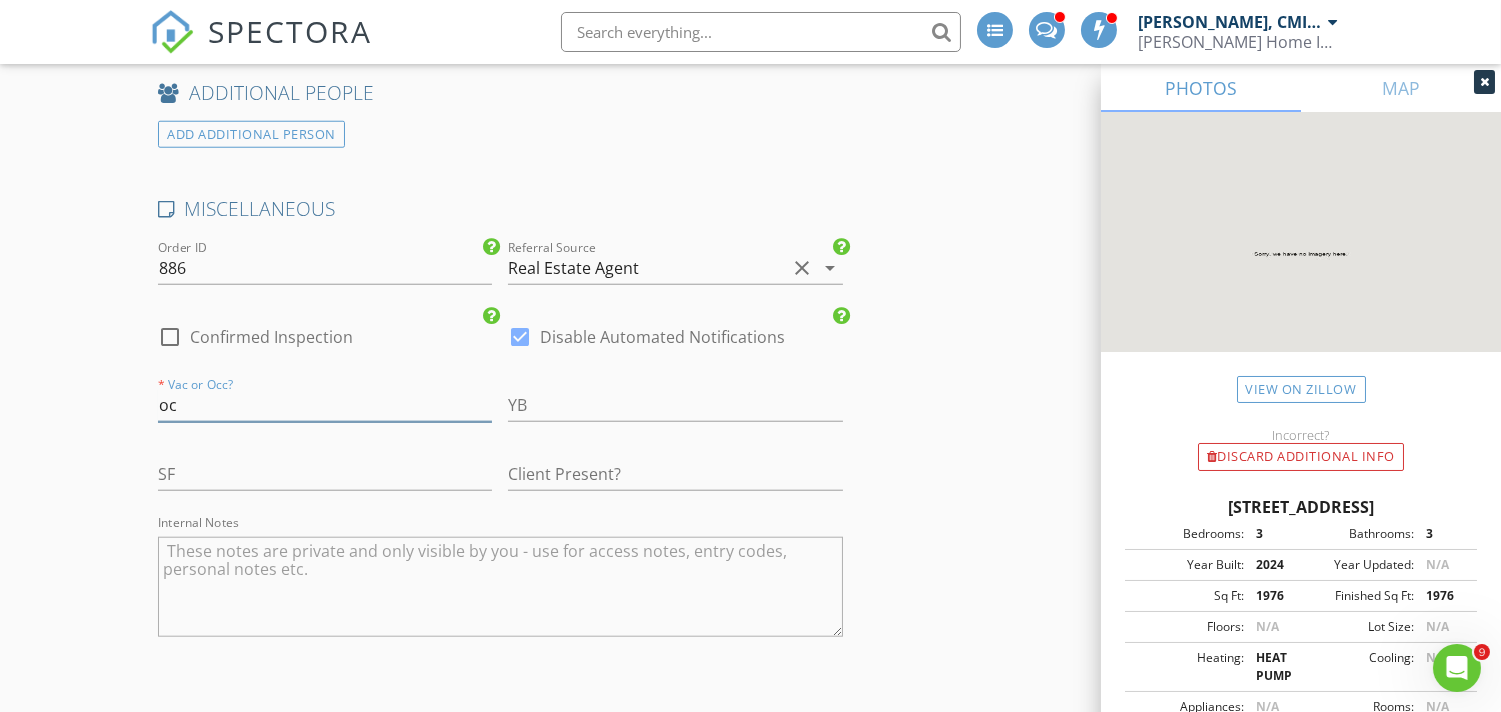 type on "o" 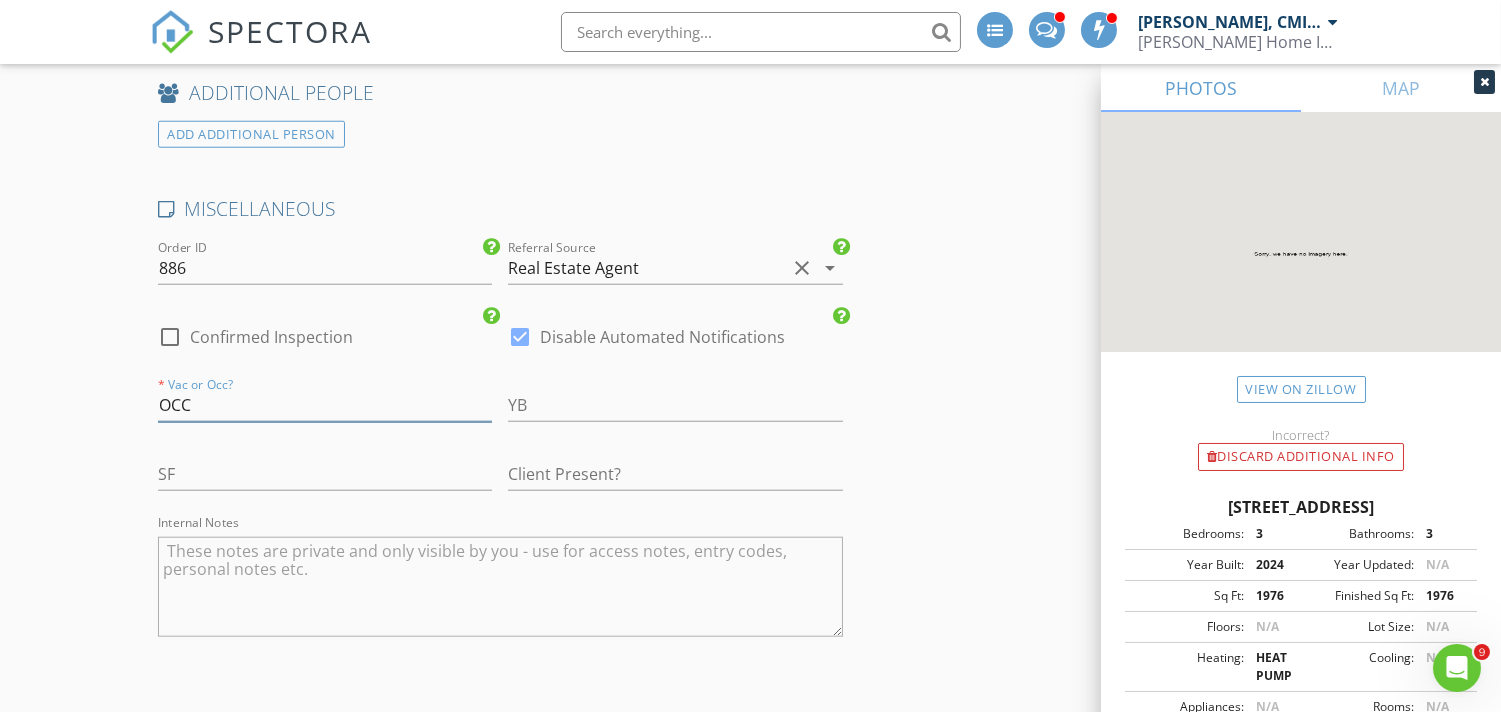 type on "OCC" 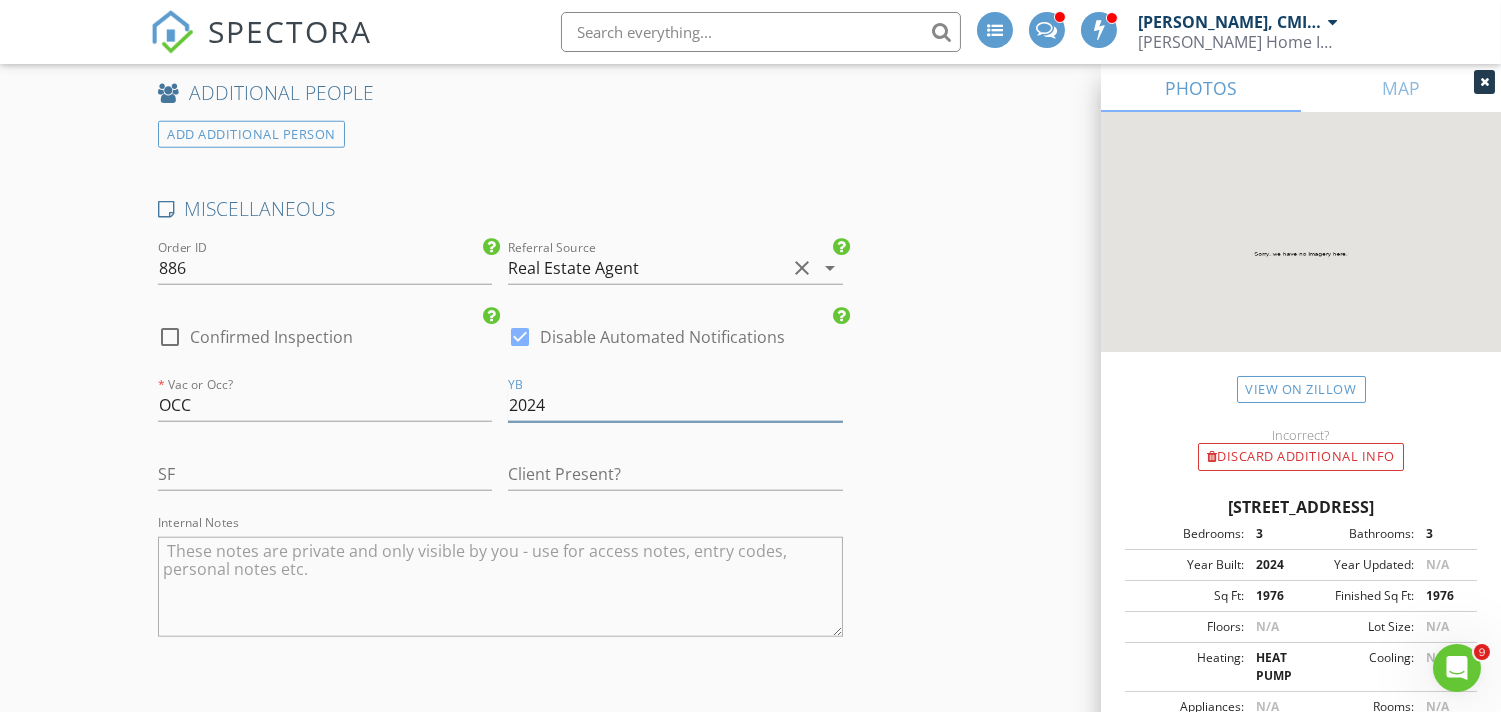 type on "2024" 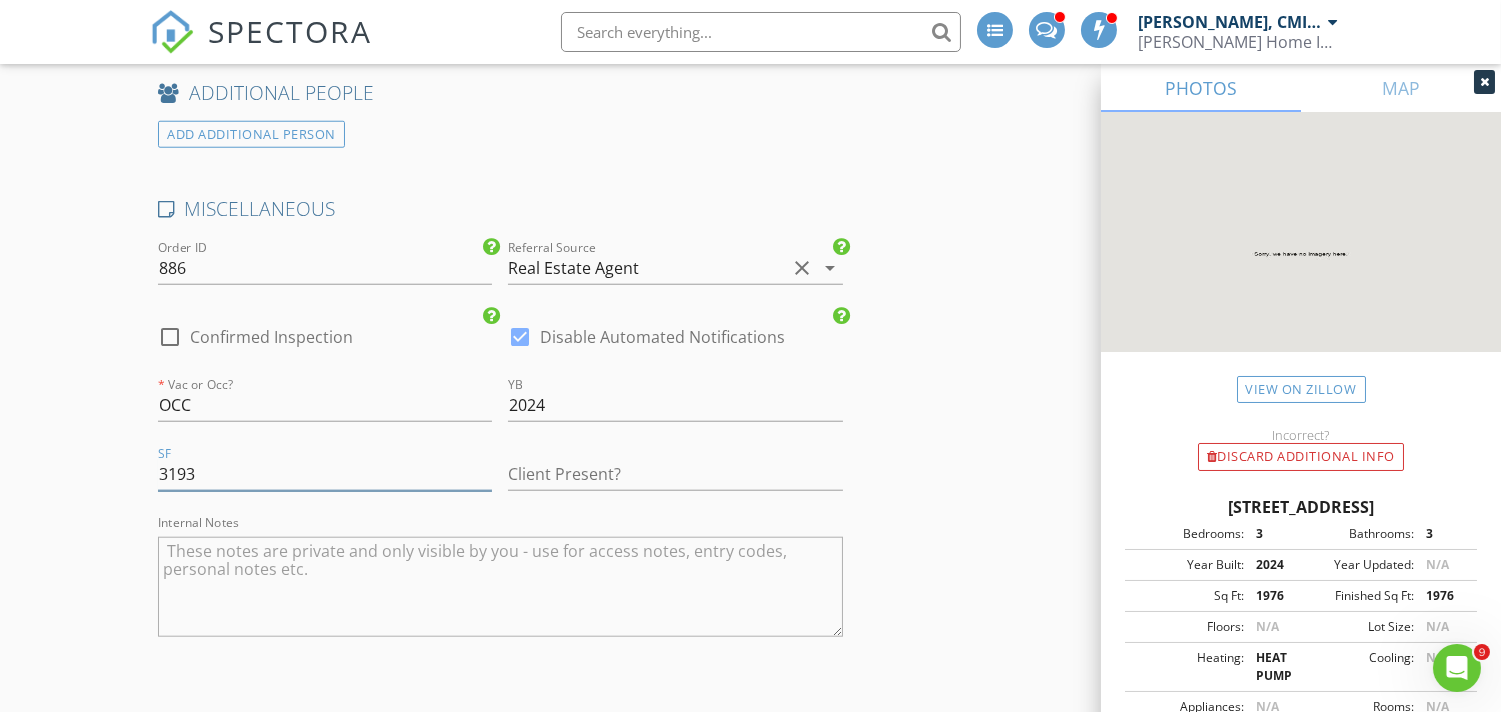 type on "3193" 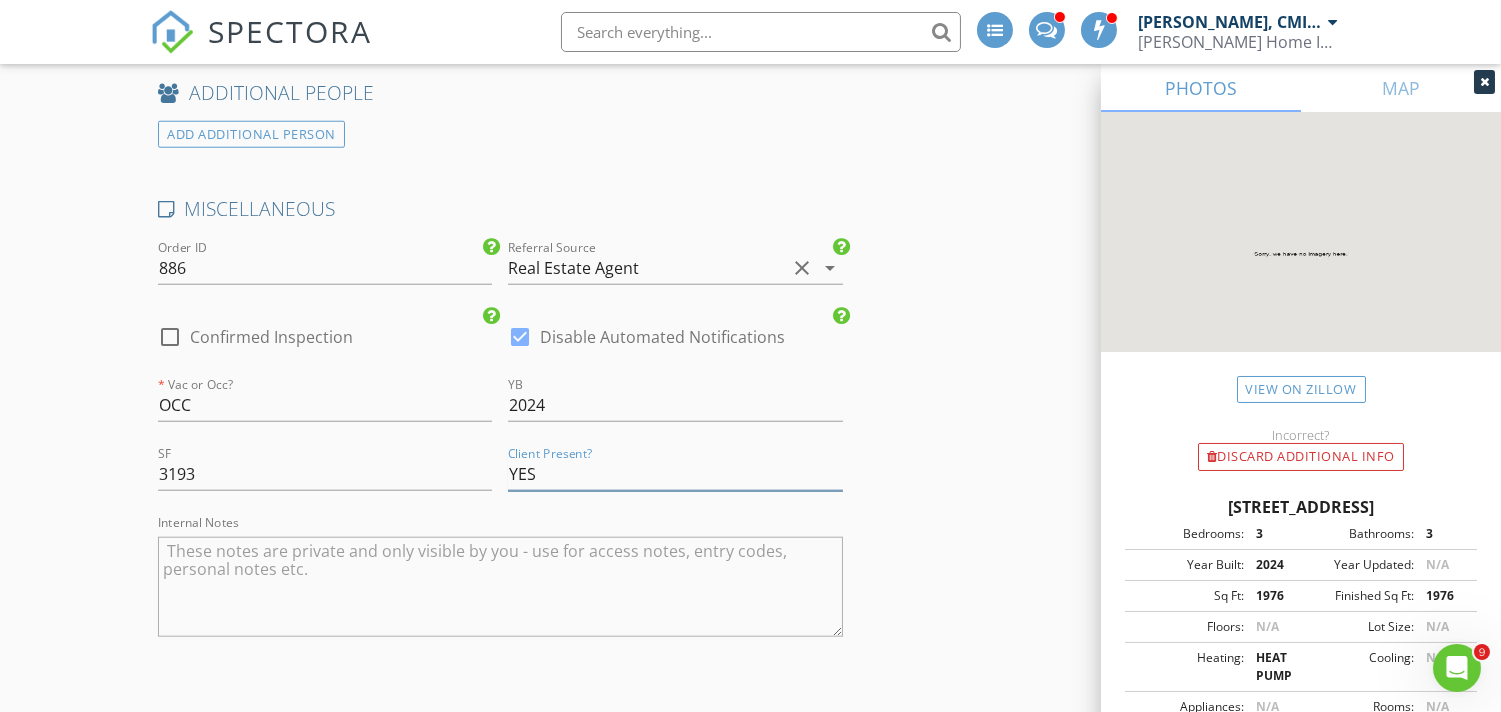 type on "YES" 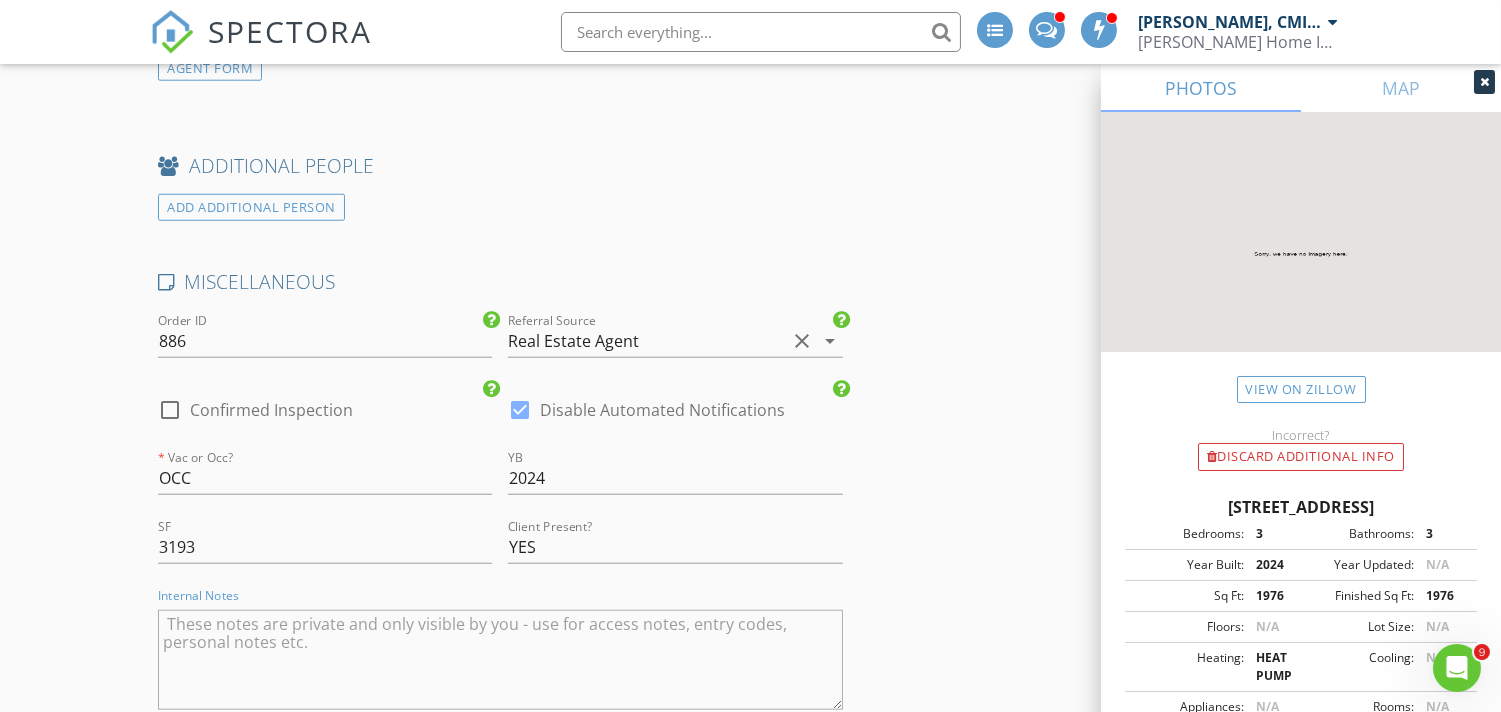 scroll, scrollTop: 3528, scrollLeft: 0, axis: vertical 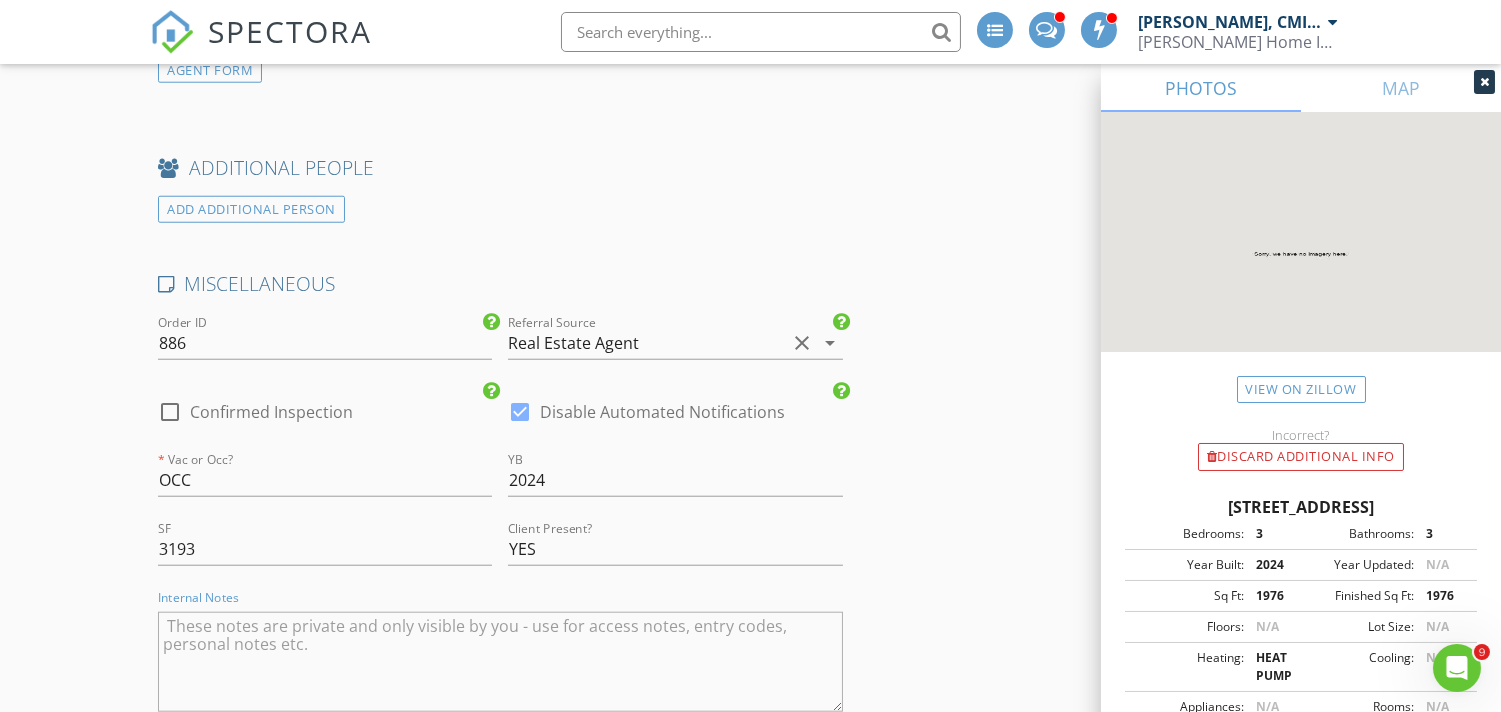 click at bounding box center (170, 412) 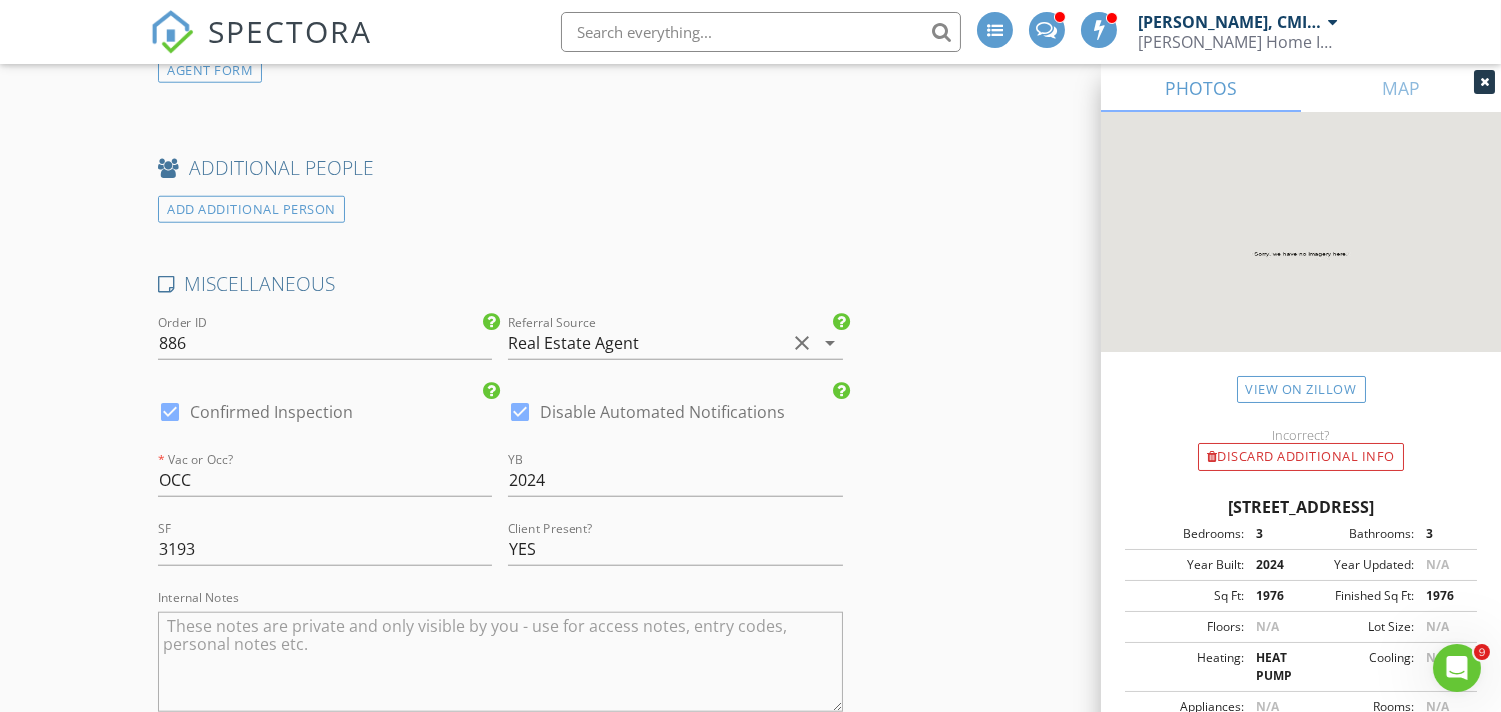 click at bounding box center (520, 412) 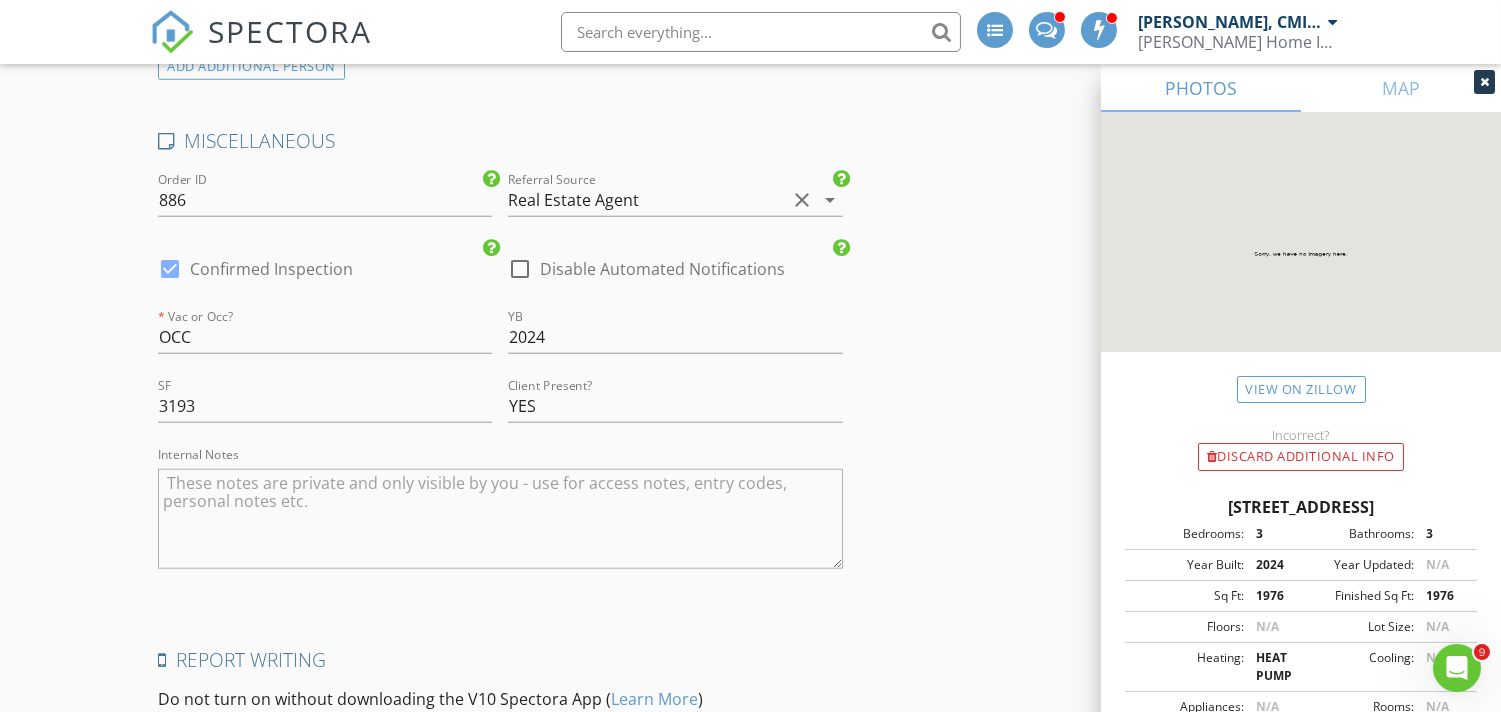 scroll, scrollTop: 3900, scrollLeft: 0, axis: vertical 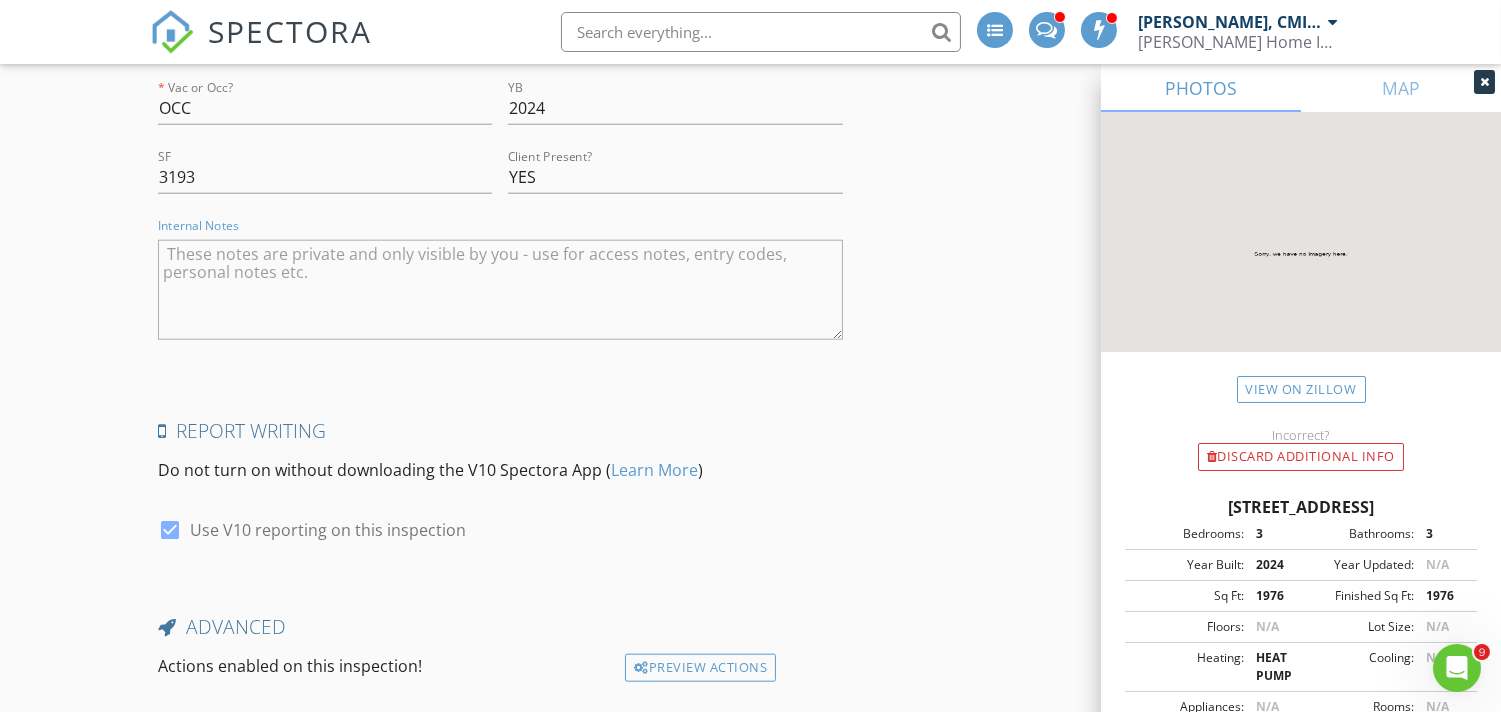click at bounding box center [500, 290] 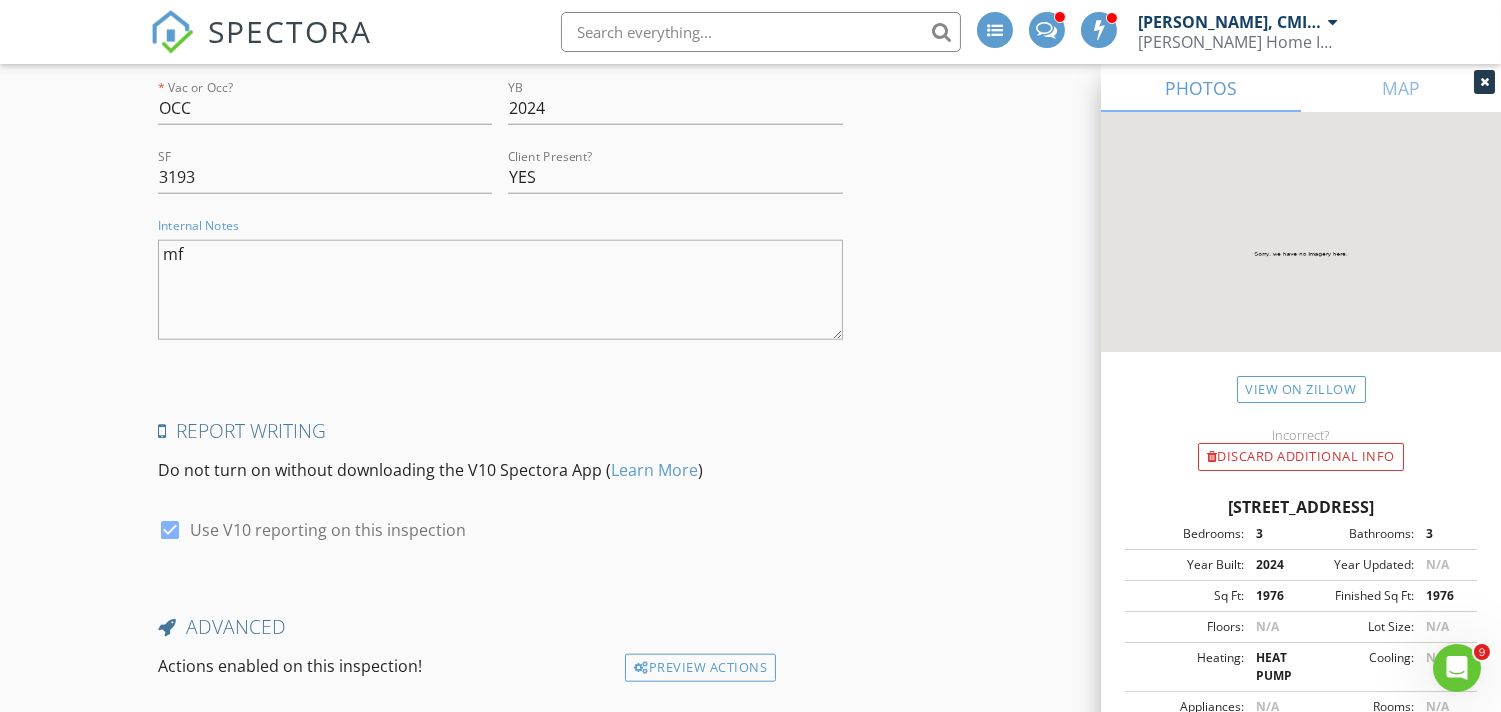 type on "m" 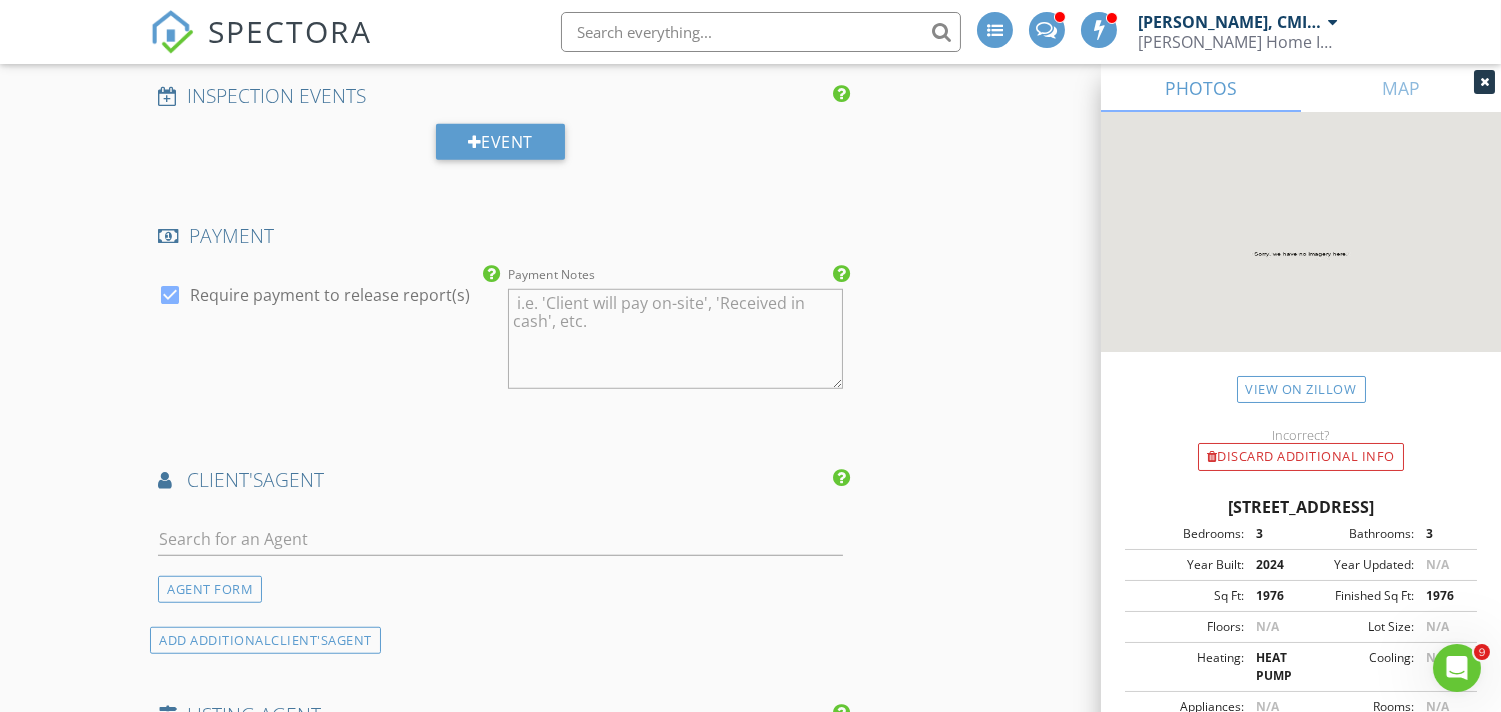 scroll, scrollTop: 2777, scrollLeft: 0, axis: vertical 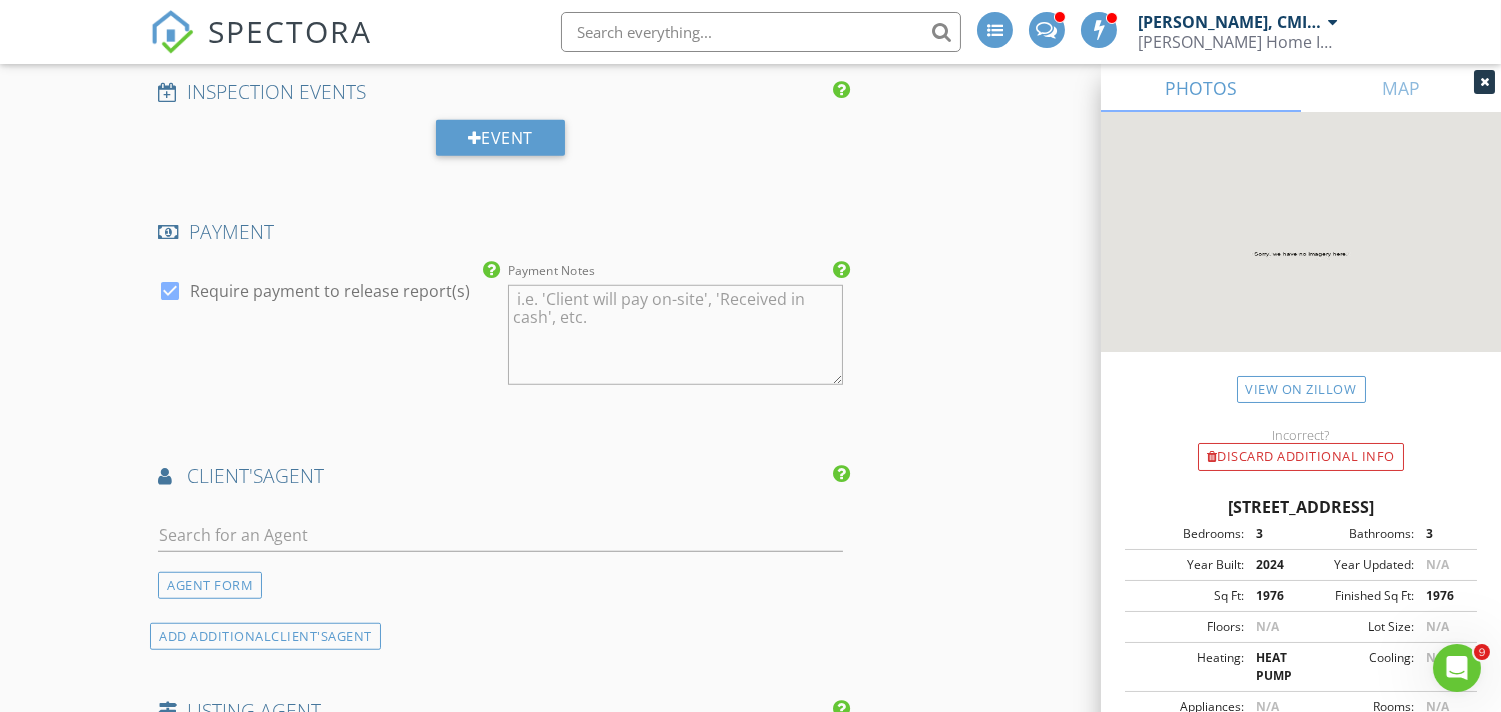 type on "MF STARTING. [PERSON_NAME] JOINING AFTER [PERSON_NAME] PICK UP IN CAMAS." 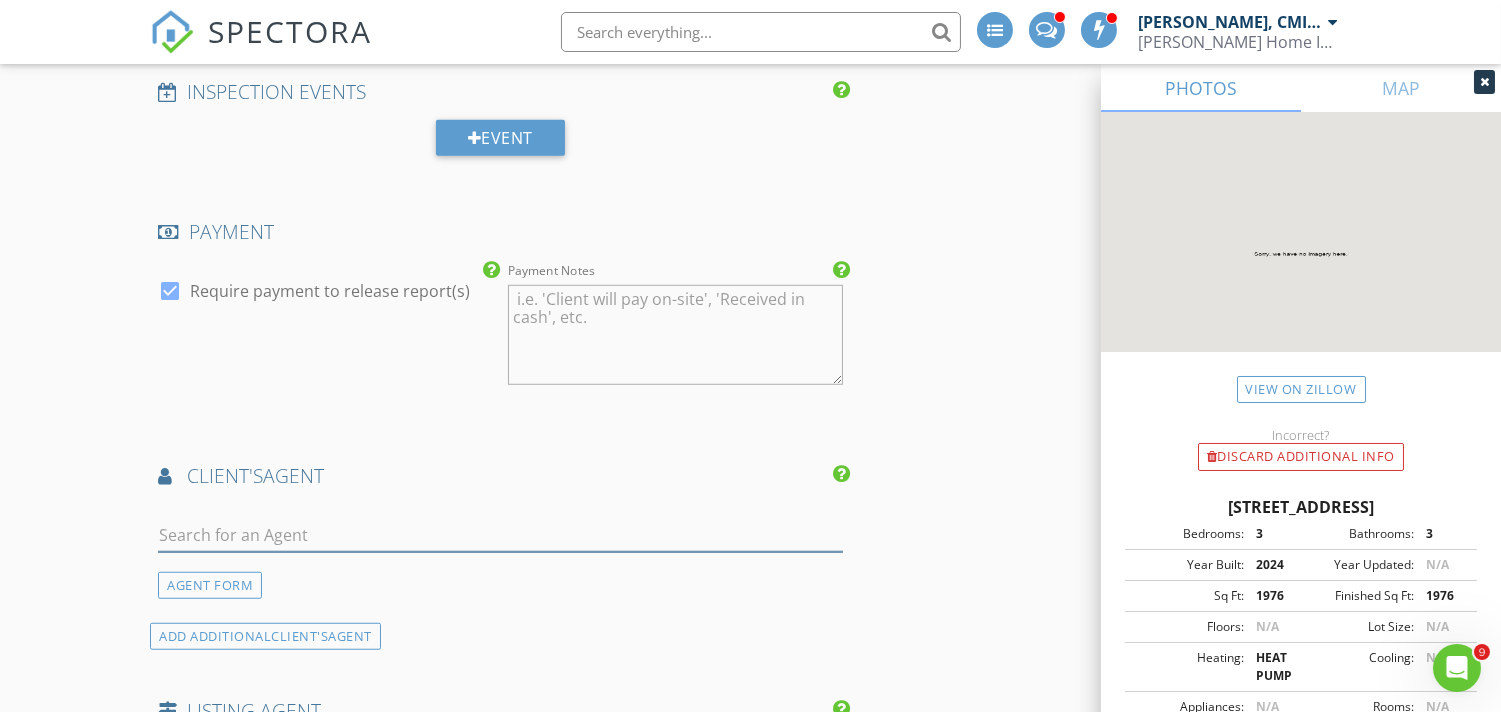 click at bounding box center (500, 535) 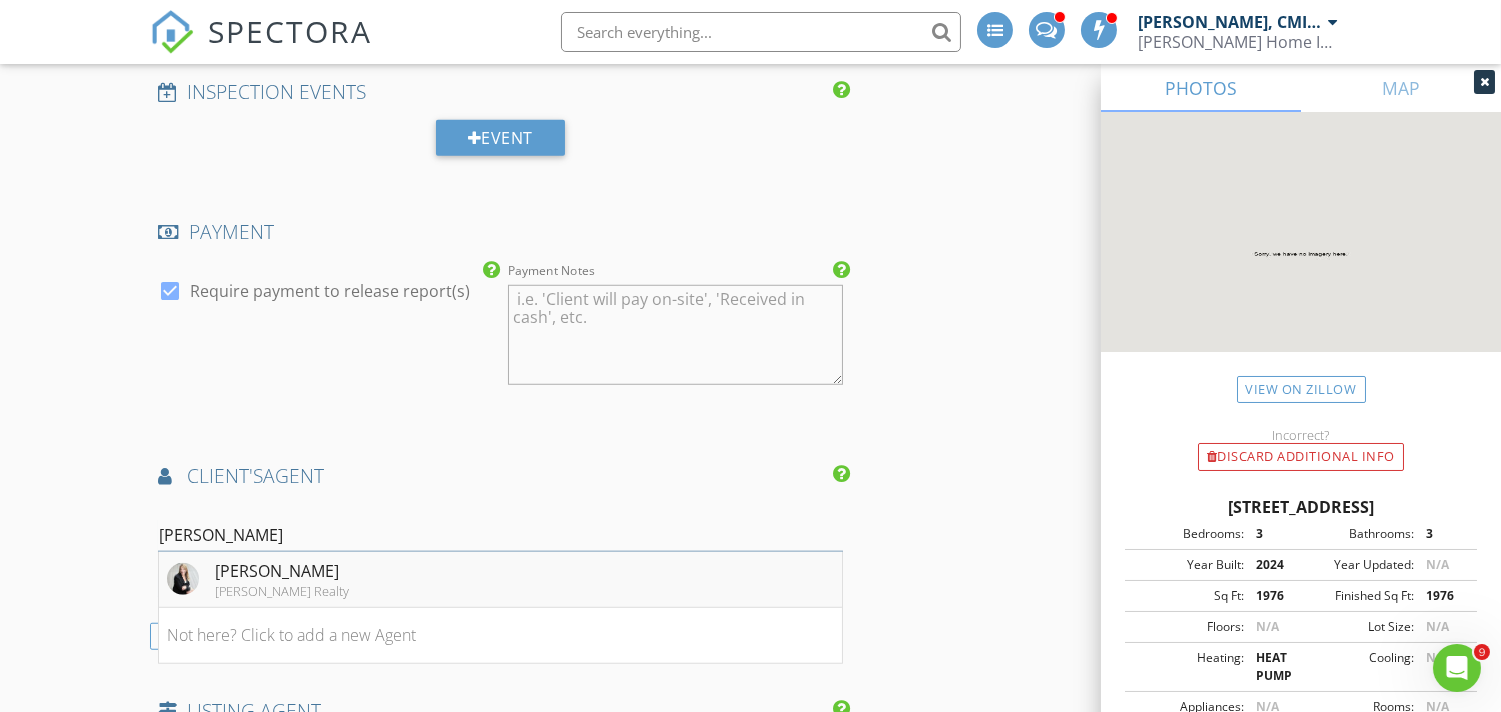 type on "dIANNE MORRIS" 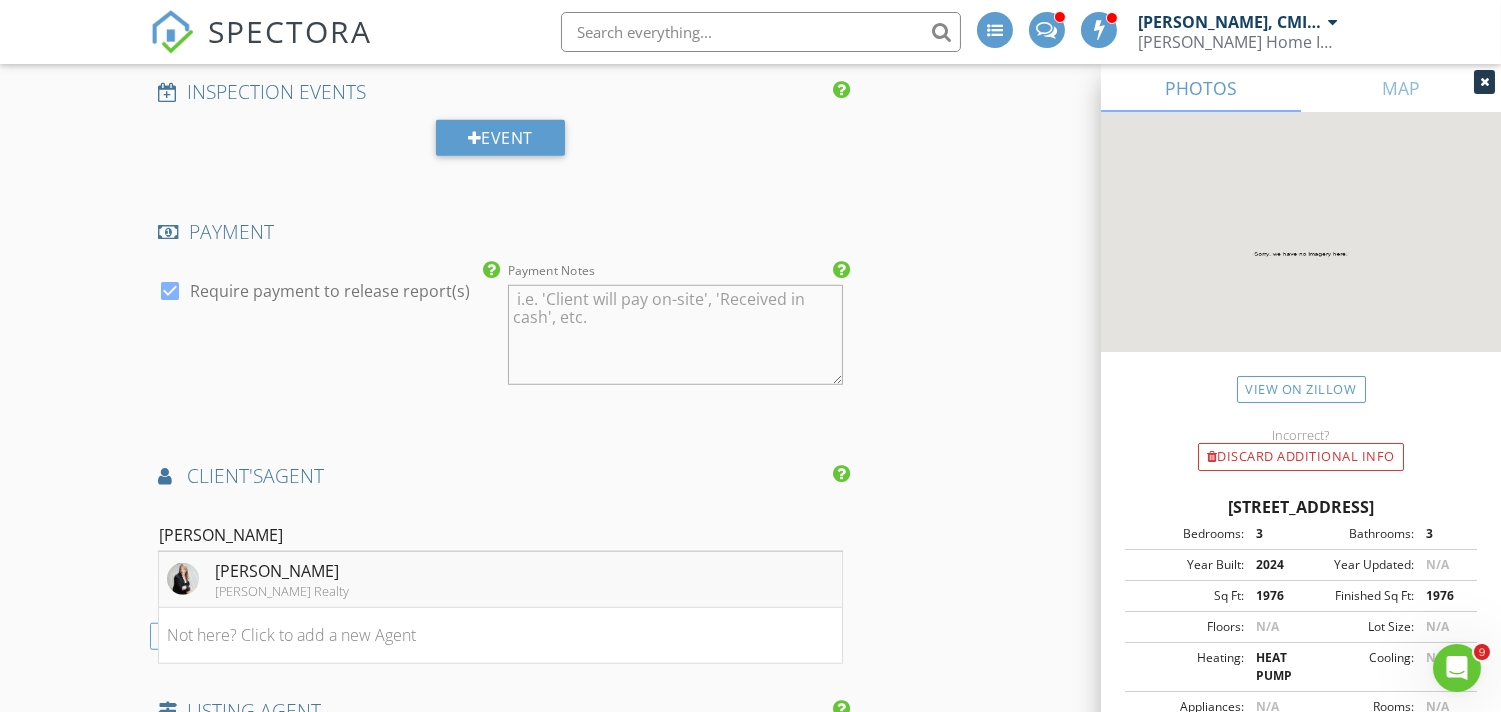 click on "[PERSON_NAME] Realty" at bounding box center (282, 591) 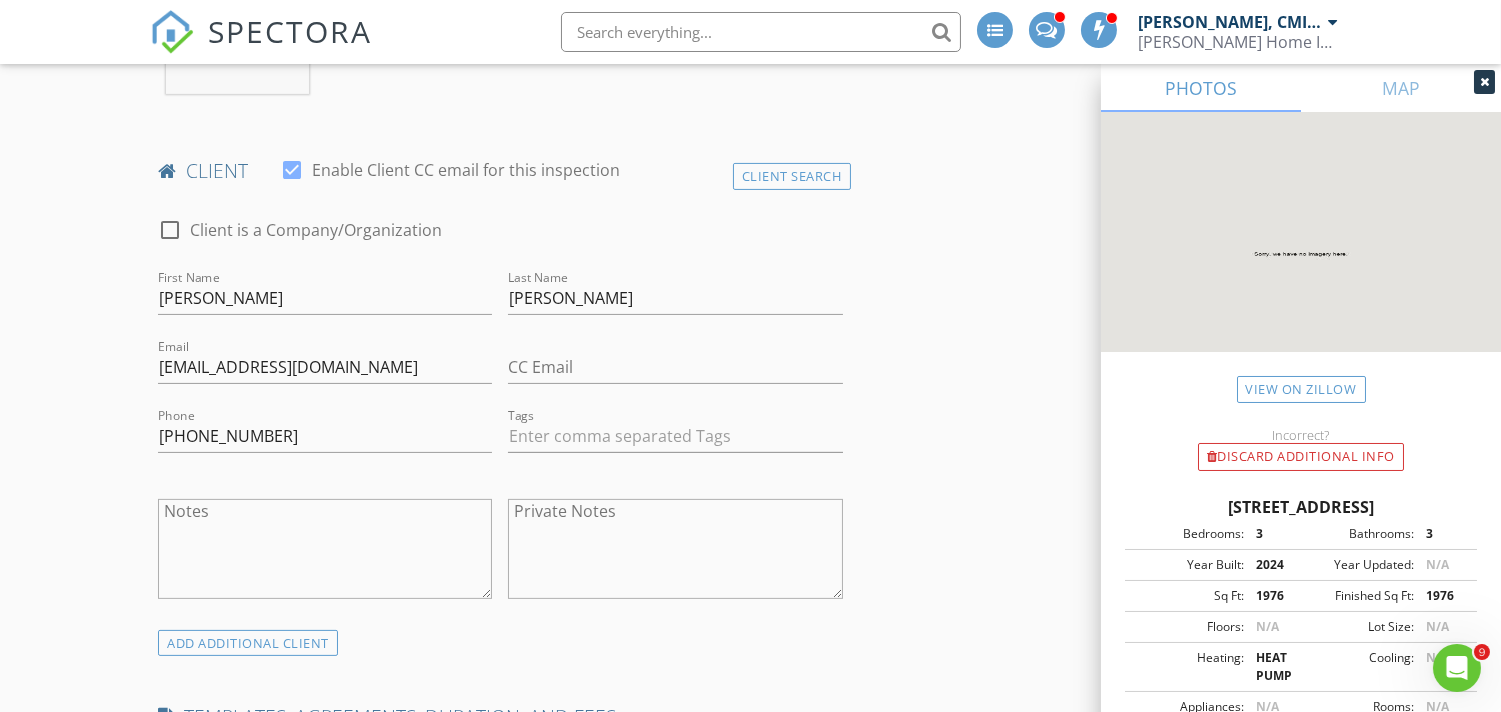 scroll, scrollTop: 1000, scrollLeft: 0, axis: vertical 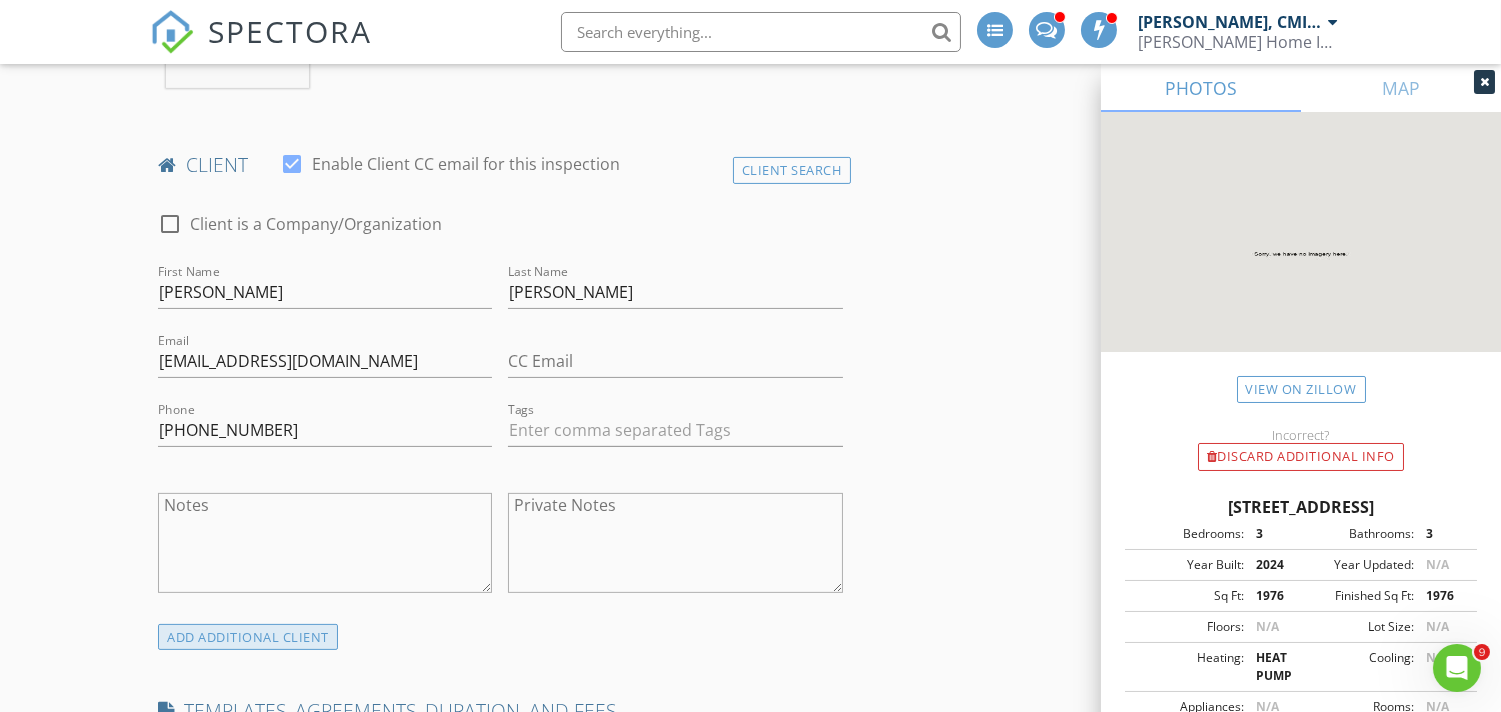 click on "ADD ADDITIONAL client" at bounding box center (248, 637) 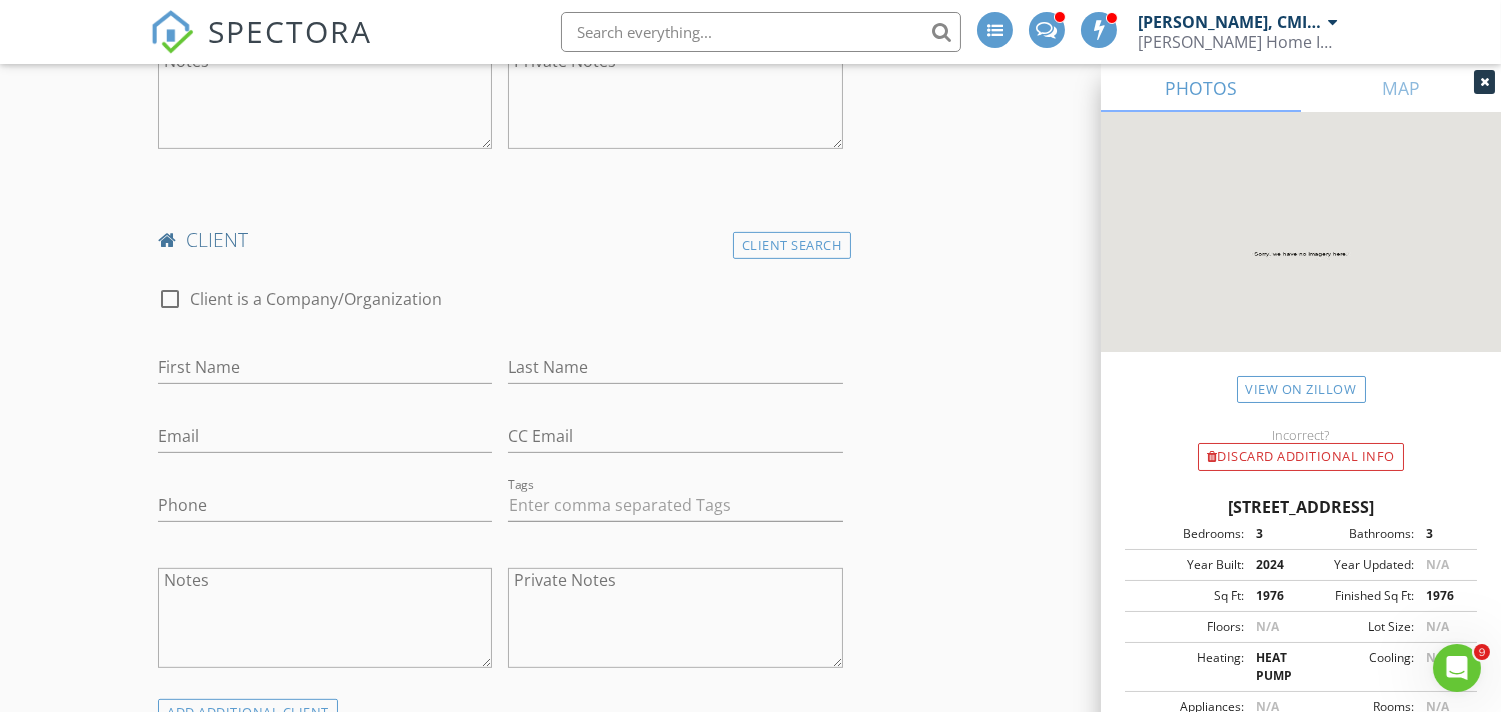 scroll, scrollTop: 1517, scrollLeft: 0, axis: vertical 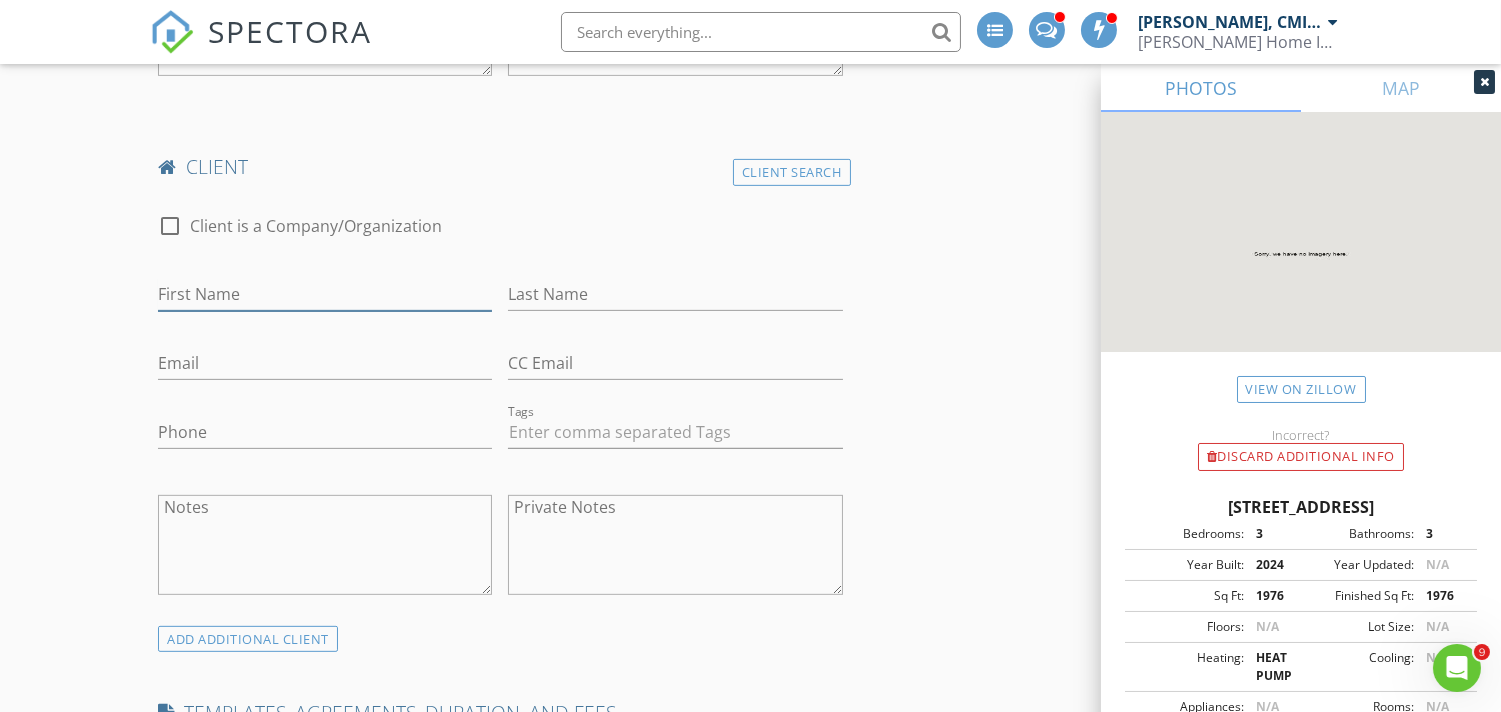 click on "First Name" at bounding box center [325, 294] 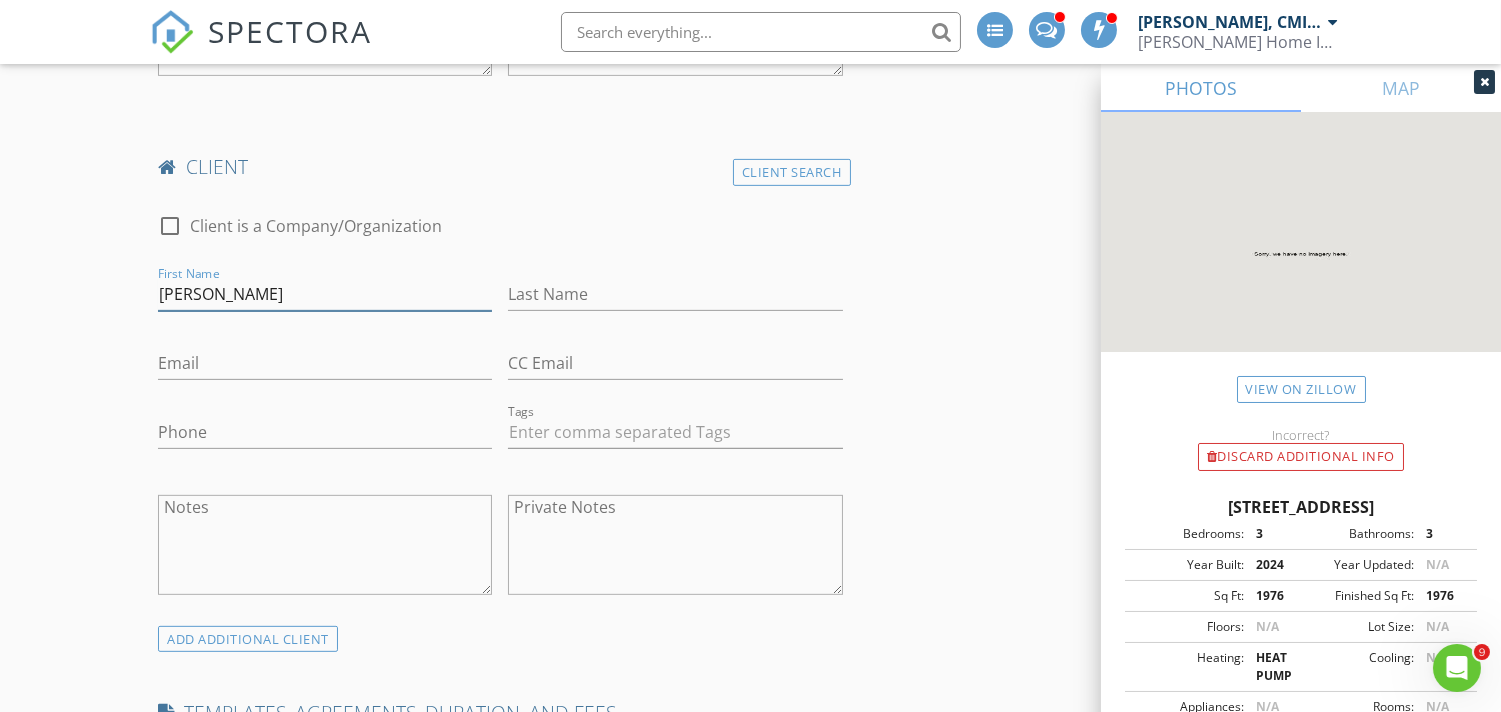type on "[PERSON_NAME]" 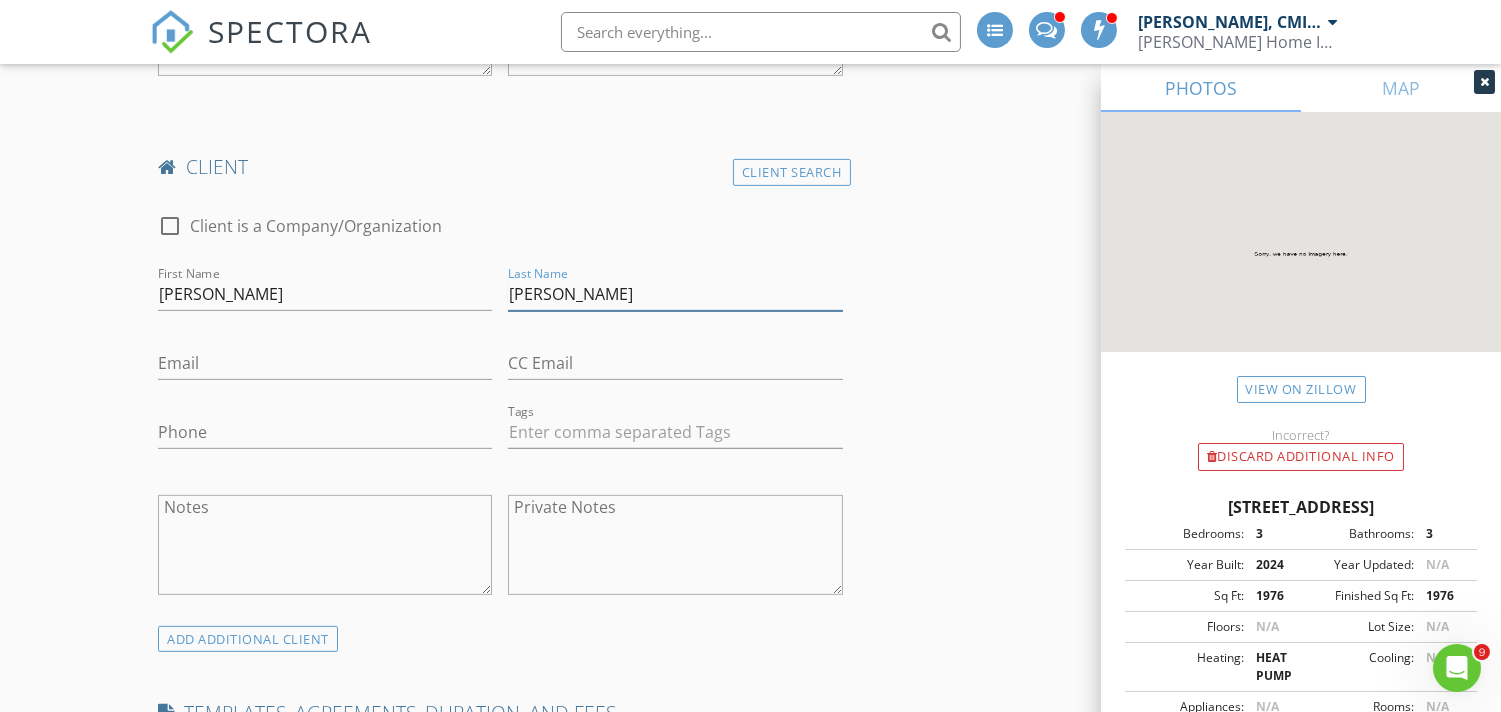 type on "[PERSON_NAME]" 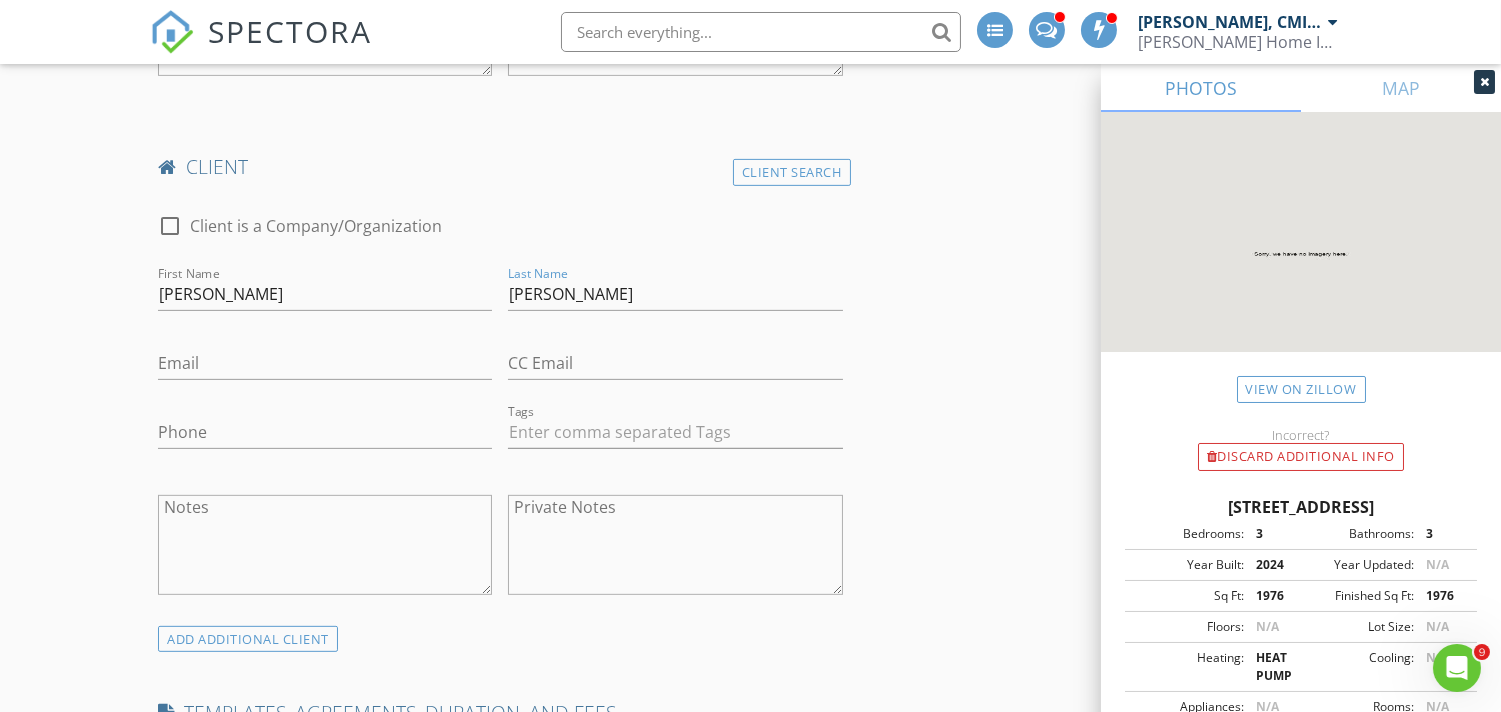 click on "INSPECTOR(S)
check_box   Justin Nickelsen, CMI, ACI, CPI   PRIMARY   check_box_outline_blank   Michael Frey     Justin Nickelsen, CMI, ACI, CPI arrow_drop_down   check_box_outline_blank Justin Nickelsen, CMI, ACI, CPI specifically requested
Date/Time
07/14/2025 8:45 AM
Location
Address Search       Address 203 Galaxy Pl   Unit   City Woodland   State WA   Zip 98674   County Cowlitz     Square Feet 3193   Year Built 2024   Foundation Crawlspace arrow_drop_down     Justin Nickelsen, CMI, ACI, CPI     30.1 miles     (an hour)
client
check_box Enable Client CC email for this inspection   Client Search     check_box_outline_blank Client is a Company/Organization     First Name Sean   Last Name Grogan   Email spg1314@gmailc.om   CC Email   Phone 503-891-6223         Tags         Notes   Private Notes
client
Client Search" at bounding box center (750, 1498) 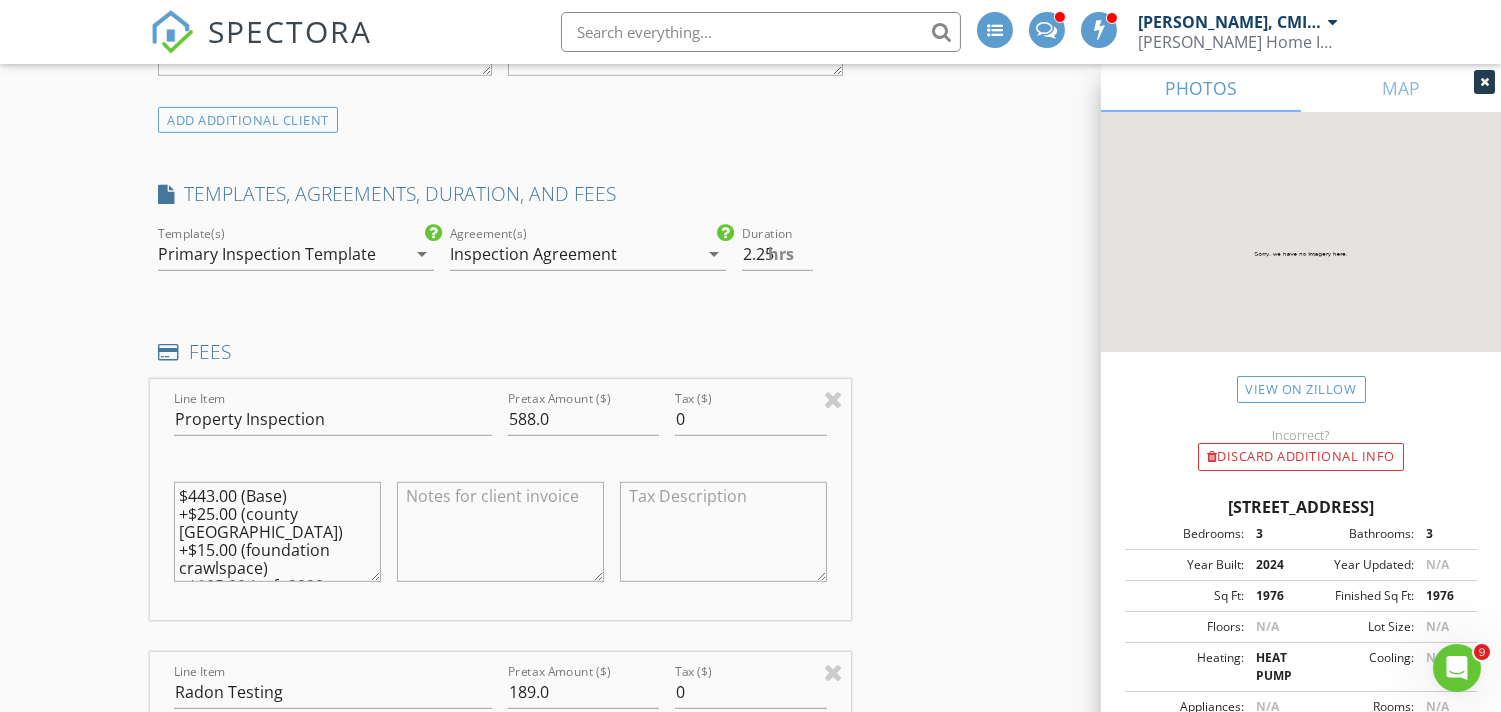 scroll, scrollTop: 2037, scrollLeft: 0, axis: vertical 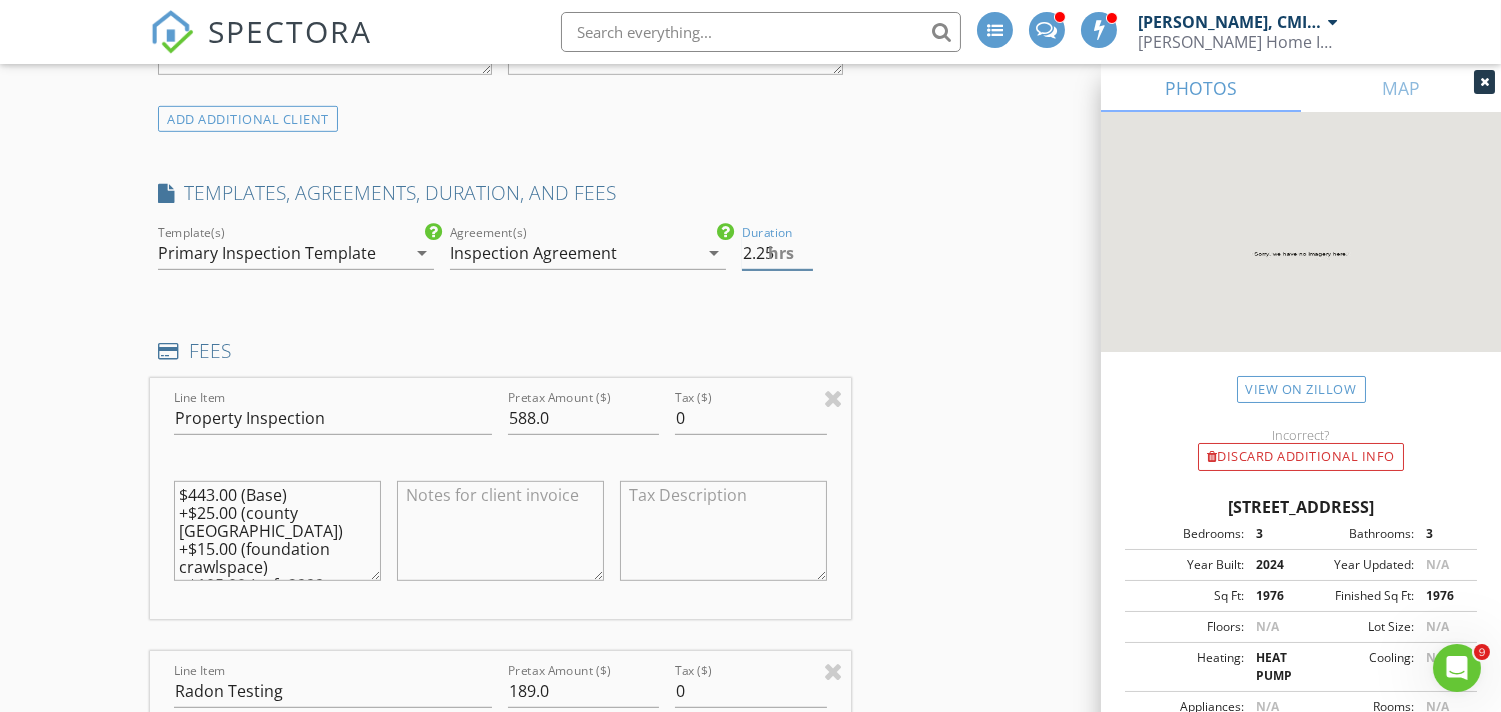 click on "2.25" at bounding box center [777, 253] 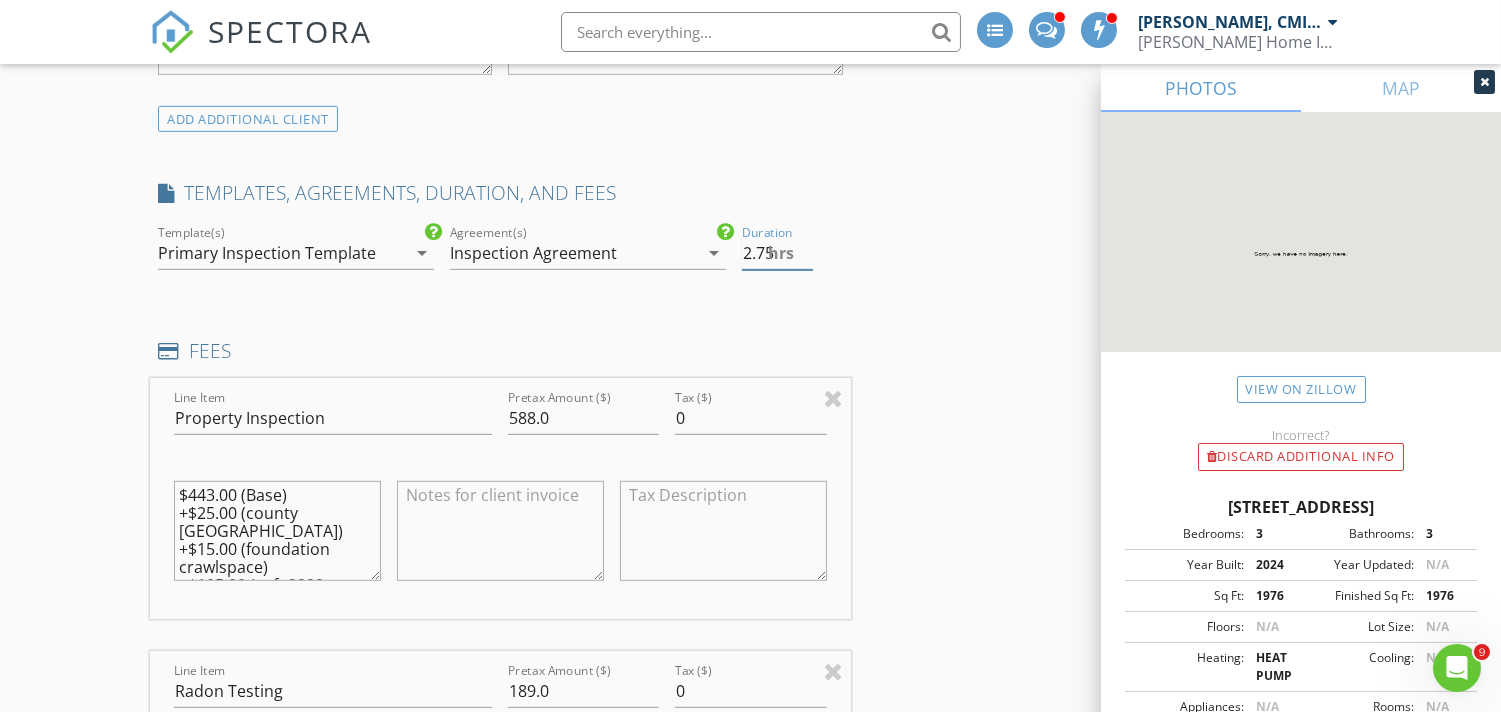 type on "2.75" 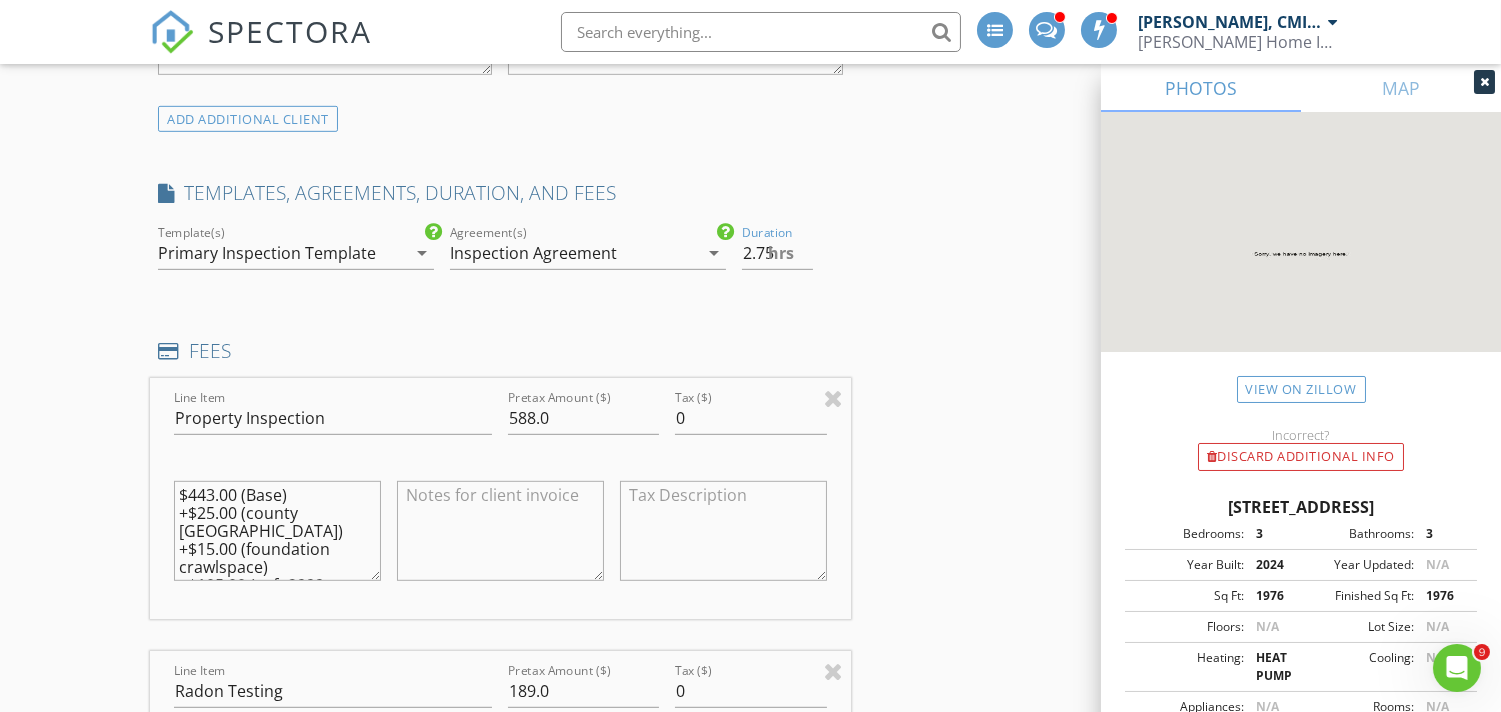 click on "INSPECTOR(S)
check_box   Justin Nickelsen, CMI, ACI, CPI   PRIMARY   check_box_outline_blank   Michael Frey     Justin Nickelsen, CMI, ACI, CPI arrow_drop_down   check_box_outline_blank Justin Nickelsen, CMI, ACI, CPI specifically requested
Date/Time
07/14/2025 8:45 AM
Location
Address Search       Address 203 Galaxy Pl   Unit   City Woodland   State WA   Zip 98674   County Cowlitz     Square Feet 3193   Year Built 2024   Foundation Crawlspace arrow_drop_down     Justin Nickelsen, CMI, ACI, CPI     30.1 miles     (an hour)
client
check_box Enable Client CC email for this inspection   Client Search     check_box_outline_blank Client is a Company/Organization     First Name Sean   Last Name Grogan   Email spg1314@gmailc.om   CC Email   Phone 503-891-6223         Tags         Notes   Private Notes
client
Client Search" at bounding box center (750, 978) 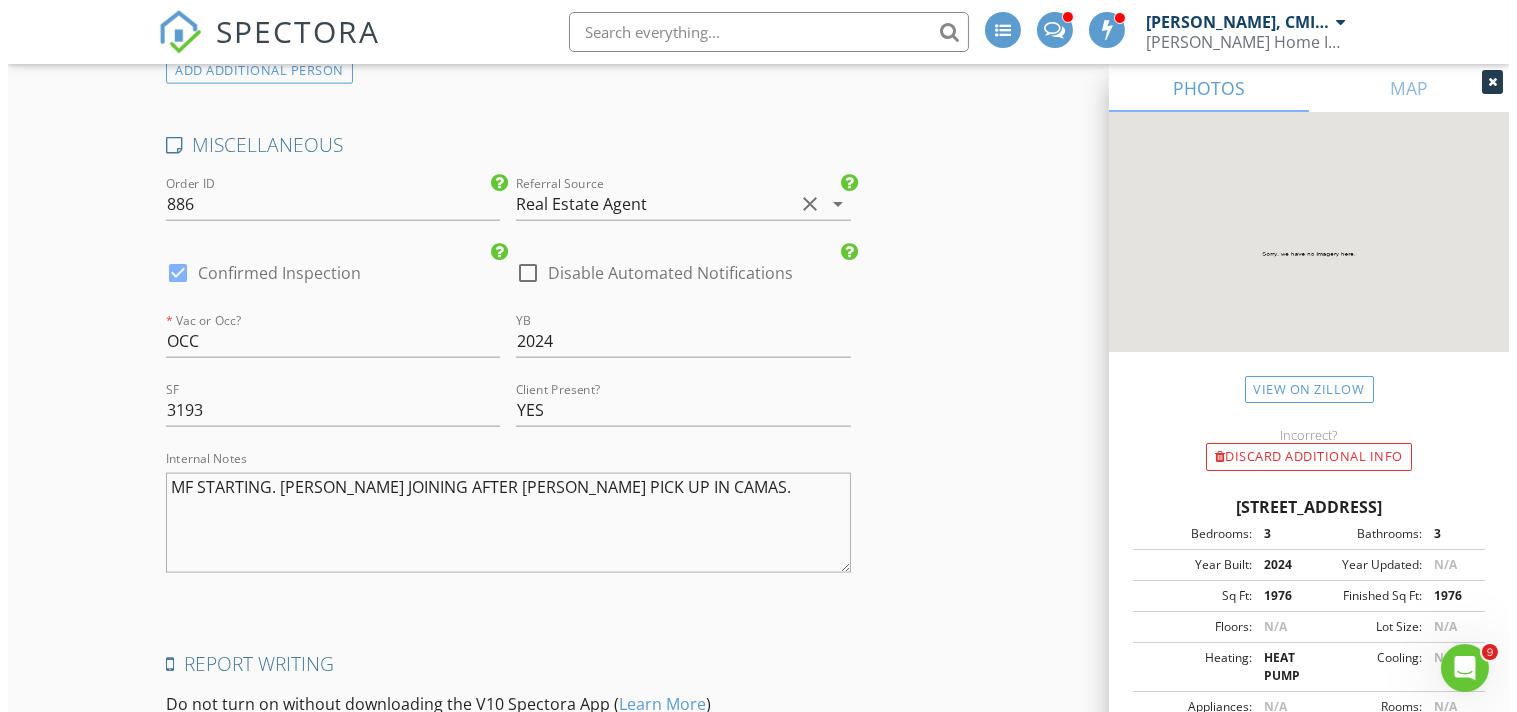 scroll, scrollTop: 5074, scrollLeft: 0, axis: vertical 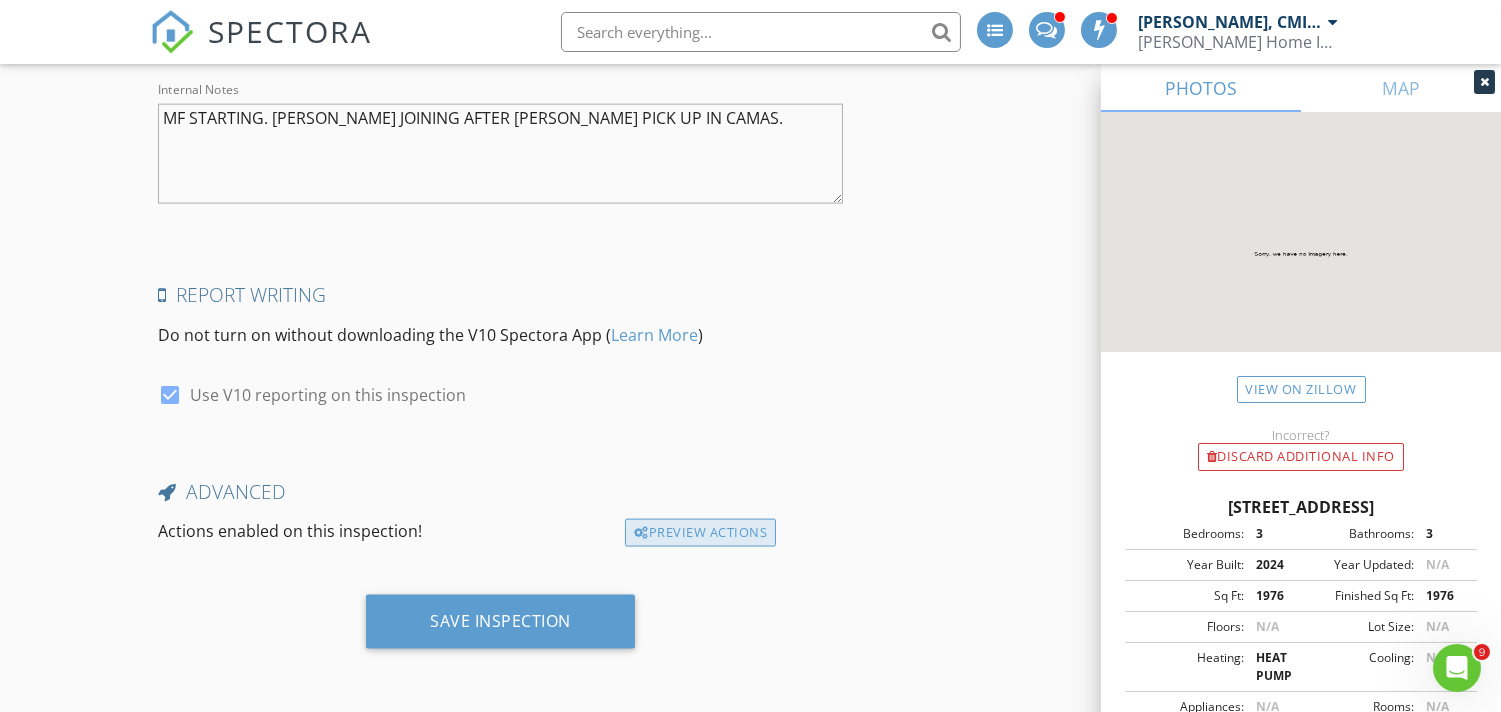 click on "Preview Actions" at bounding box center (700, 533) 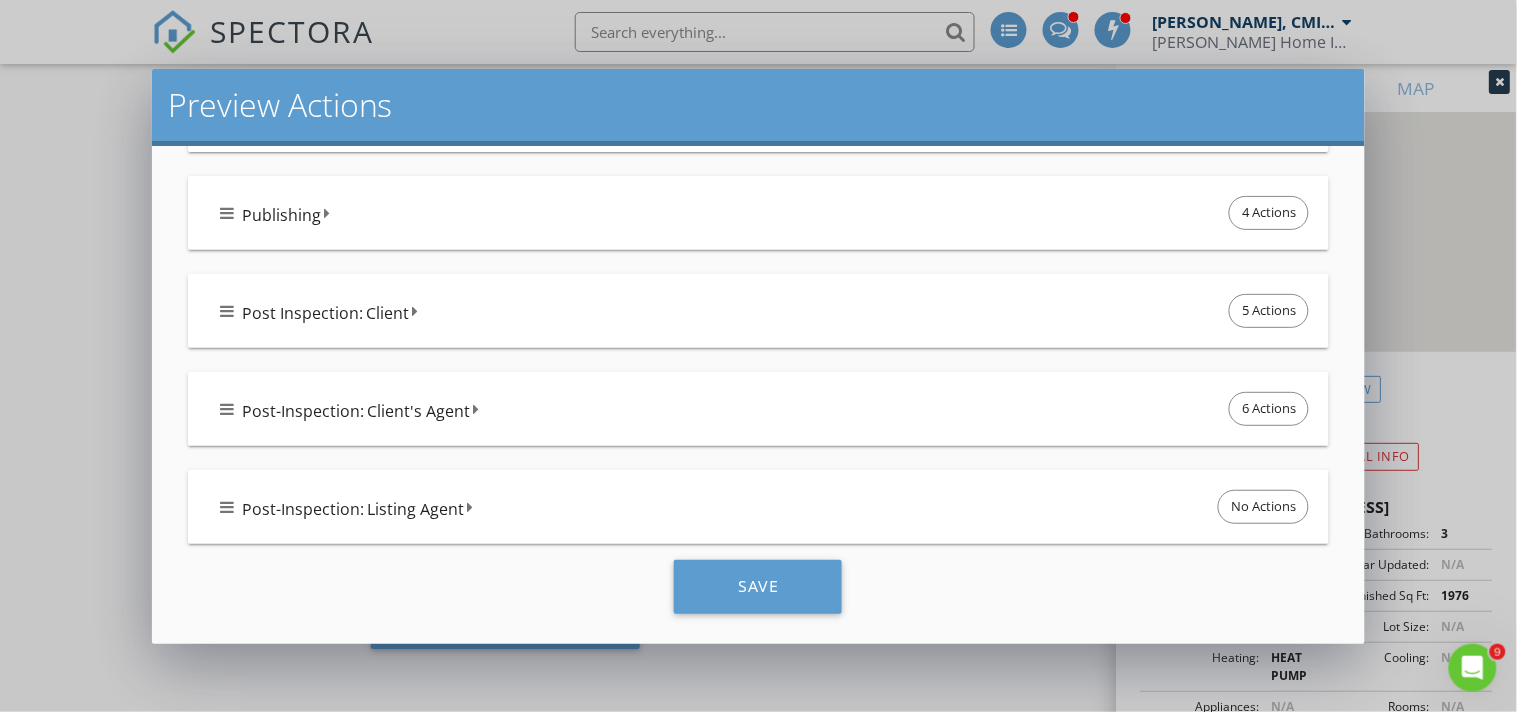 scroll, scrollTop: 675, scrollLeft: 0, axis: vertical 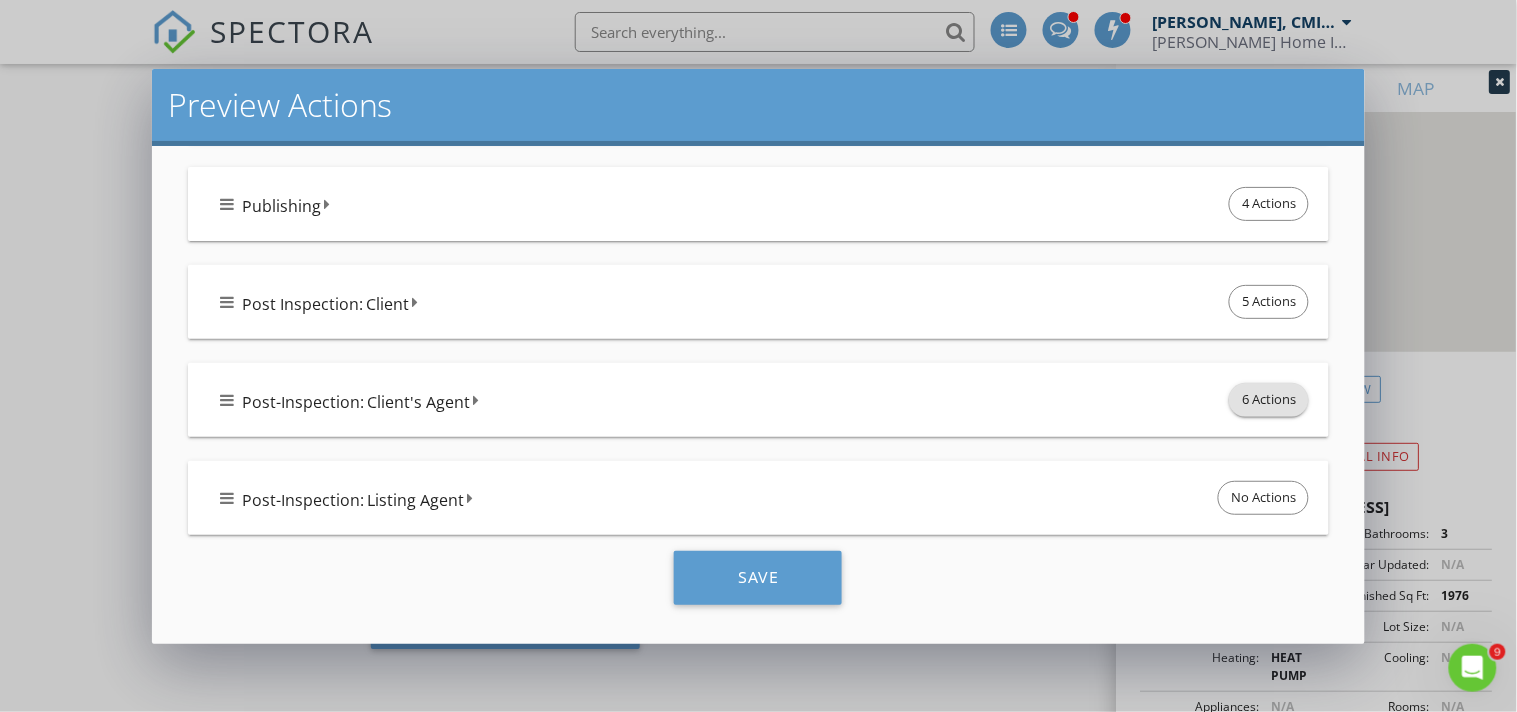 click on "6 Actions" at bounding box center (1269, 400) 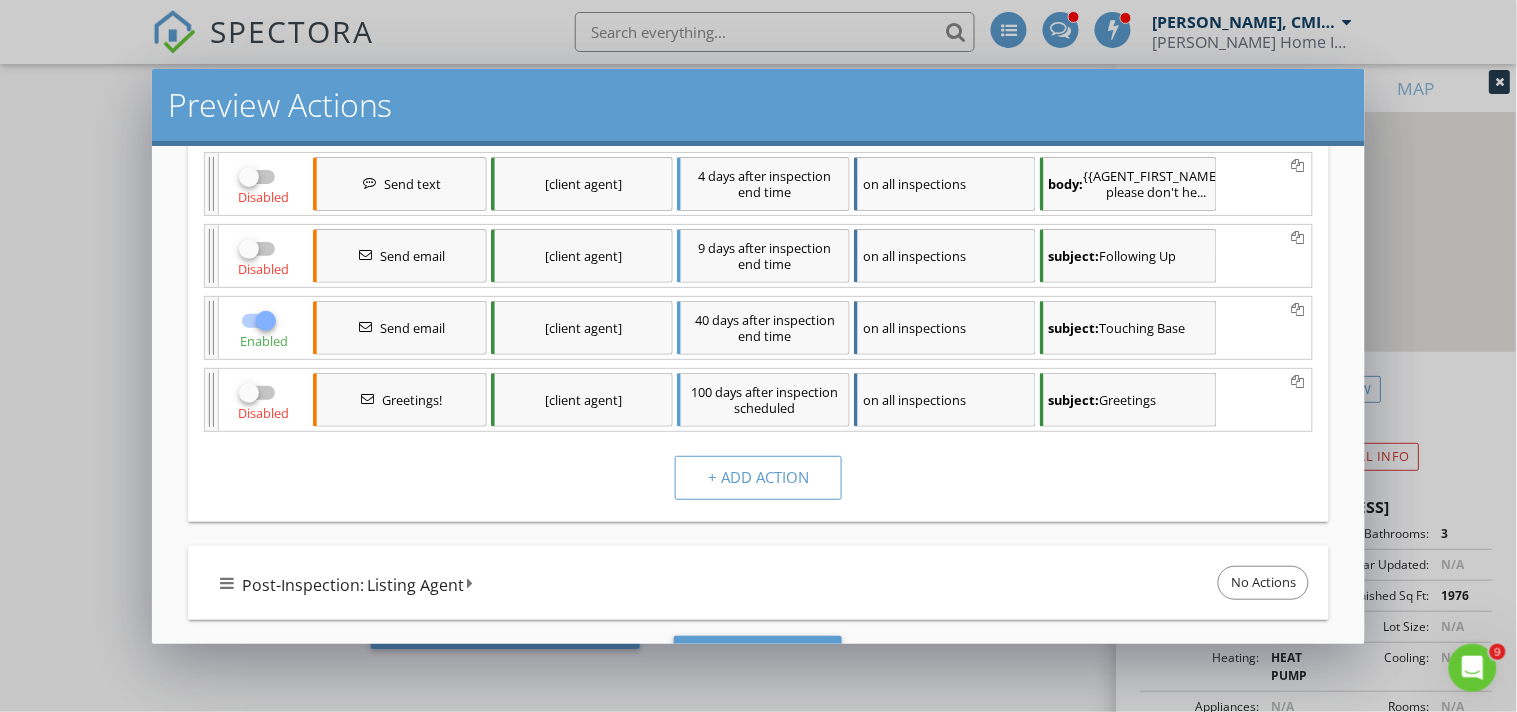 click at bounding box center [266, 321] 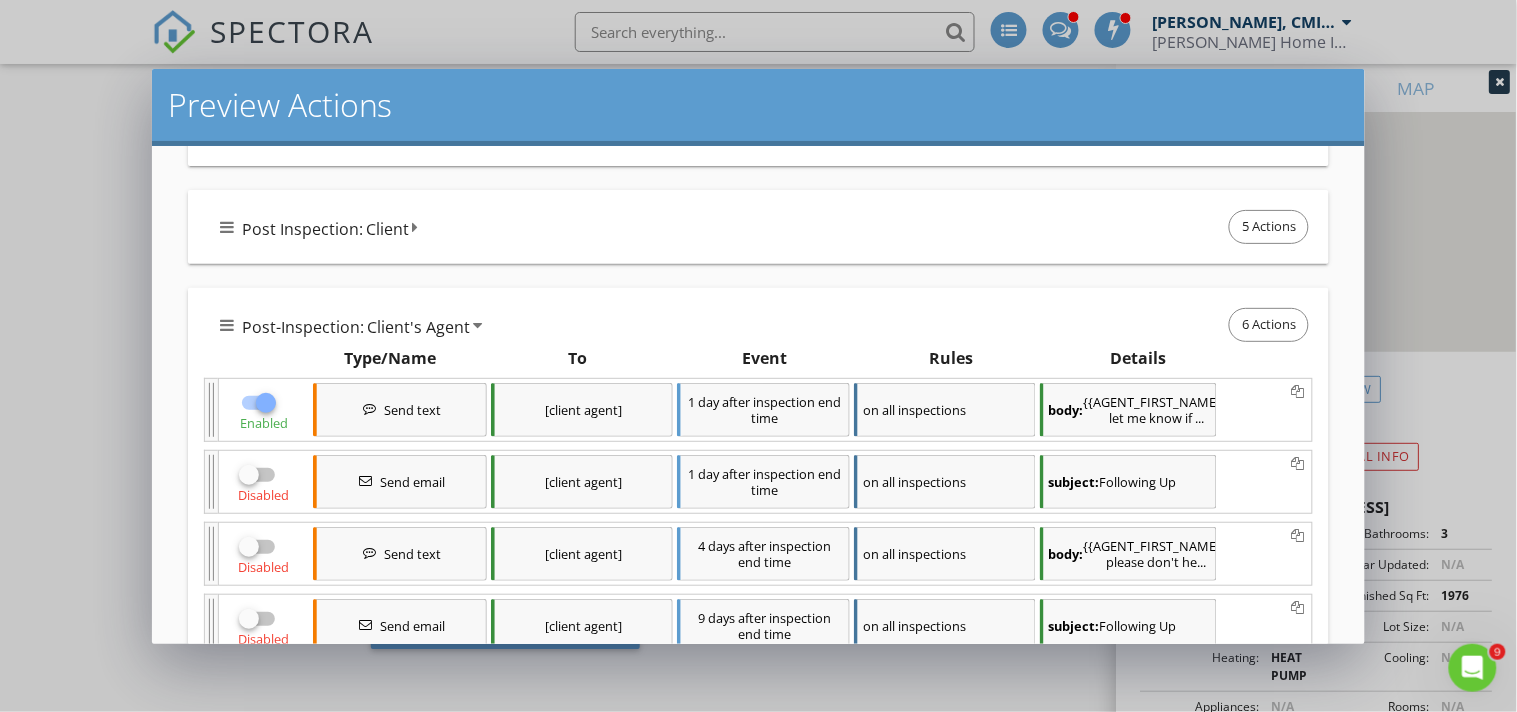click at bounding box center [266, 403] 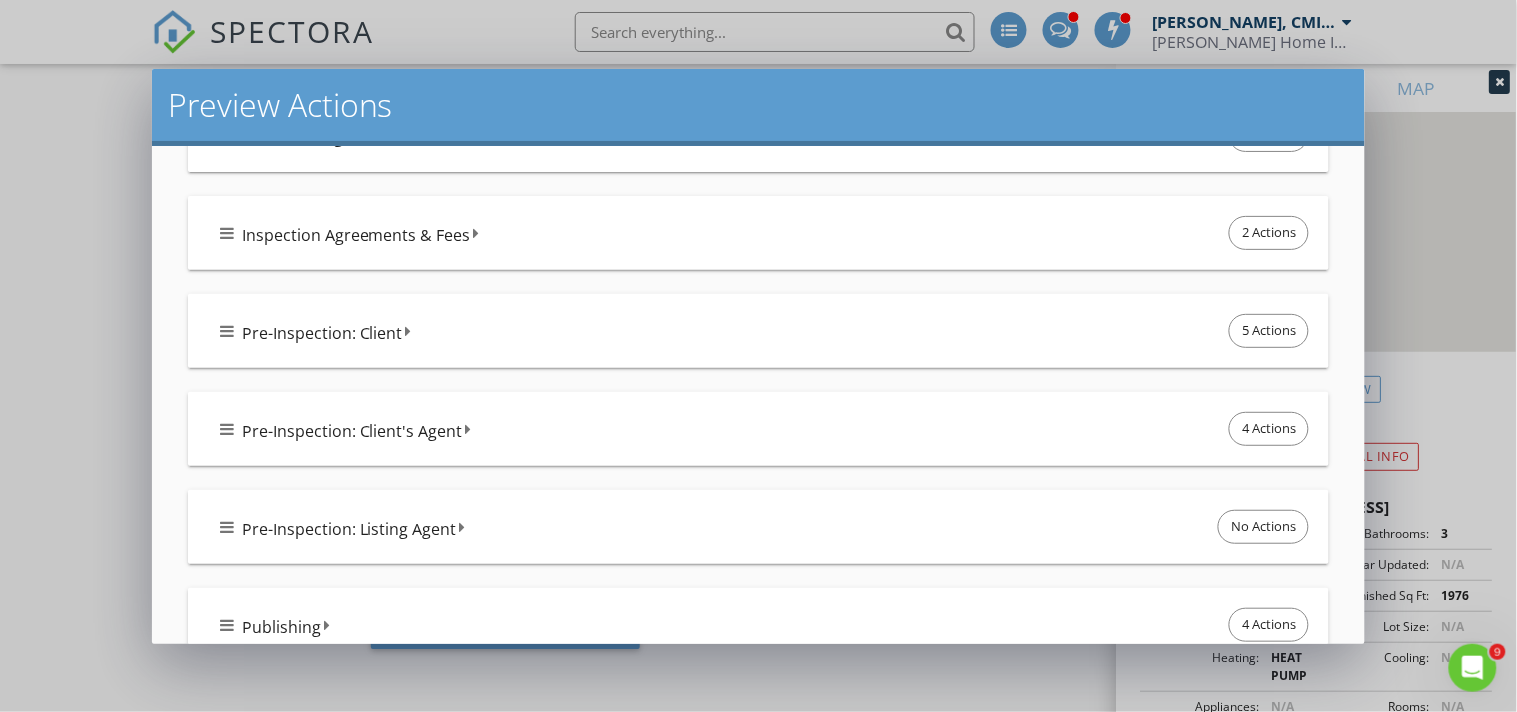 scroll, scrollTop: 277, scrollLeft: 0, axis: vertical 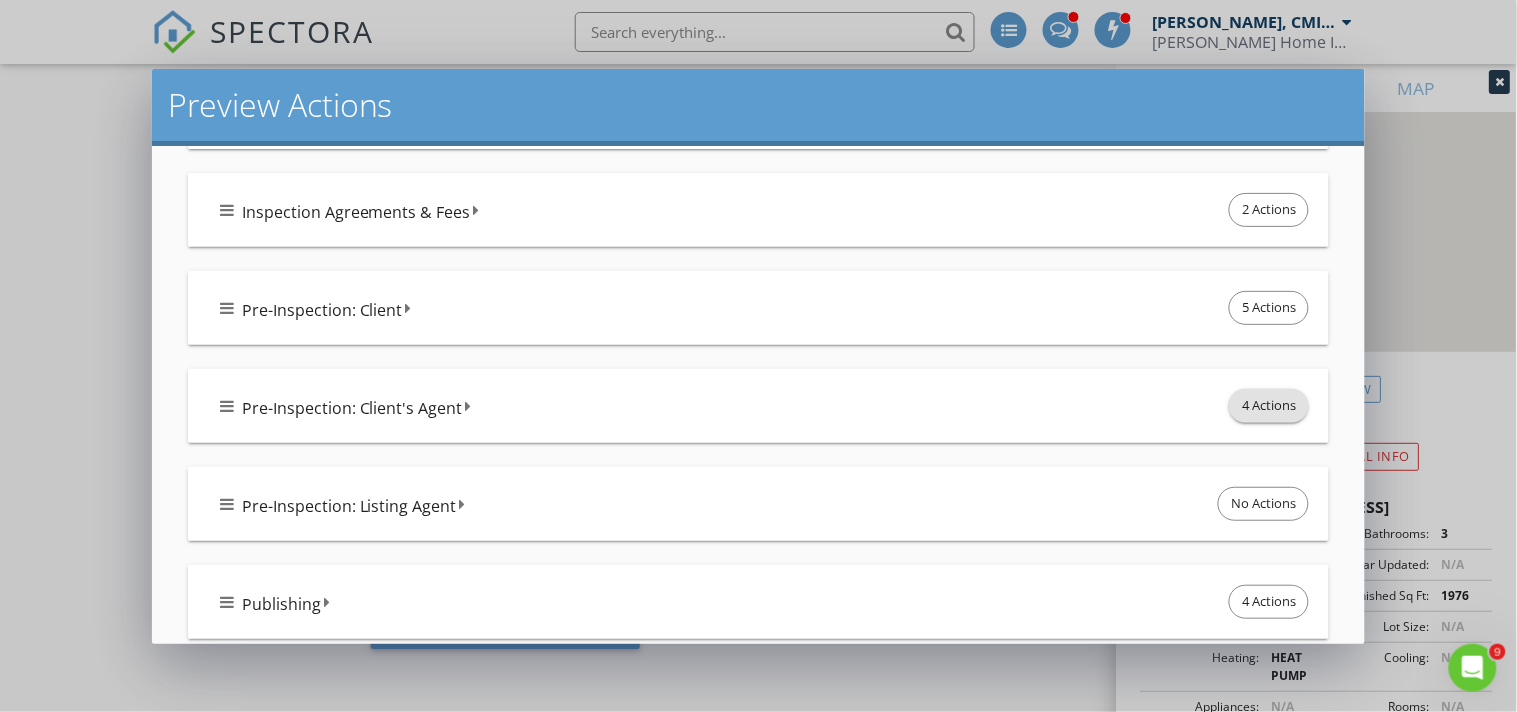 click on "4 Actions" at bounding box center [1269, 406] 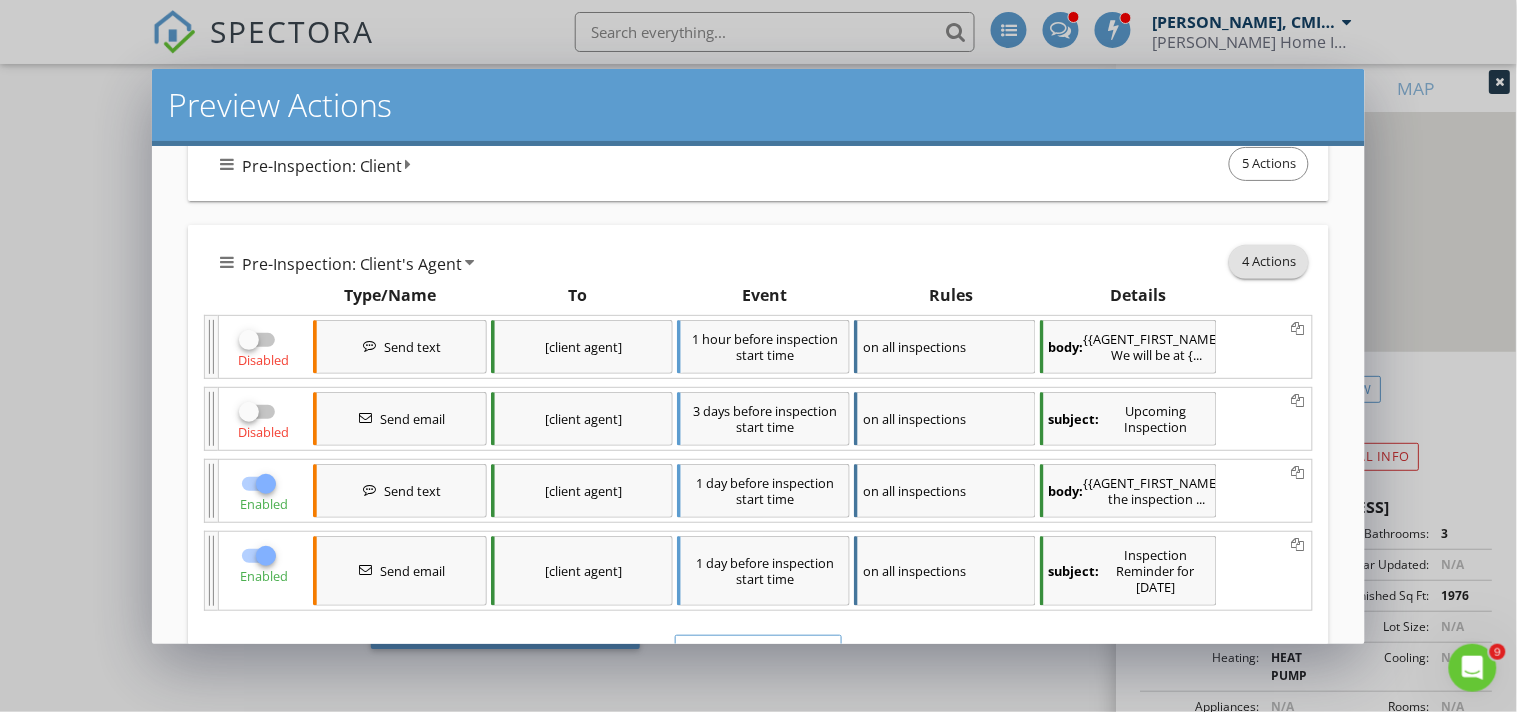 scroll, scrollTop: 648, scrollLeft: 0, axis: vertical 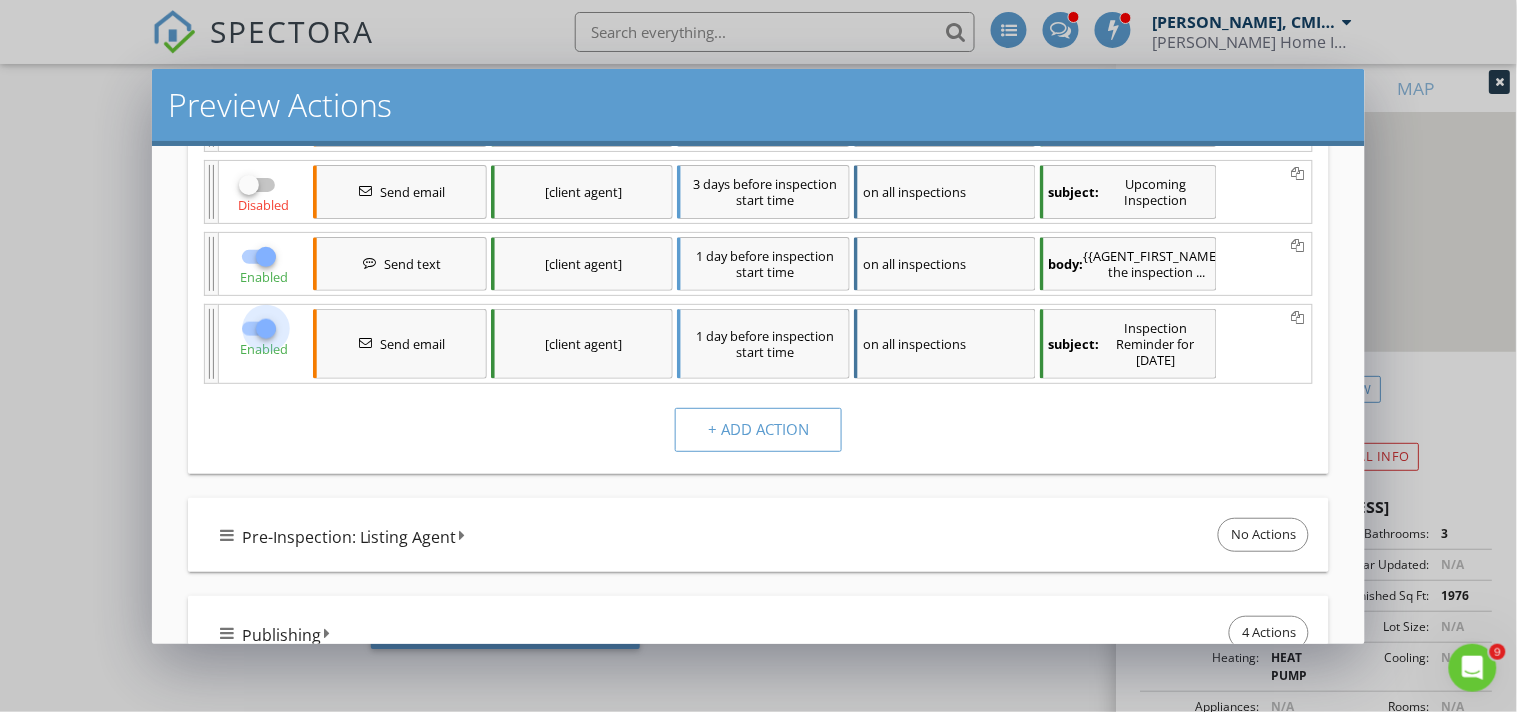 click at bounding box center (266, 329) 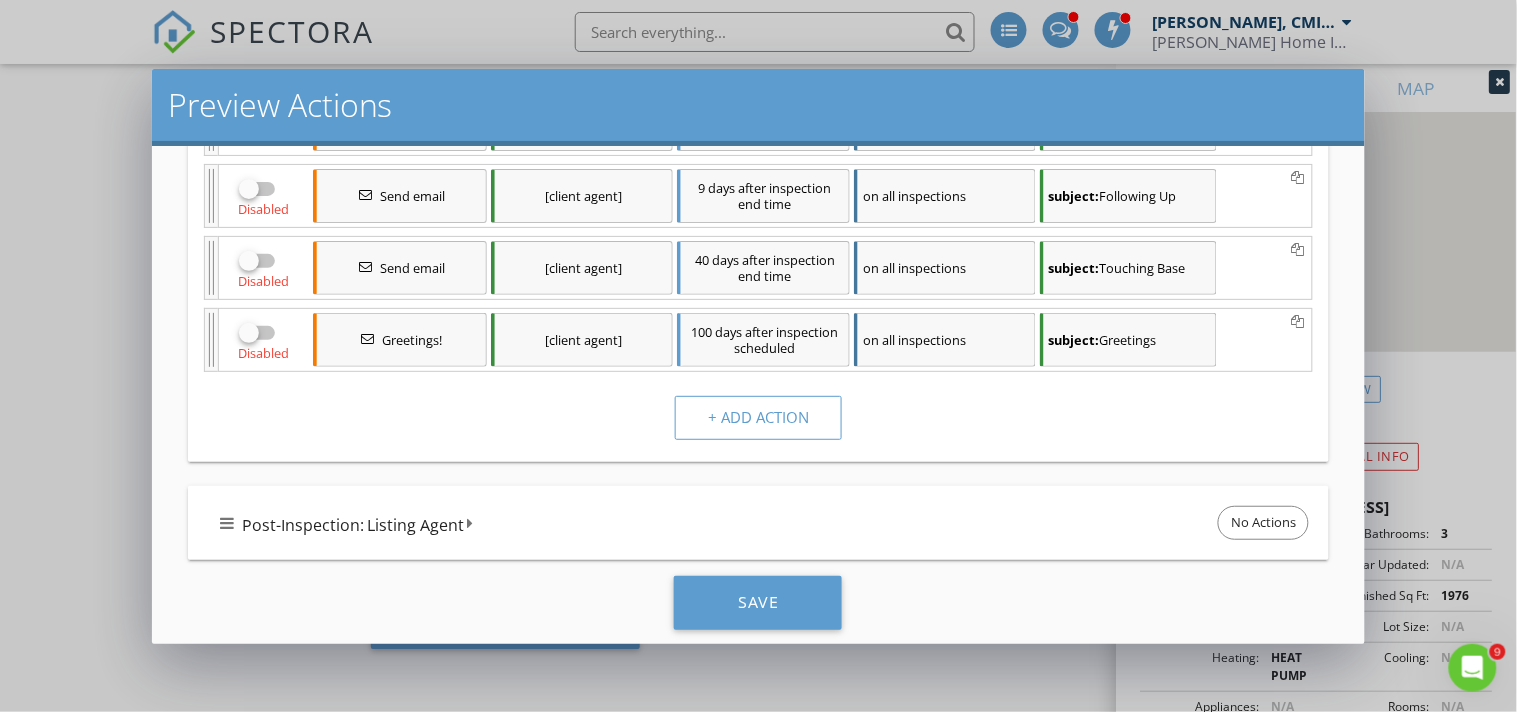 scroll, scrollTop: 1675, scrollLeft: 0, axis: vertical 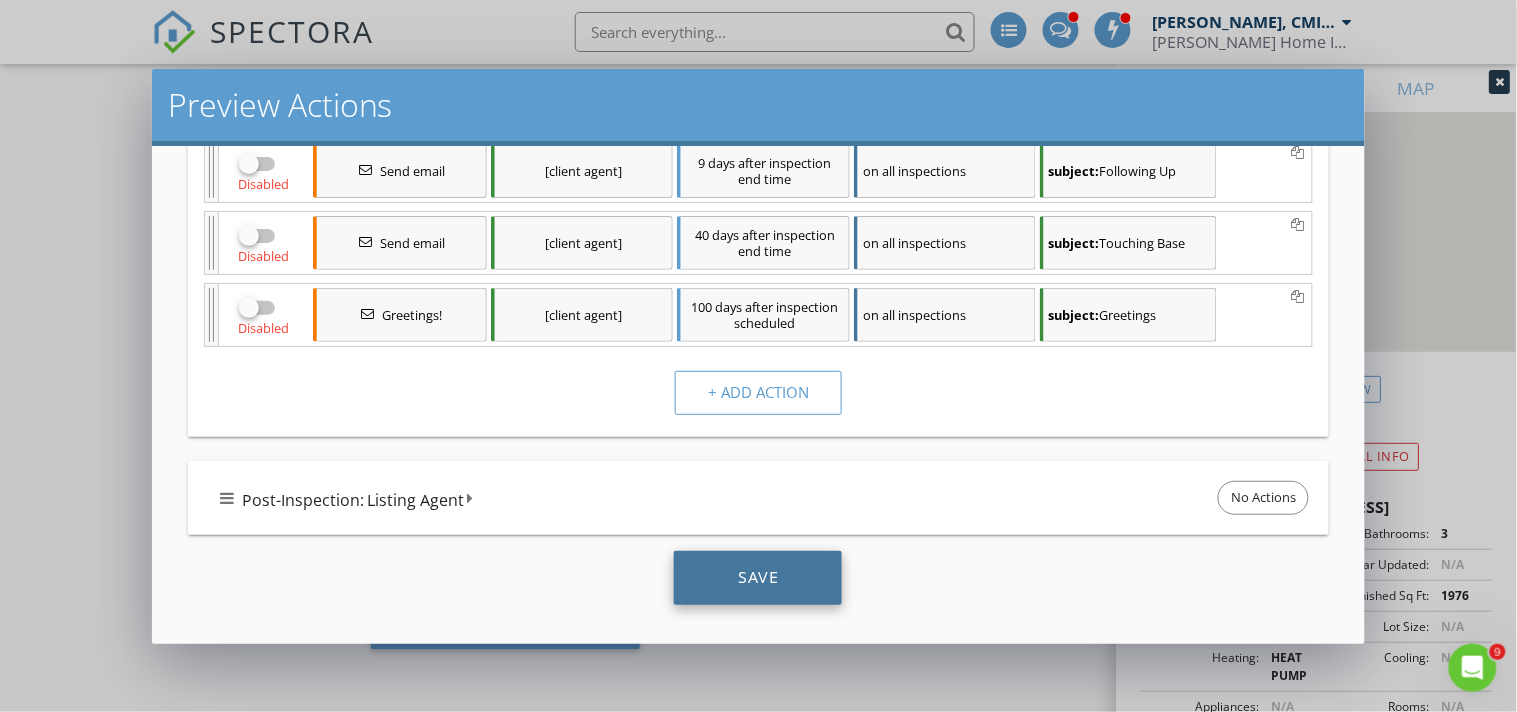 click on "Save" at bounding box center (758, 578) 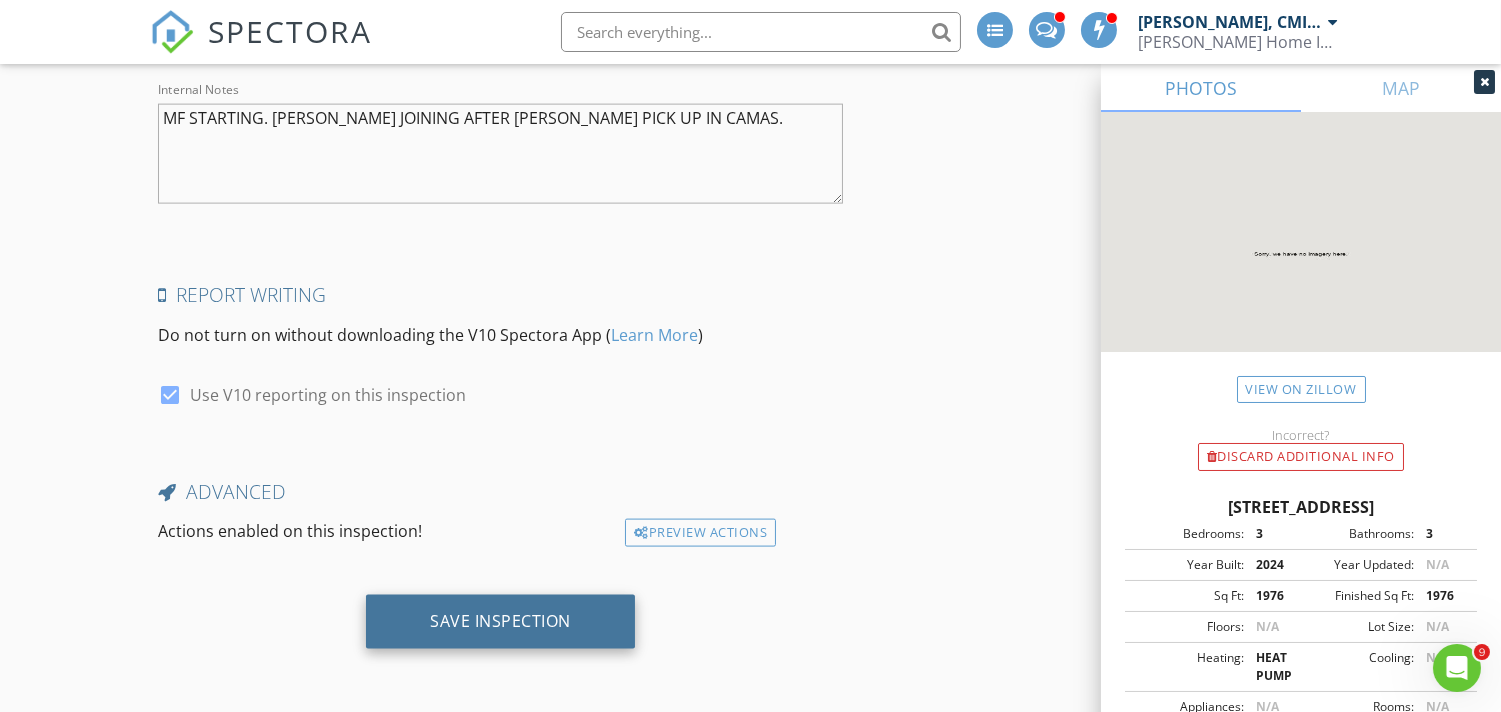 click on "Save Inspection" at bounding box center [500, 621] 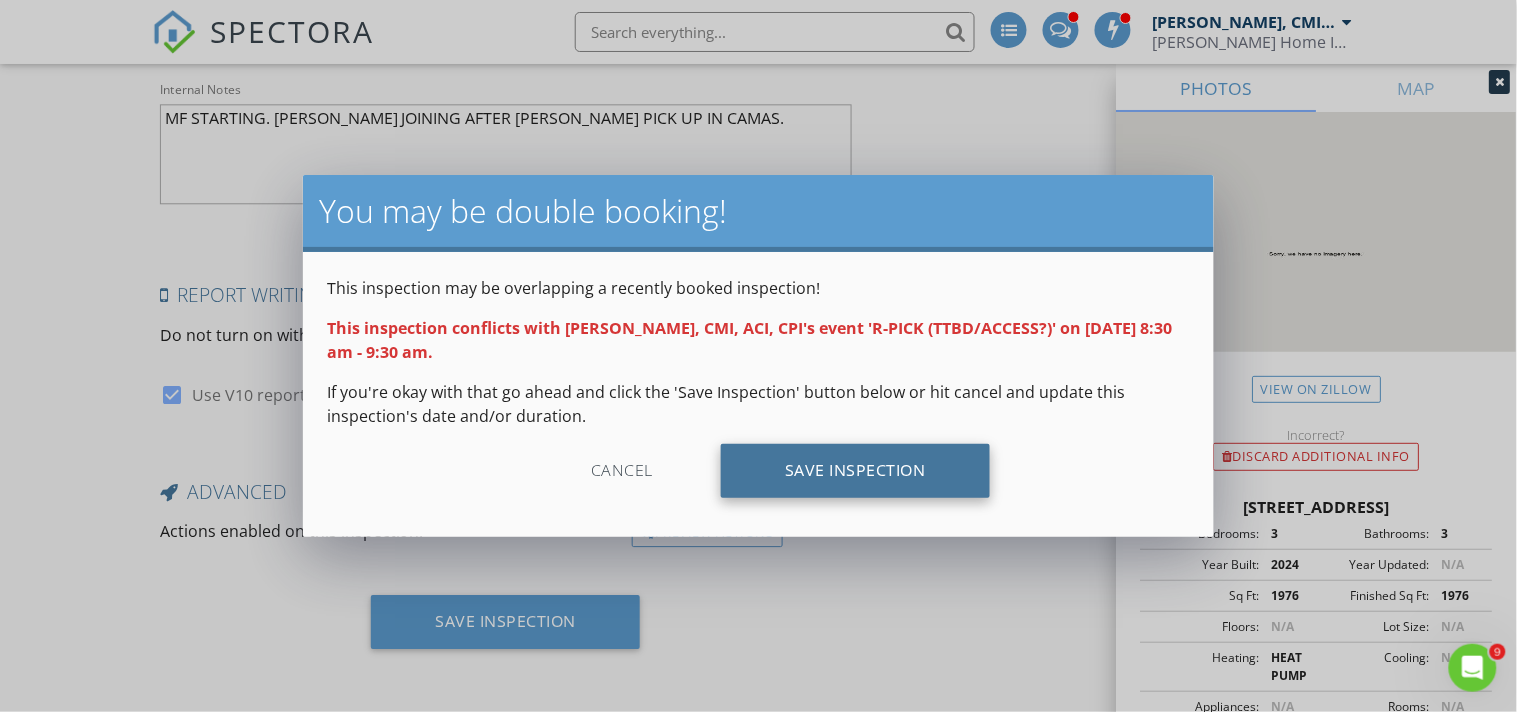 click on "Save Inspection" at bounding box center [855, 471] 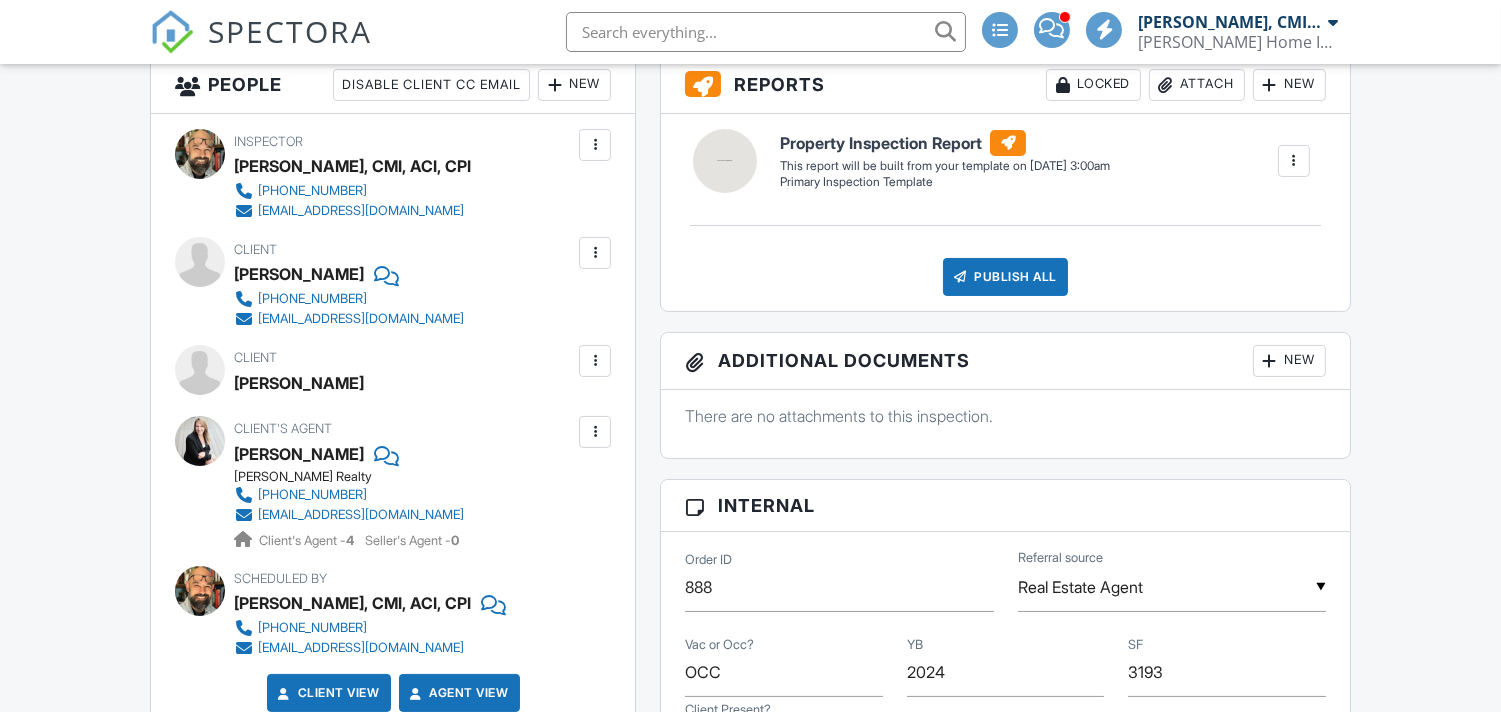 scroll, scrollTop: 592, scrollLeft: 0, axis: vertical 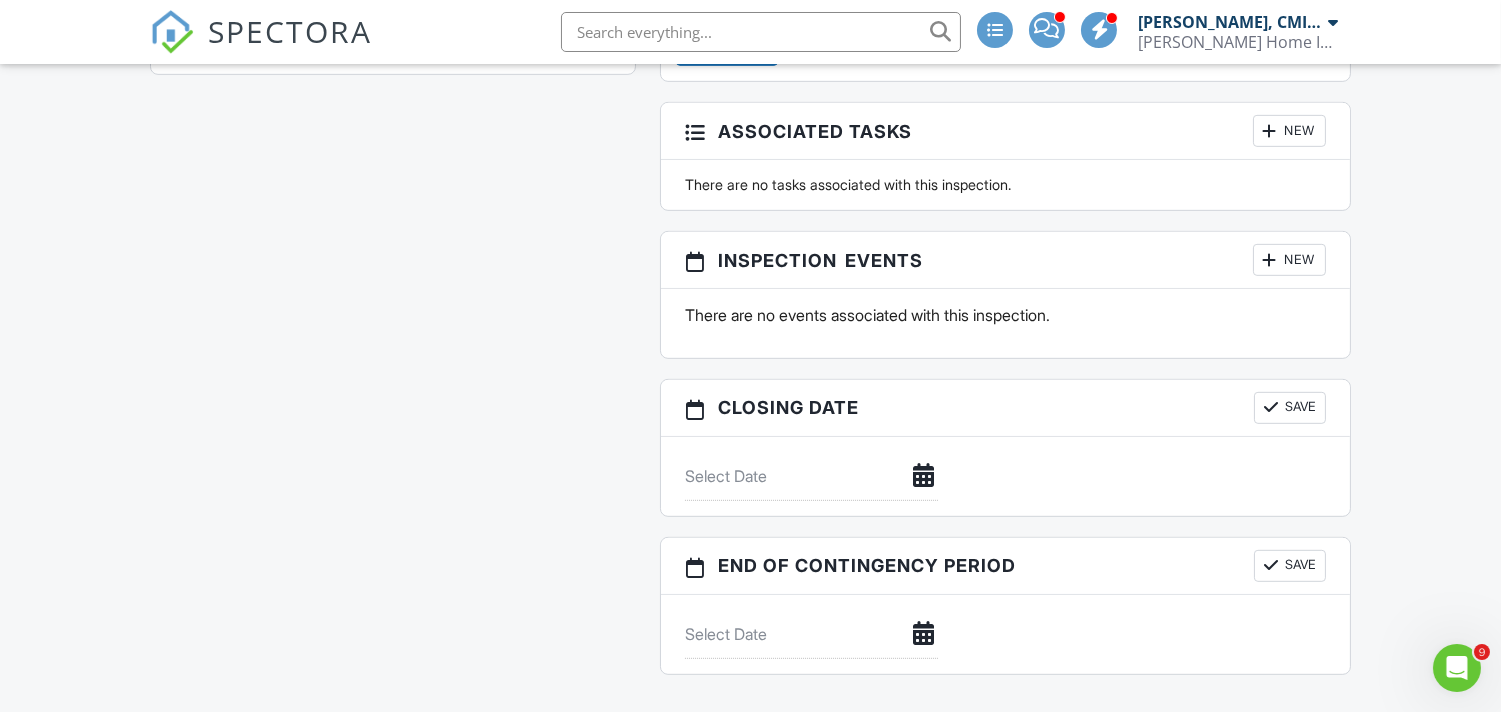 click on "New" at bounding box center [1289, 260] 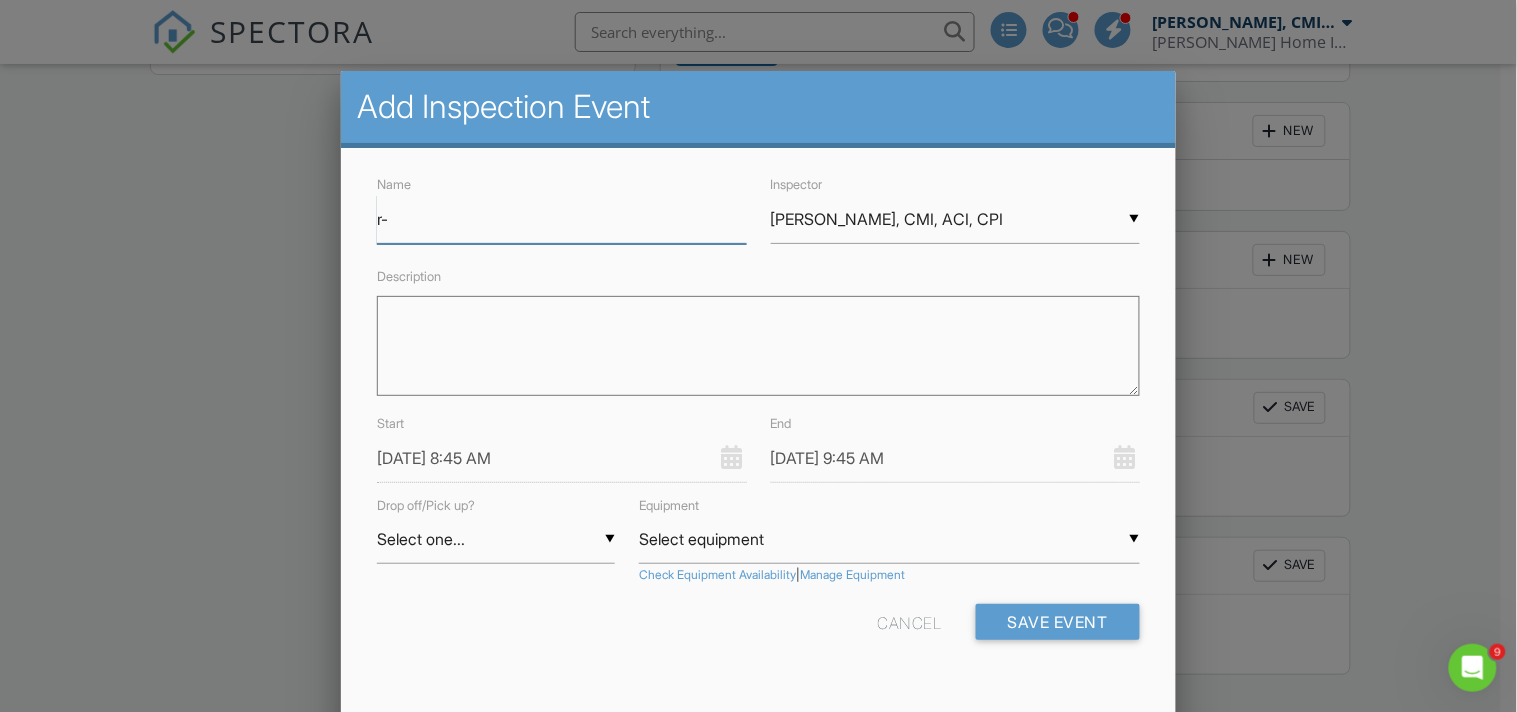 type on "r" 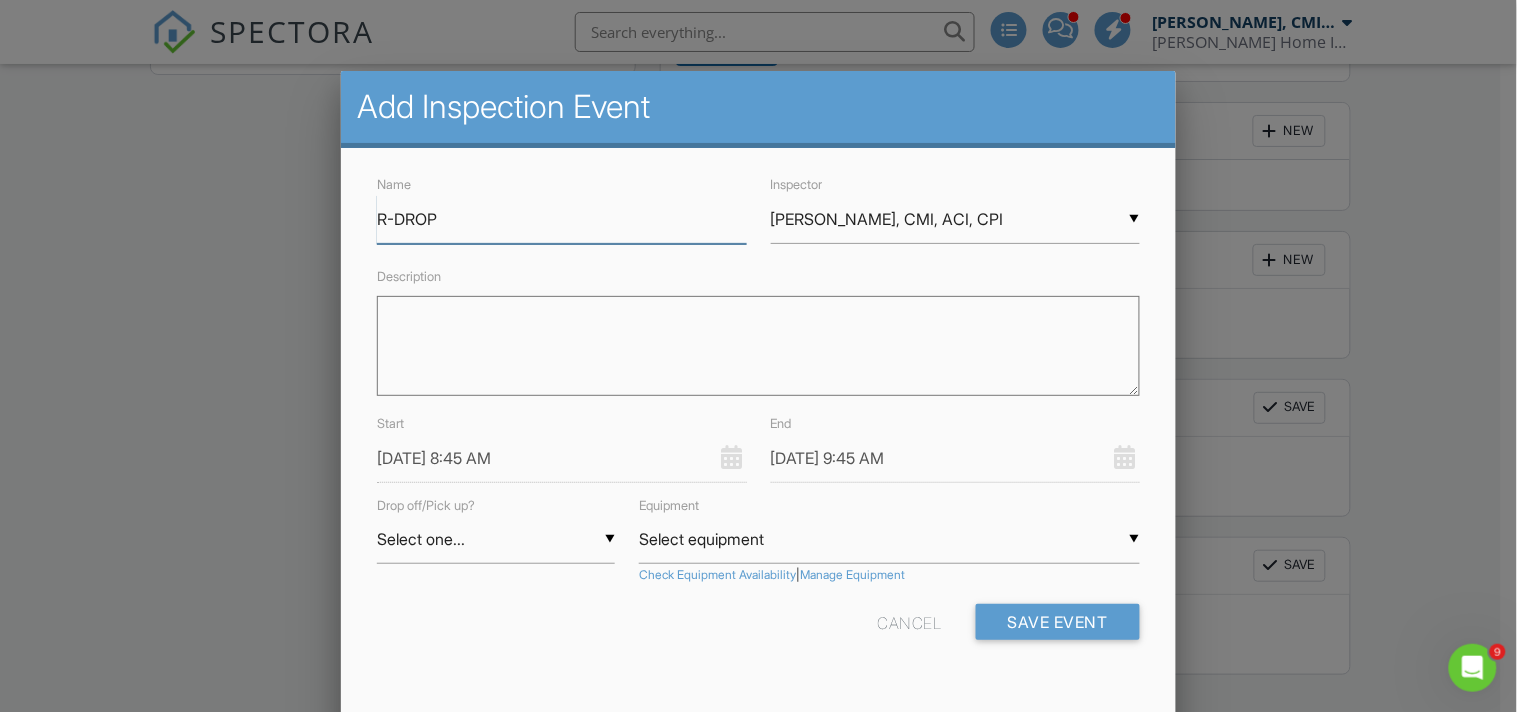 type on "R-DROP (AT INSPECTION)" 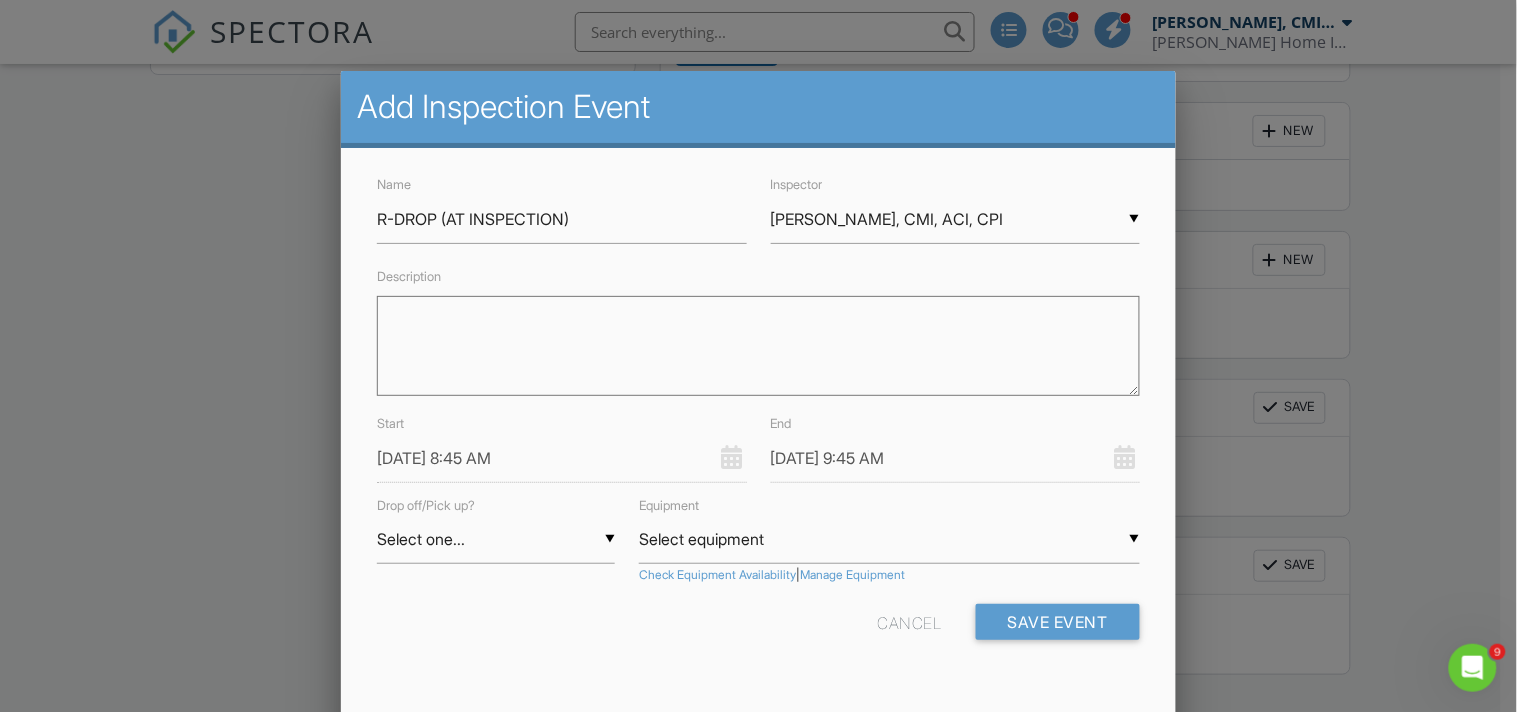 click on "▼ Justin Nickelsen, CMI, ACI, CPI Justin Nickelsen, CMI, ACI, CPI Michael Frey Justin Nickelsen, CMI, ACI, CPI
Michael Frey" at bounding box center (955, 219) 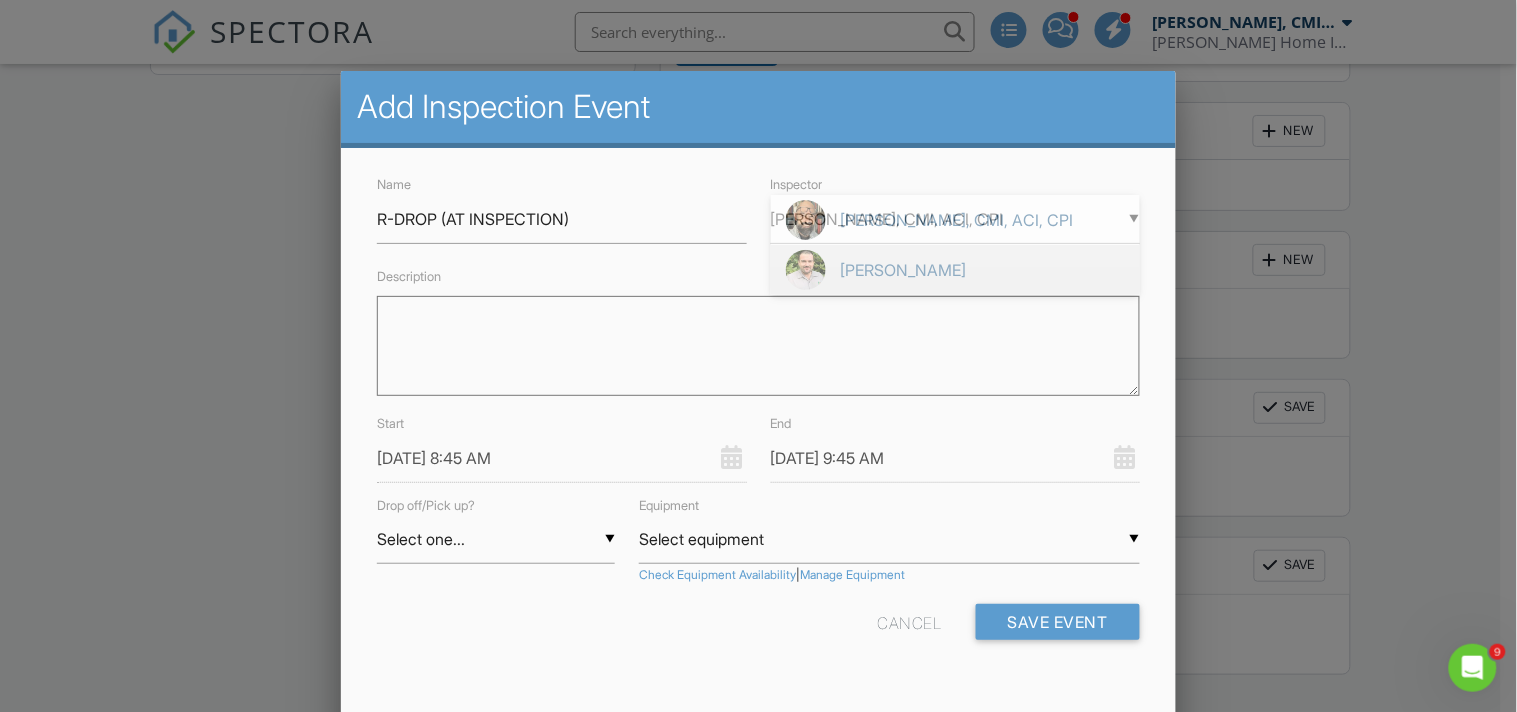 click on "[PERSON_NAME]" at bounding box center (955, 270) 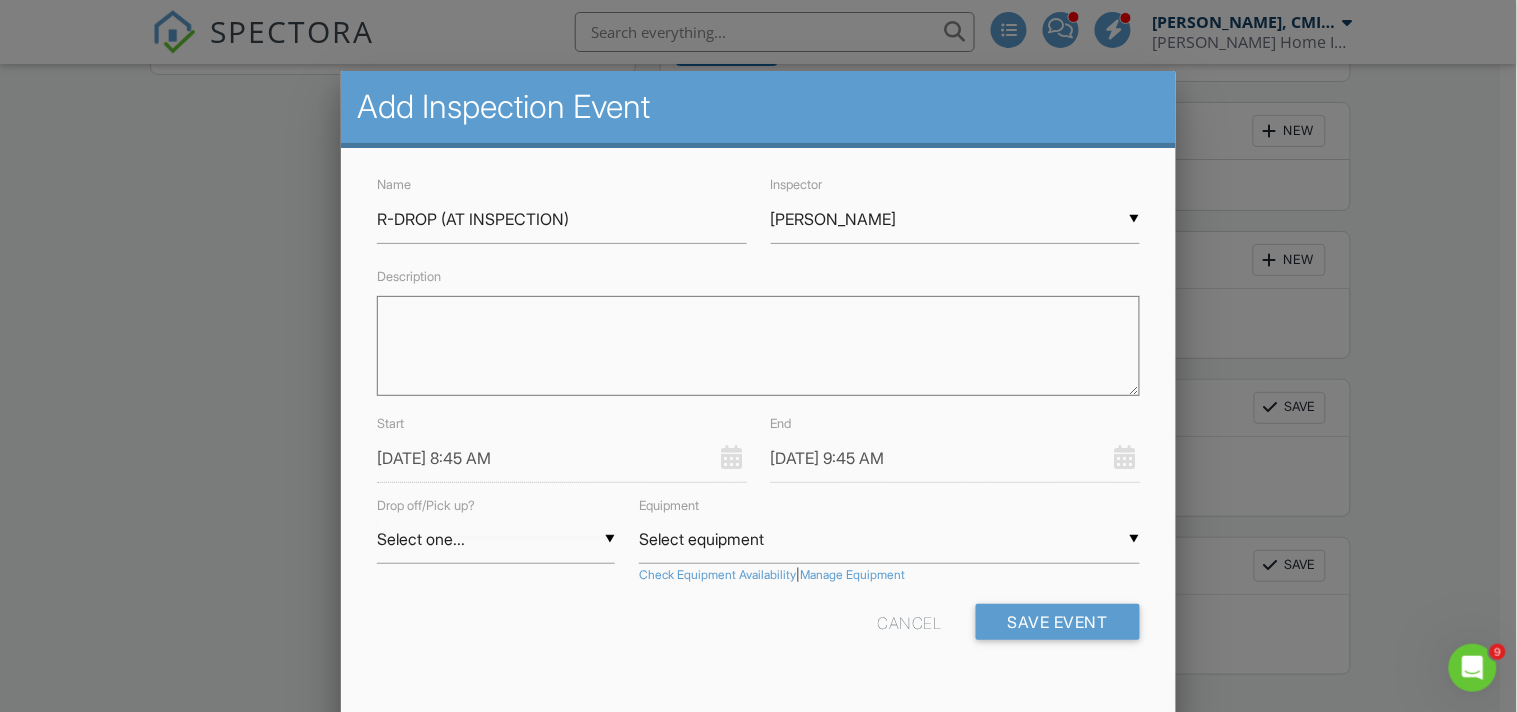 click on "▼ Select one... Select one... Drop Pickup Select one...
Drop
Pickup" at bounding box center [496, 539] 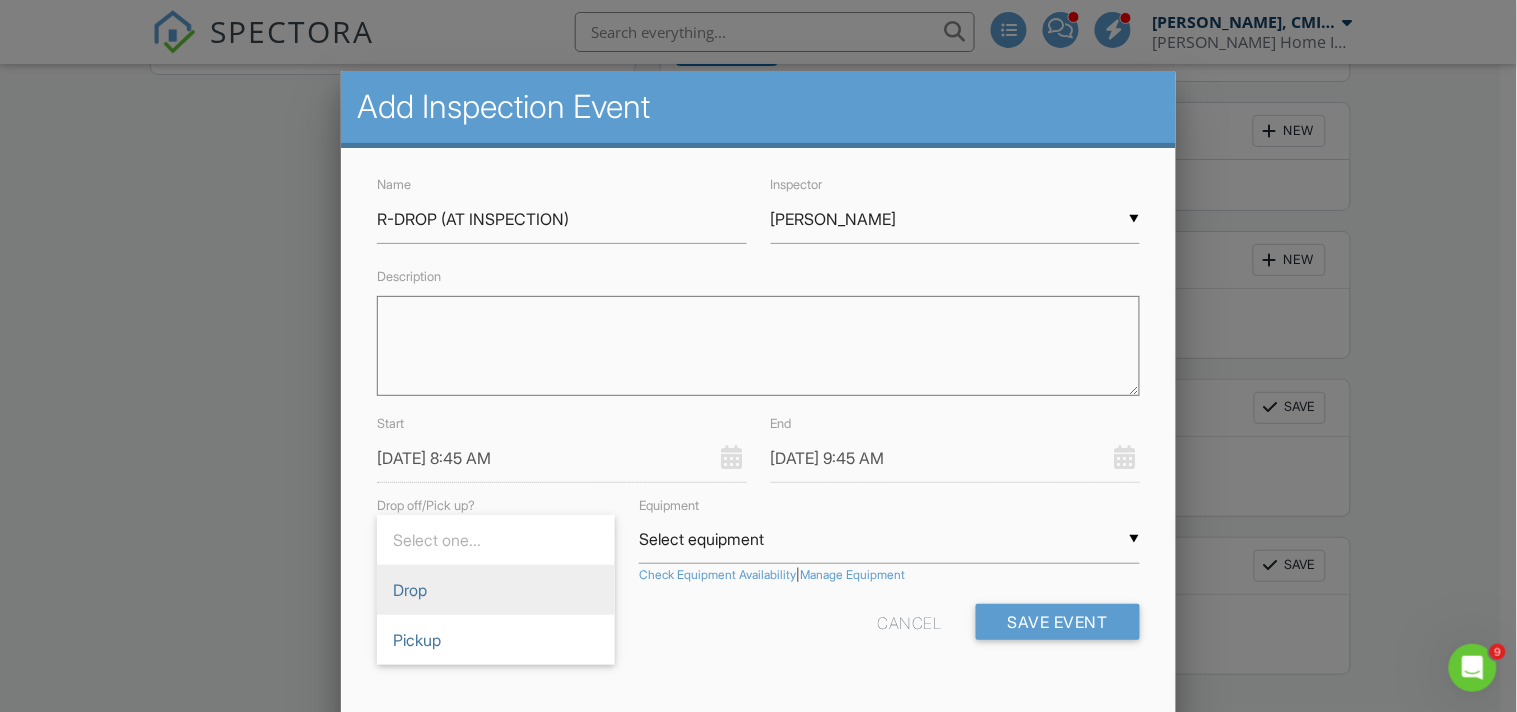click on "Drop" at bounding box center [496, 590] 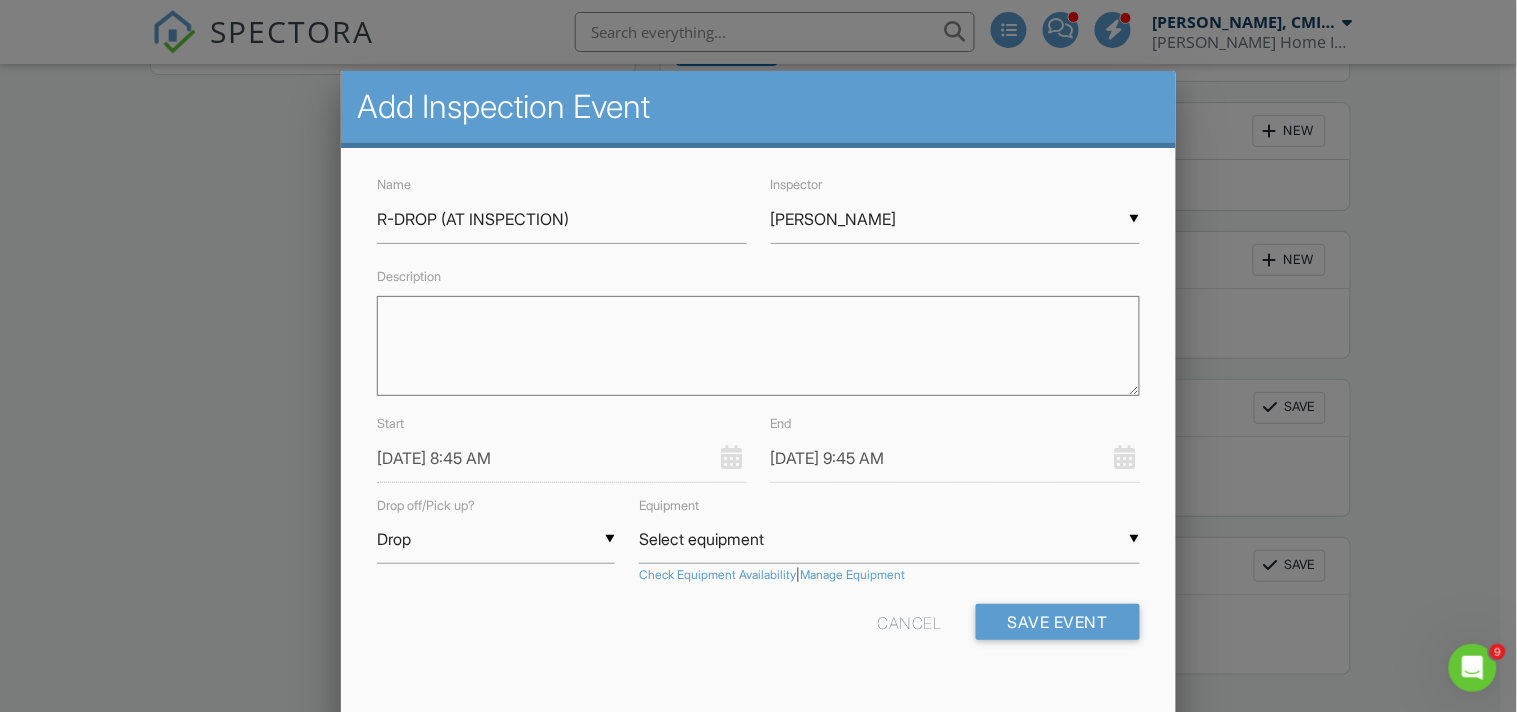 click on "▼ Drop Select one... Drop Pickup Select one...
Drop
Pickup" at bounding box center (496, 539) 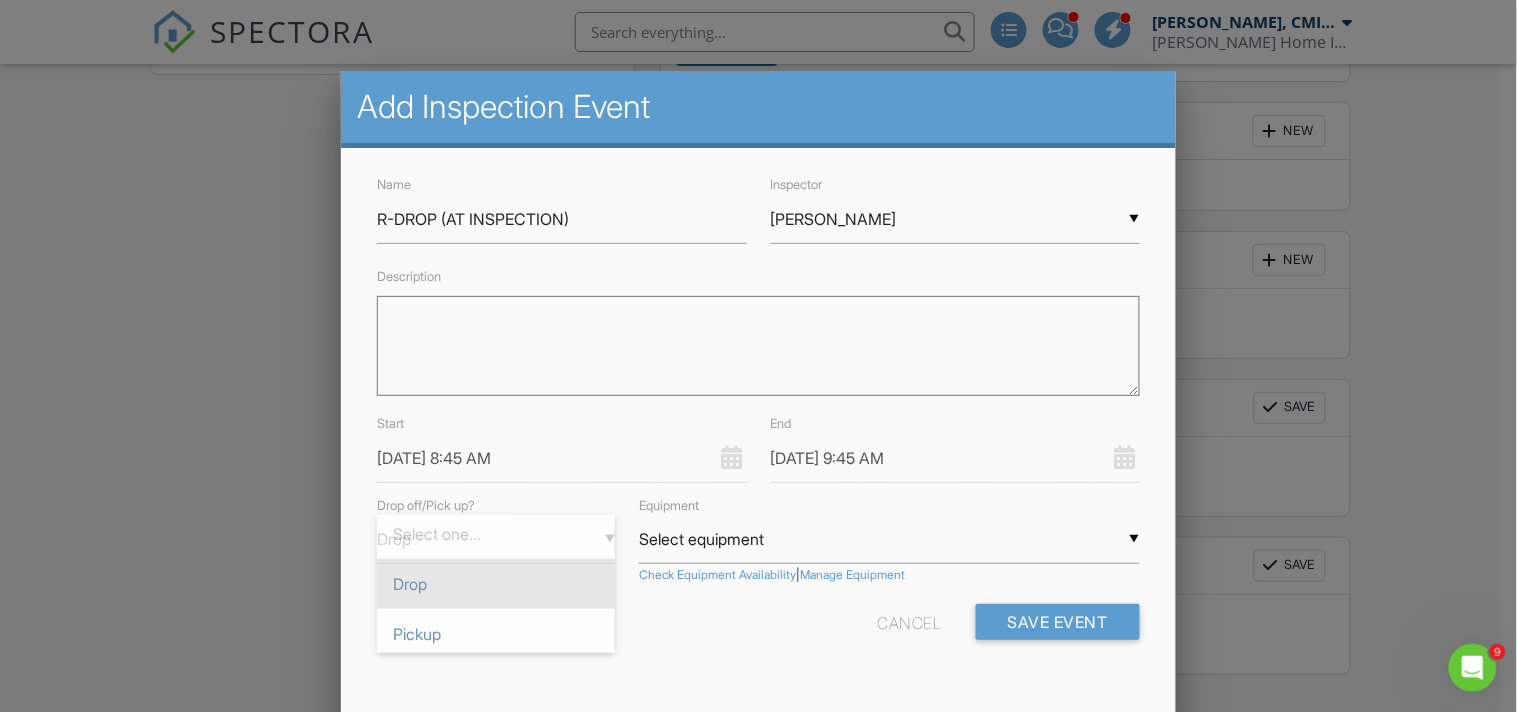 scroll, scrollTop: 0, scrollLeft: 0, axis: both 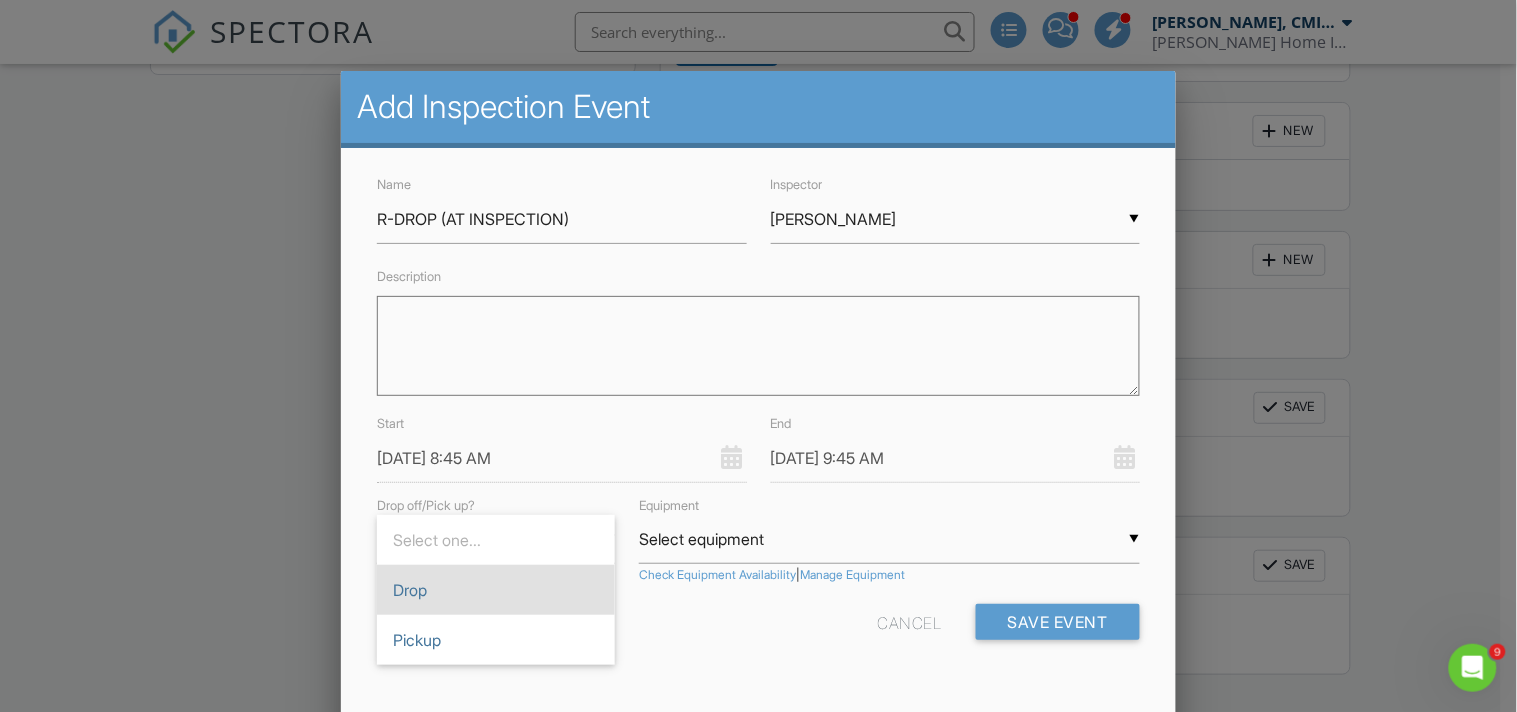 click on "Drop" at bounding box center [496, 590] 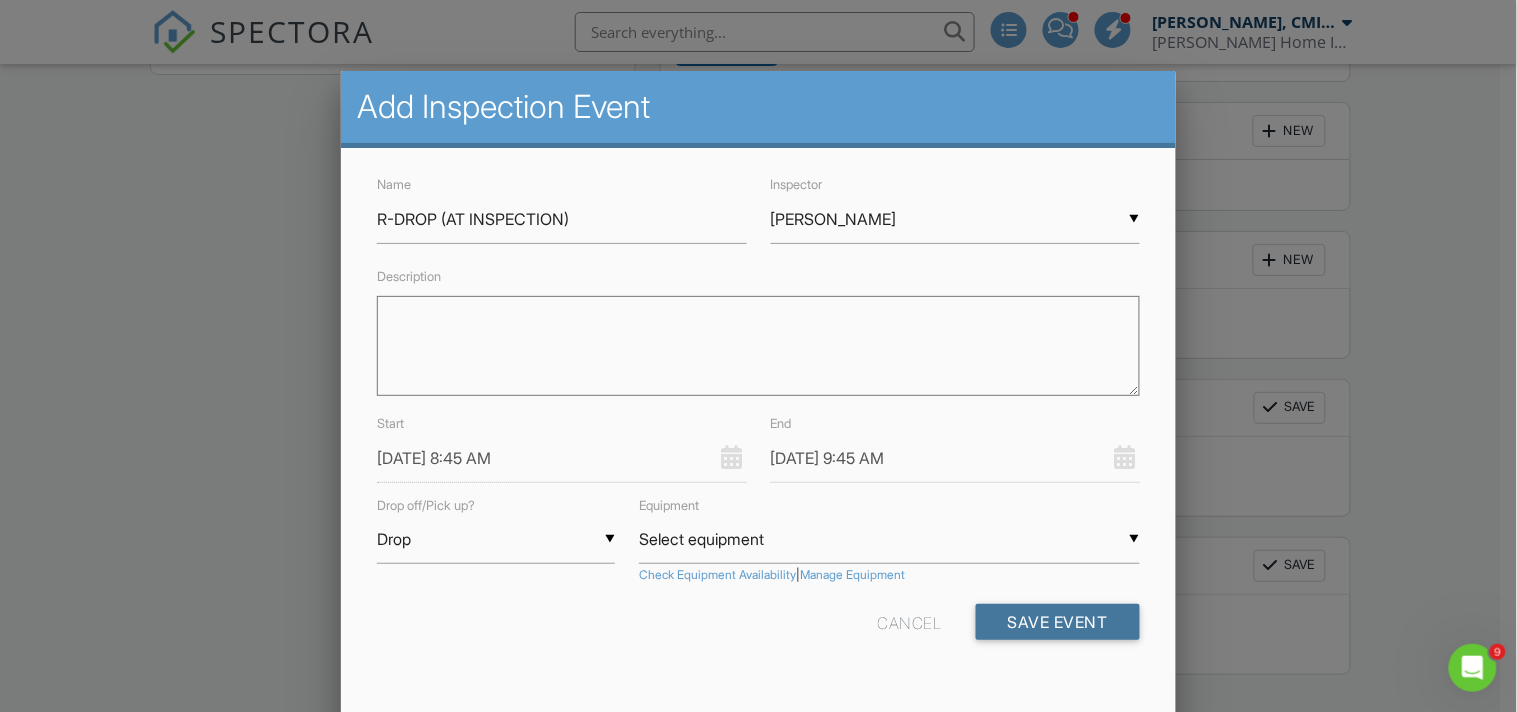 click on "Save Event" at bounding box center [1058, 622] 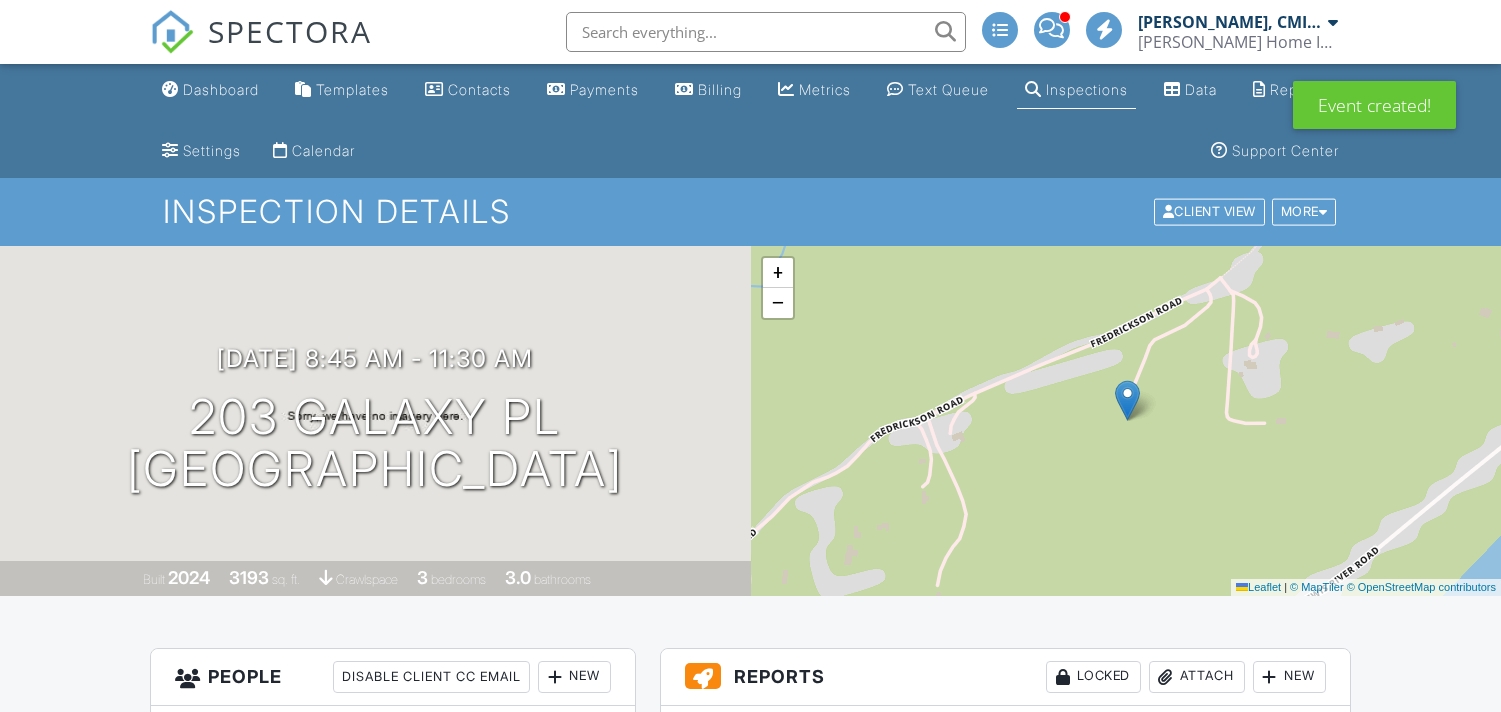 scroll, scrollTop: 1925, scrollLeft: 0, axis: vertical 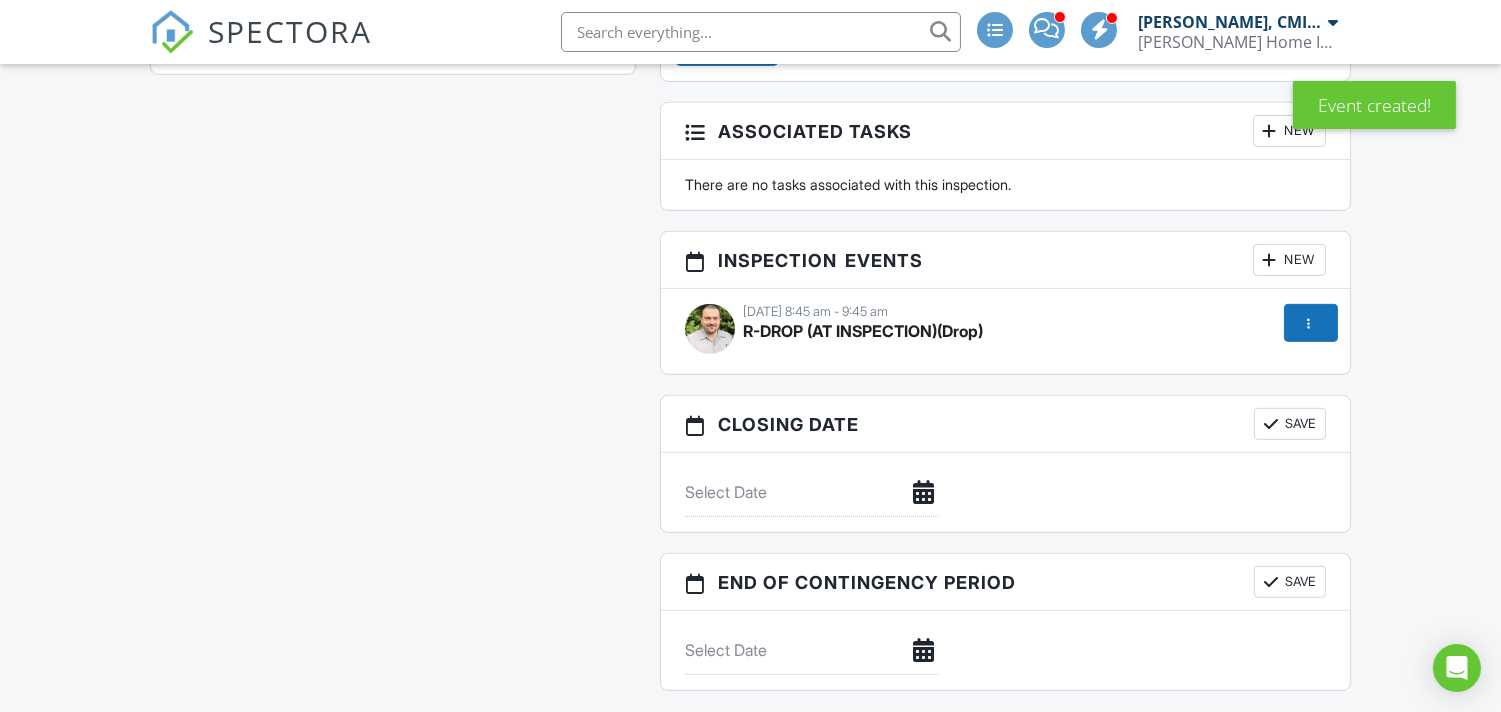 click at bounding box center [1270, 260] 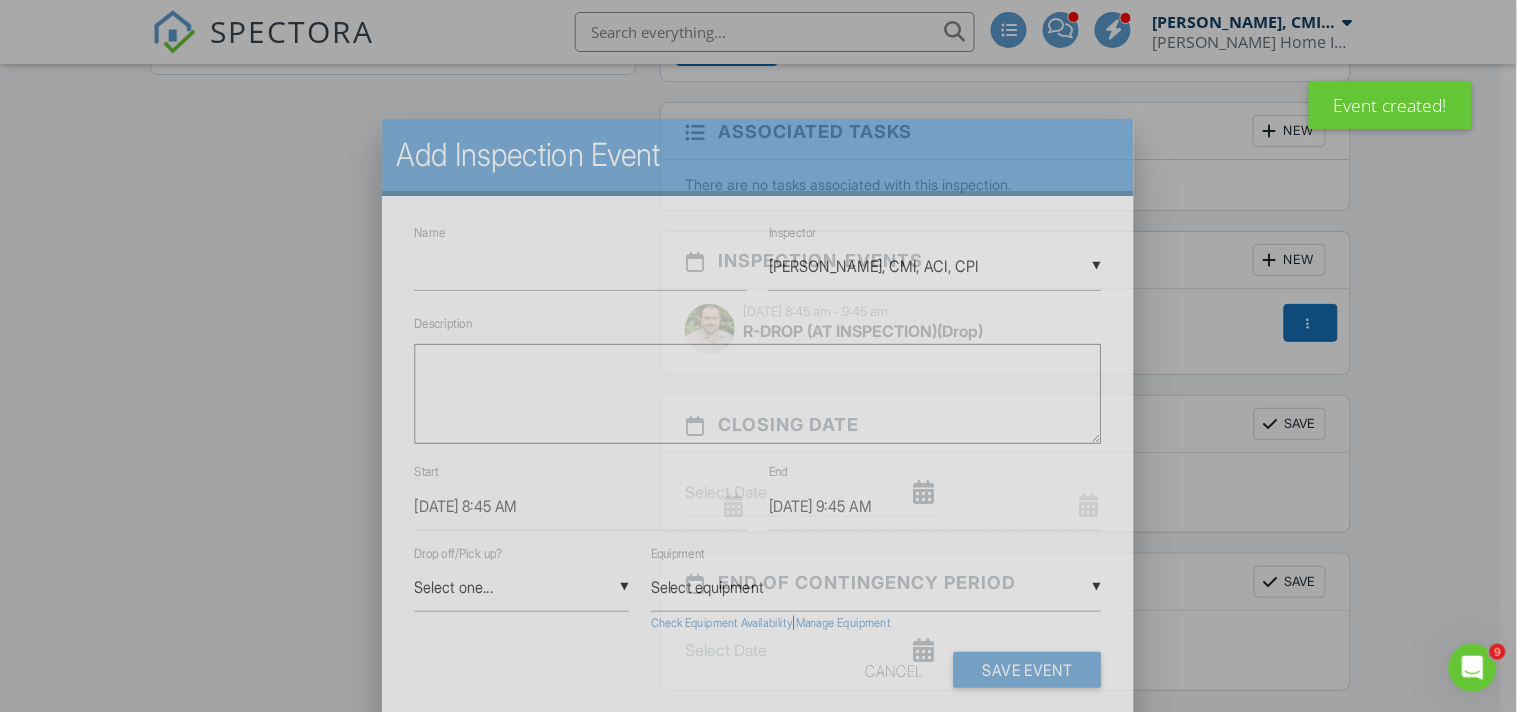 scroll, scrollTop: 0, scrollLeft: 0, axis: both 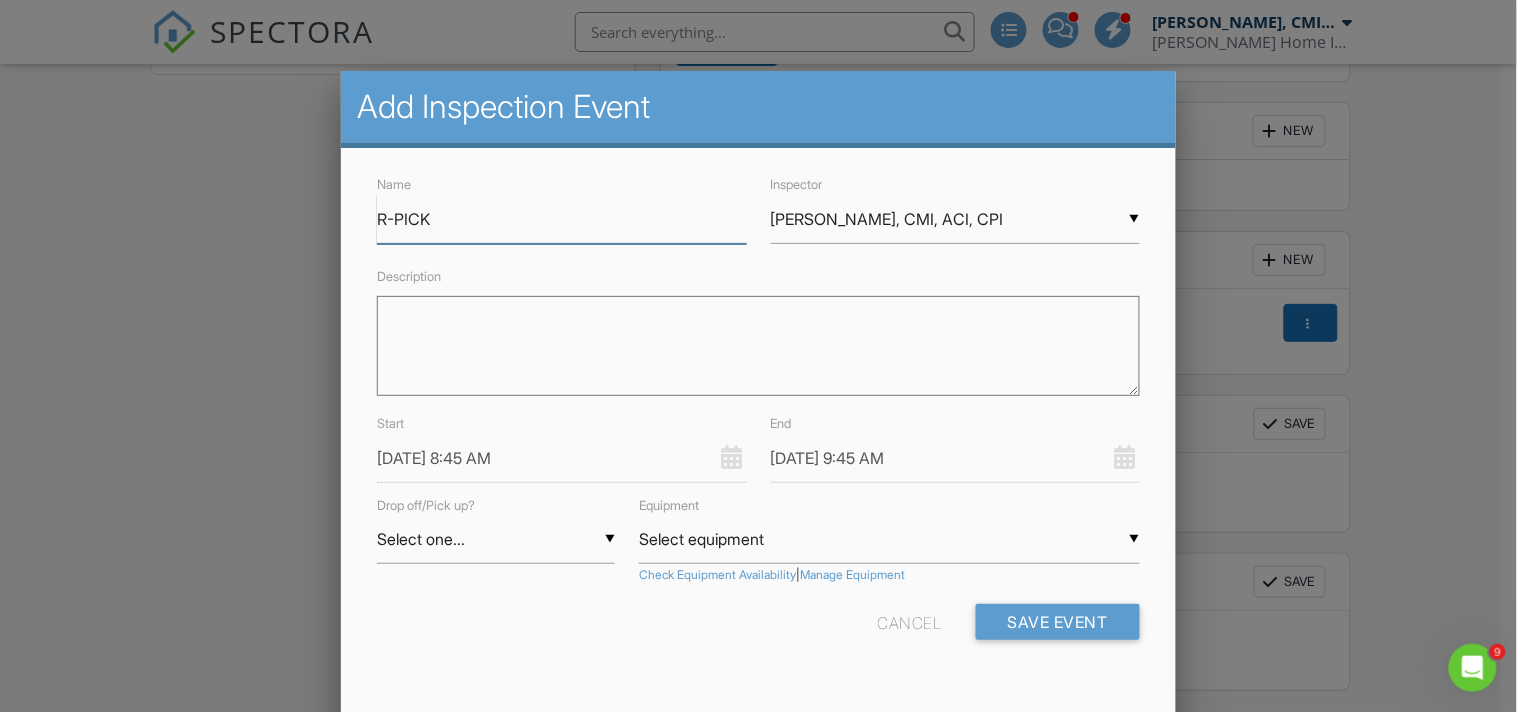 type on "R-PICK" 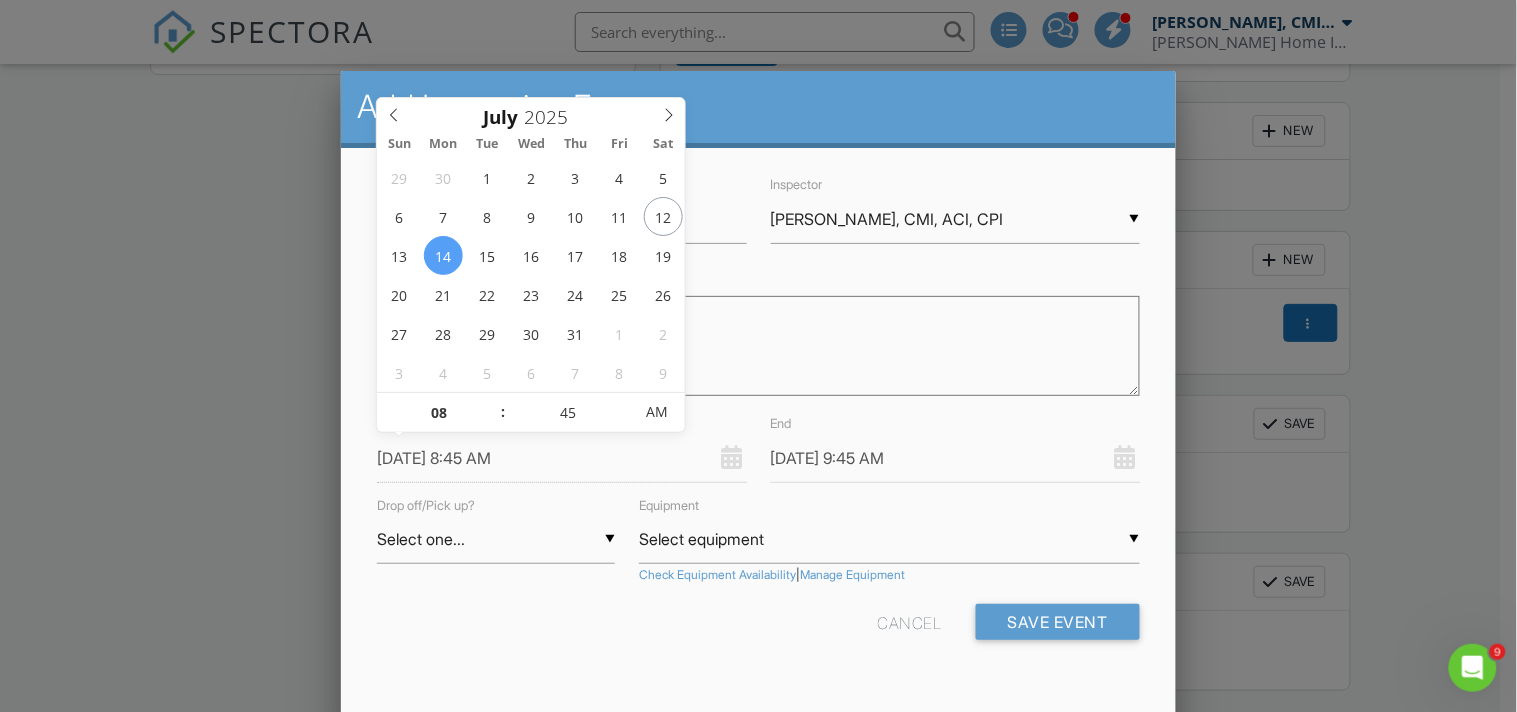 click on "[DATE] 8:45 AM" at bounding box center (561, 458) 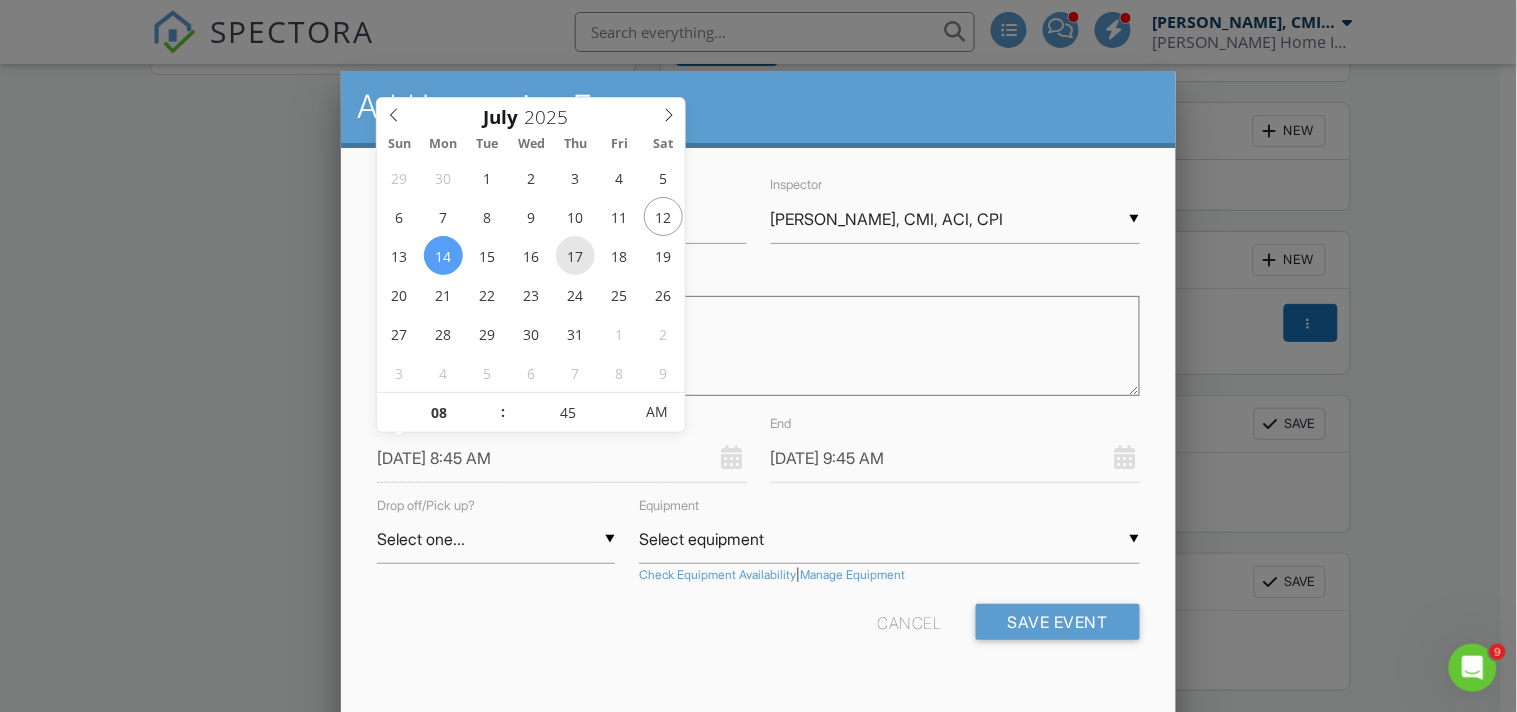 type on "07/17/2025 8:45 AM" 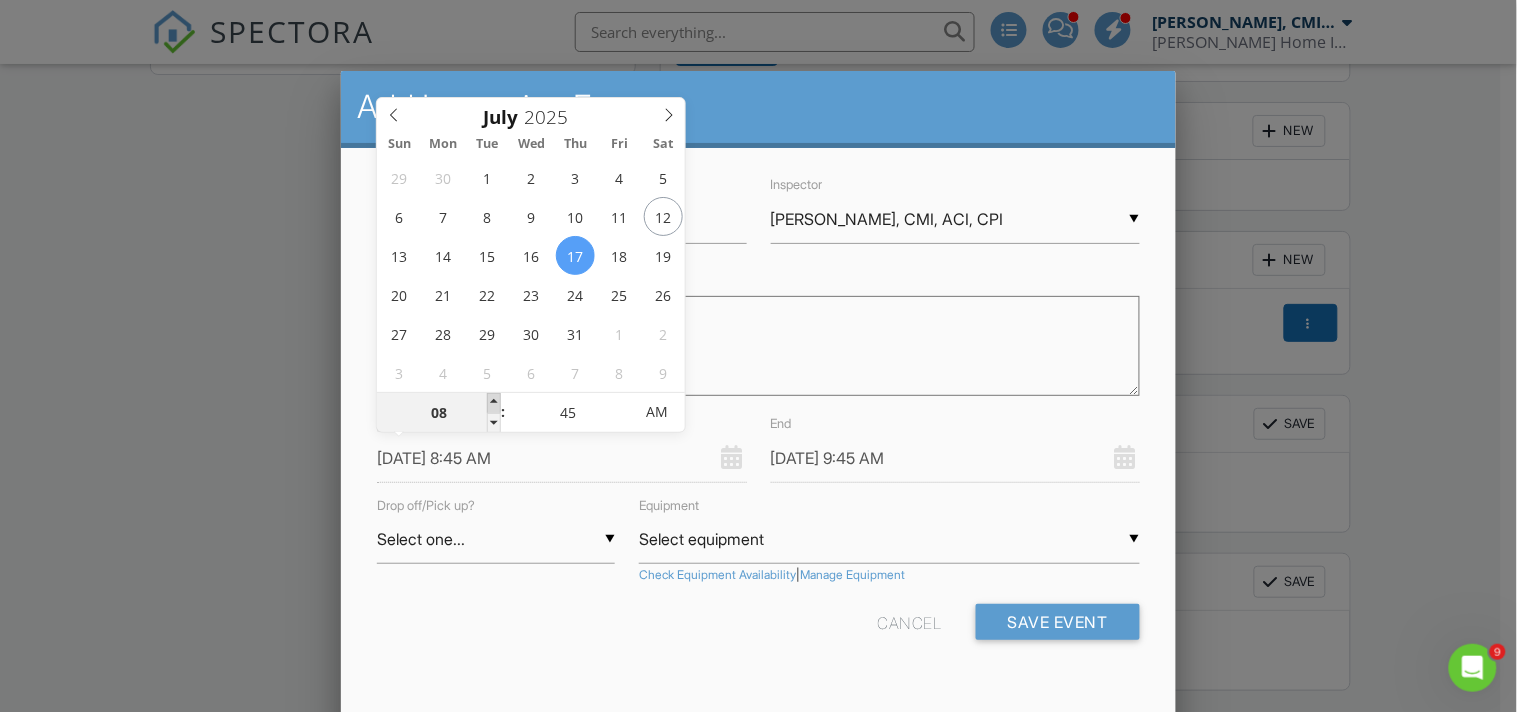 type on "07/17/2025 9:45 AM" 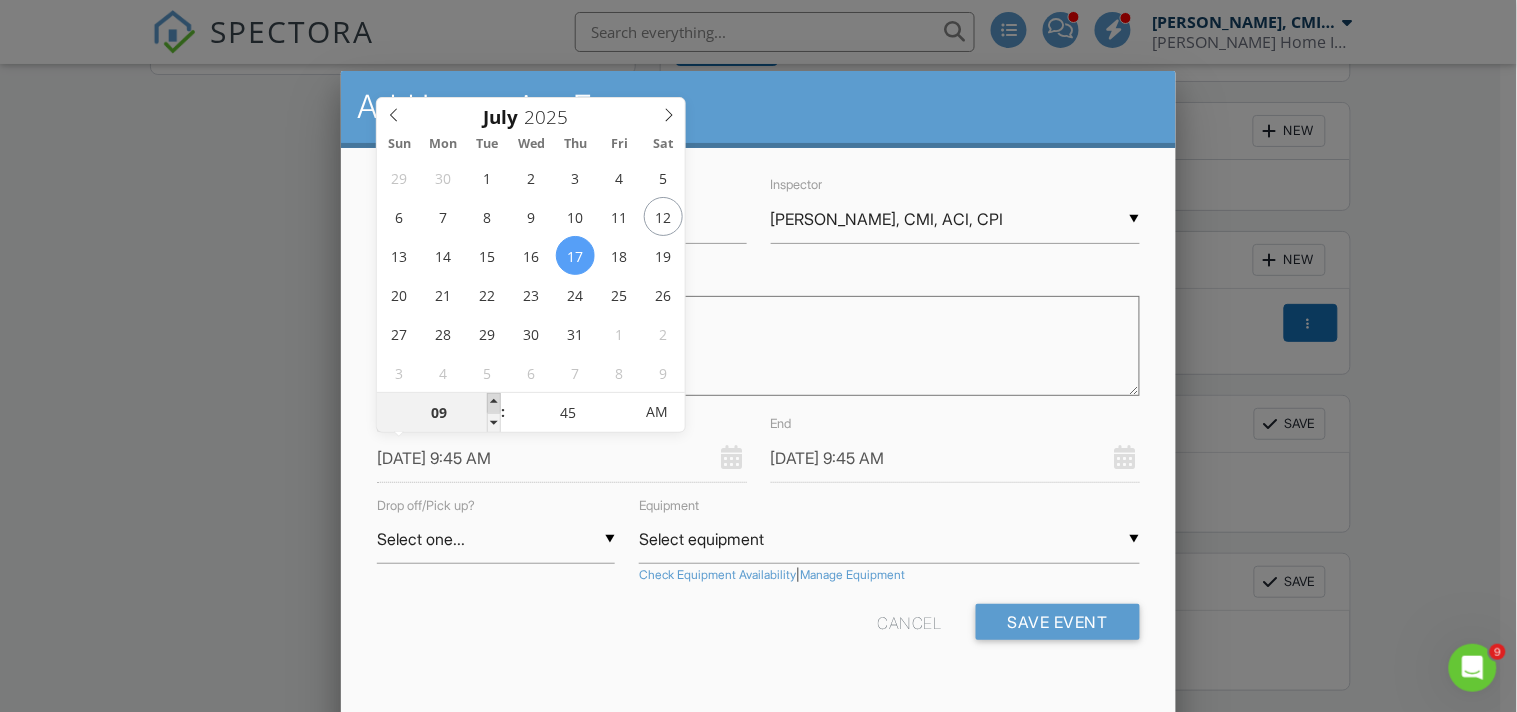 click at bounding box center [494, 403] 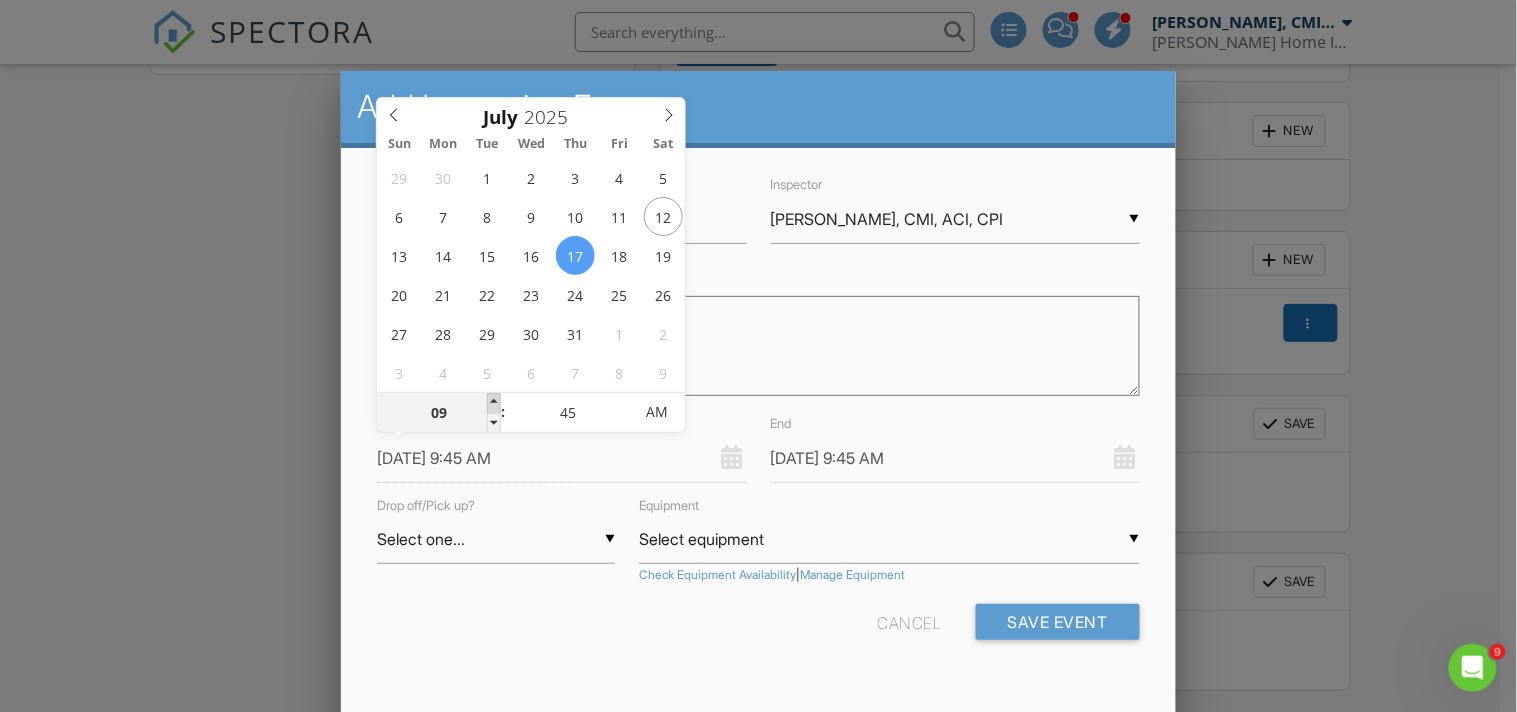 type on "07/17/2025 10:45 AM" 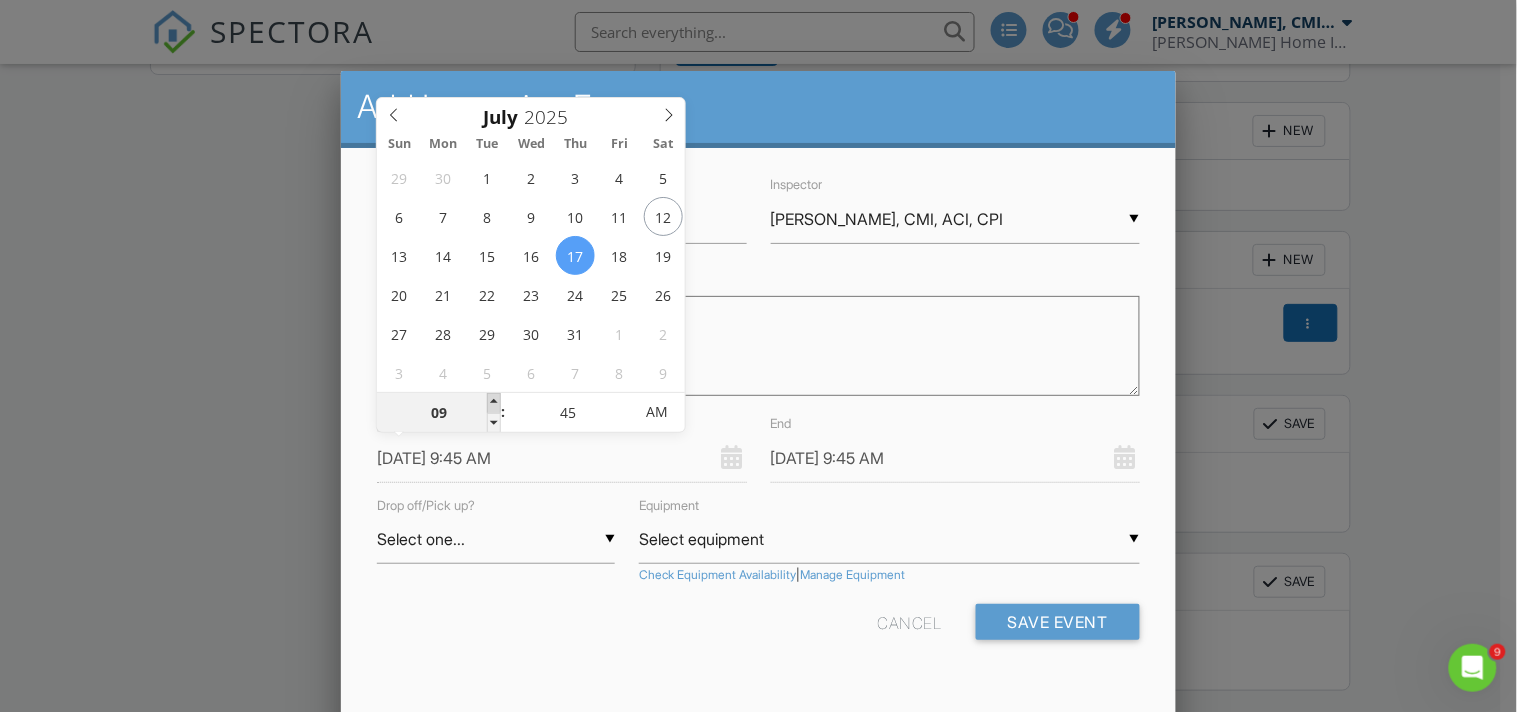 type on "10" 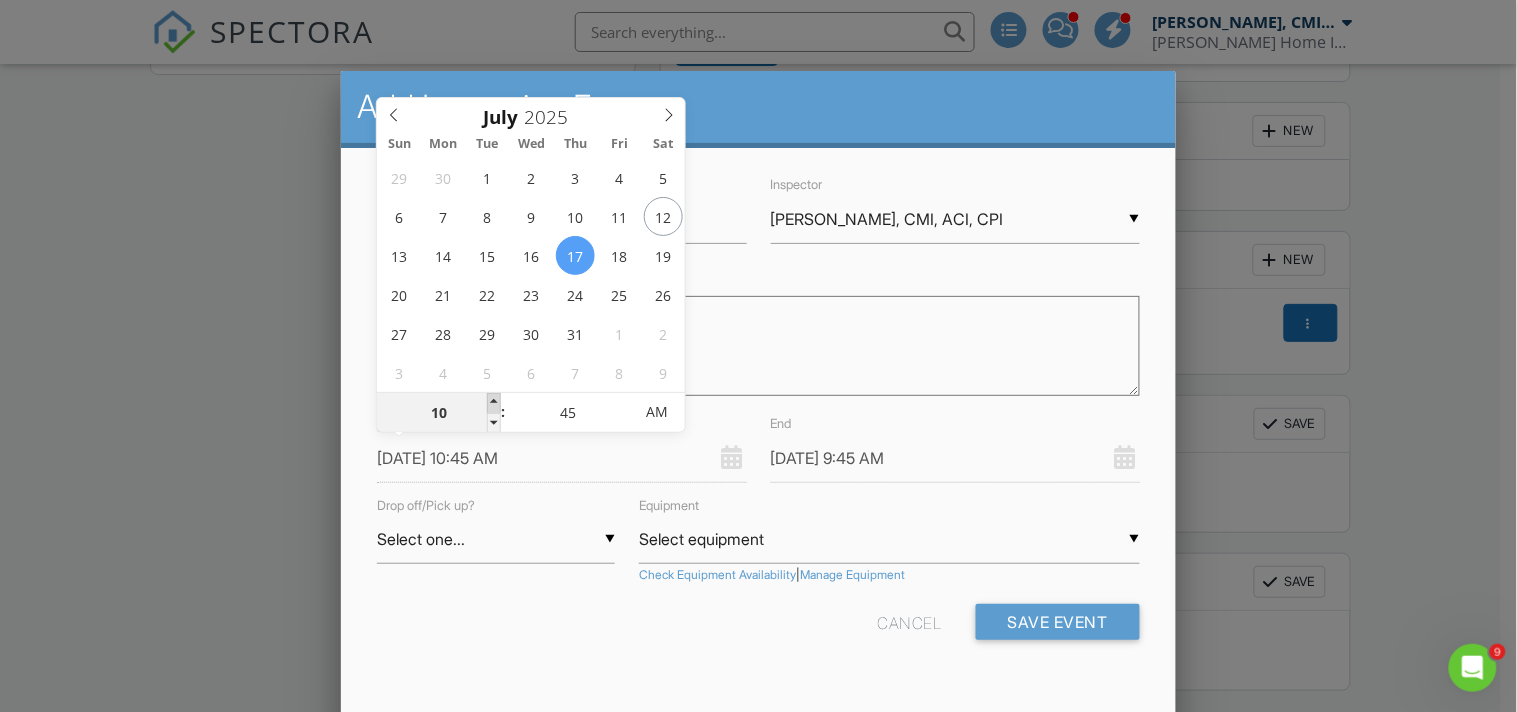 click at bounding box center (494, 403) 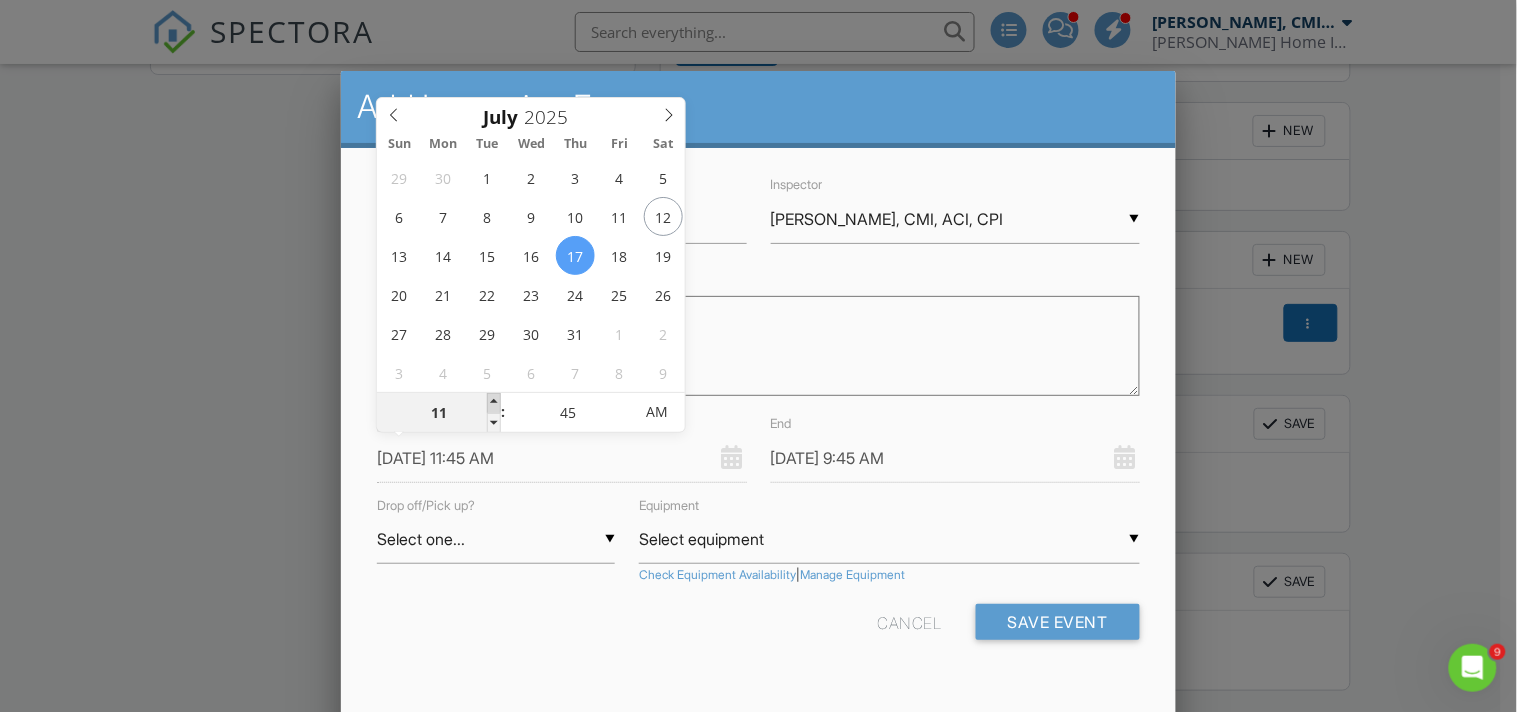 click at bounding box center (494, 403) 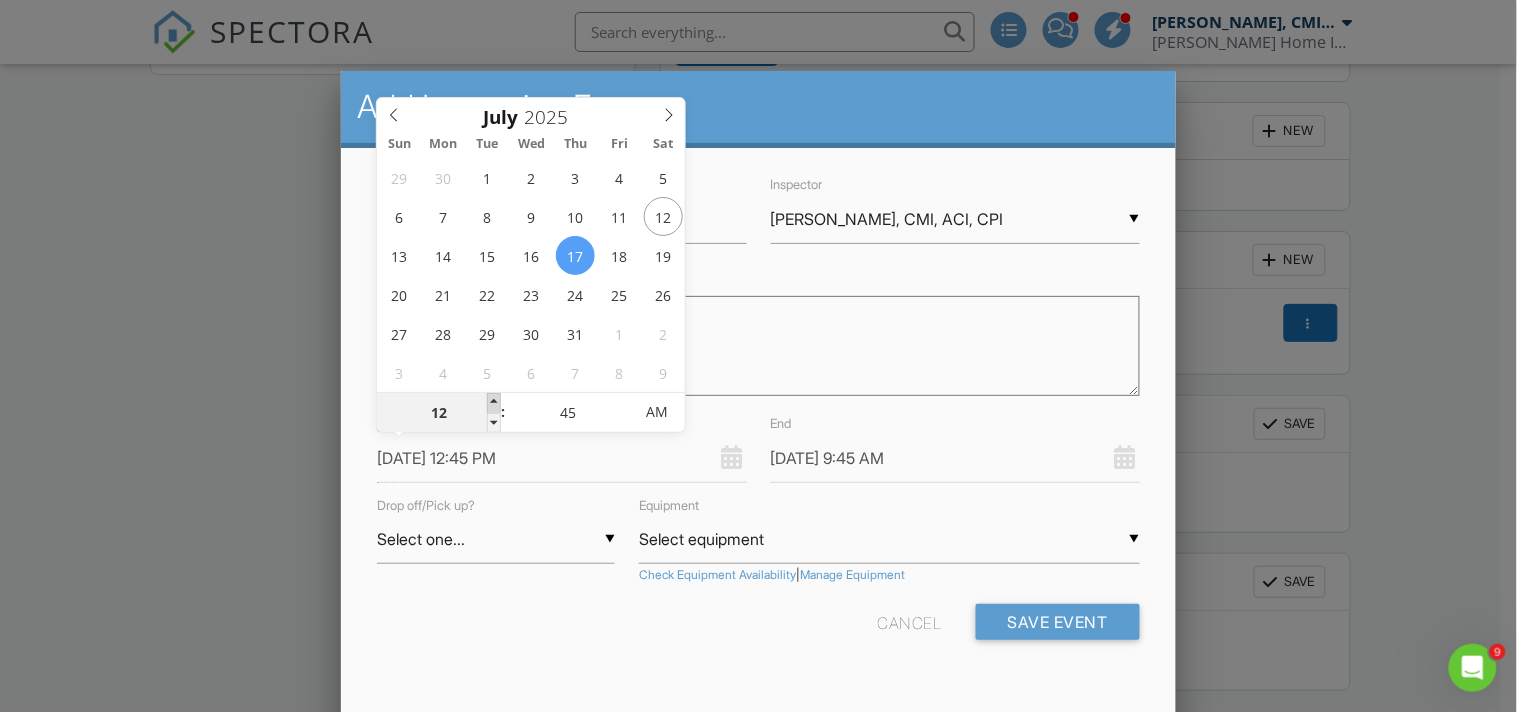 click at bounding box center (494, 403) 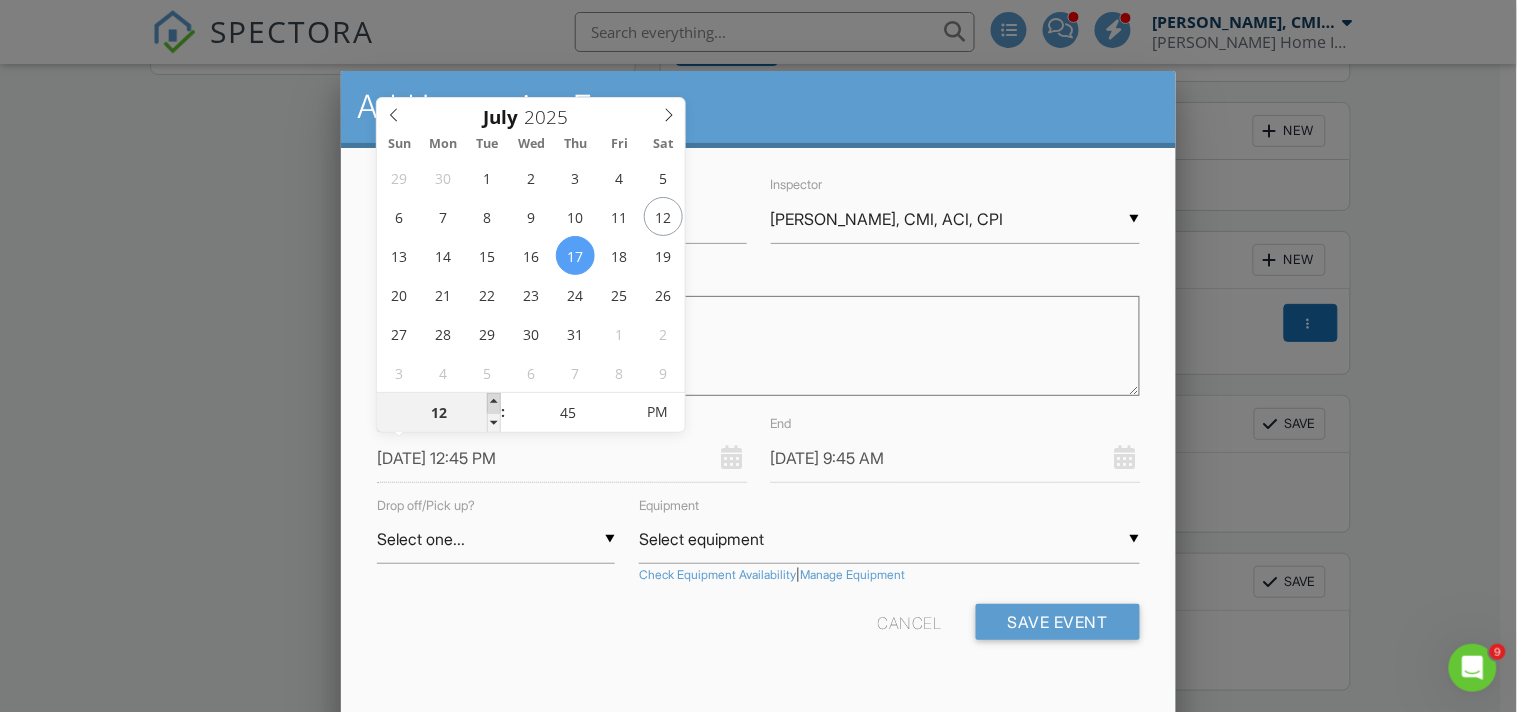 type on "07/17/2025 1:45 PM" 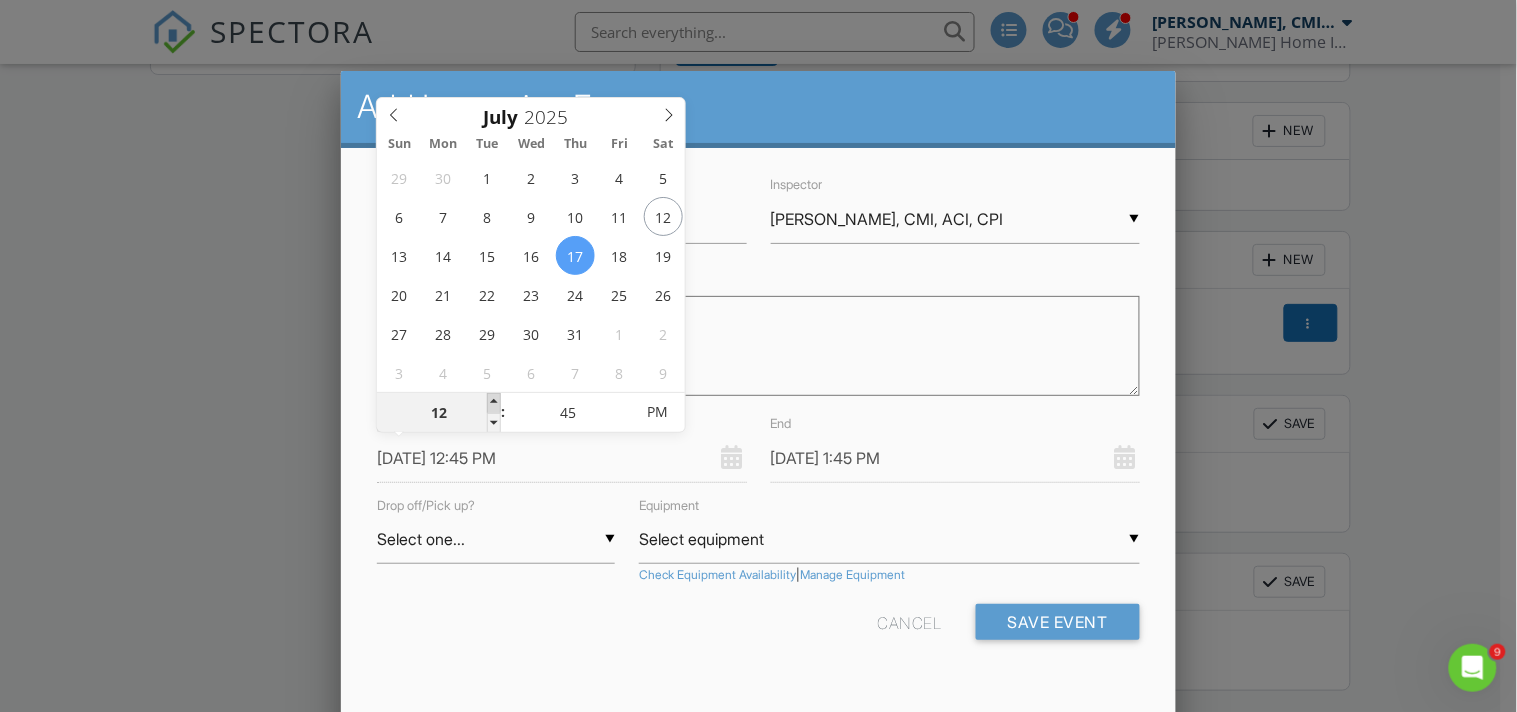 type on "07/17/2025 1:45 PM" 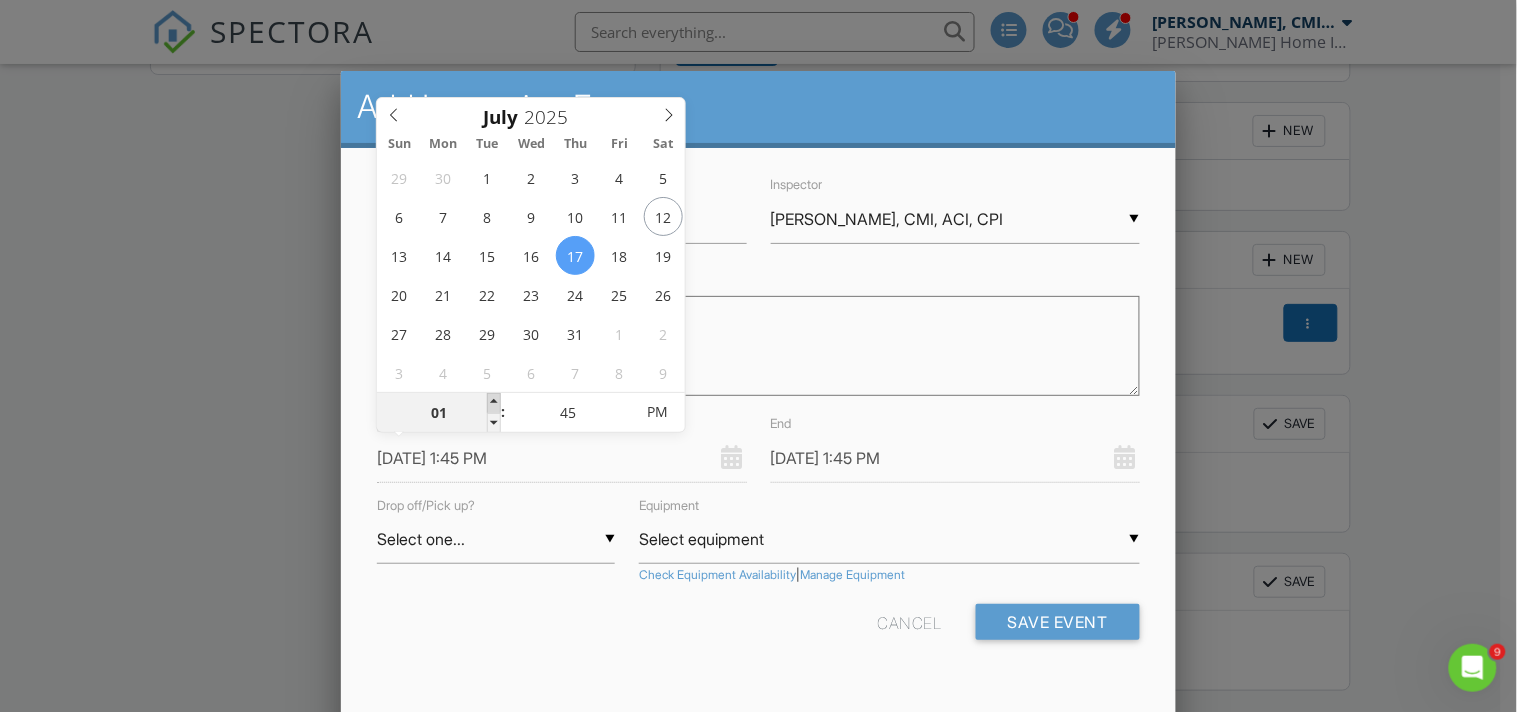 click at bounding box center [494, 403] 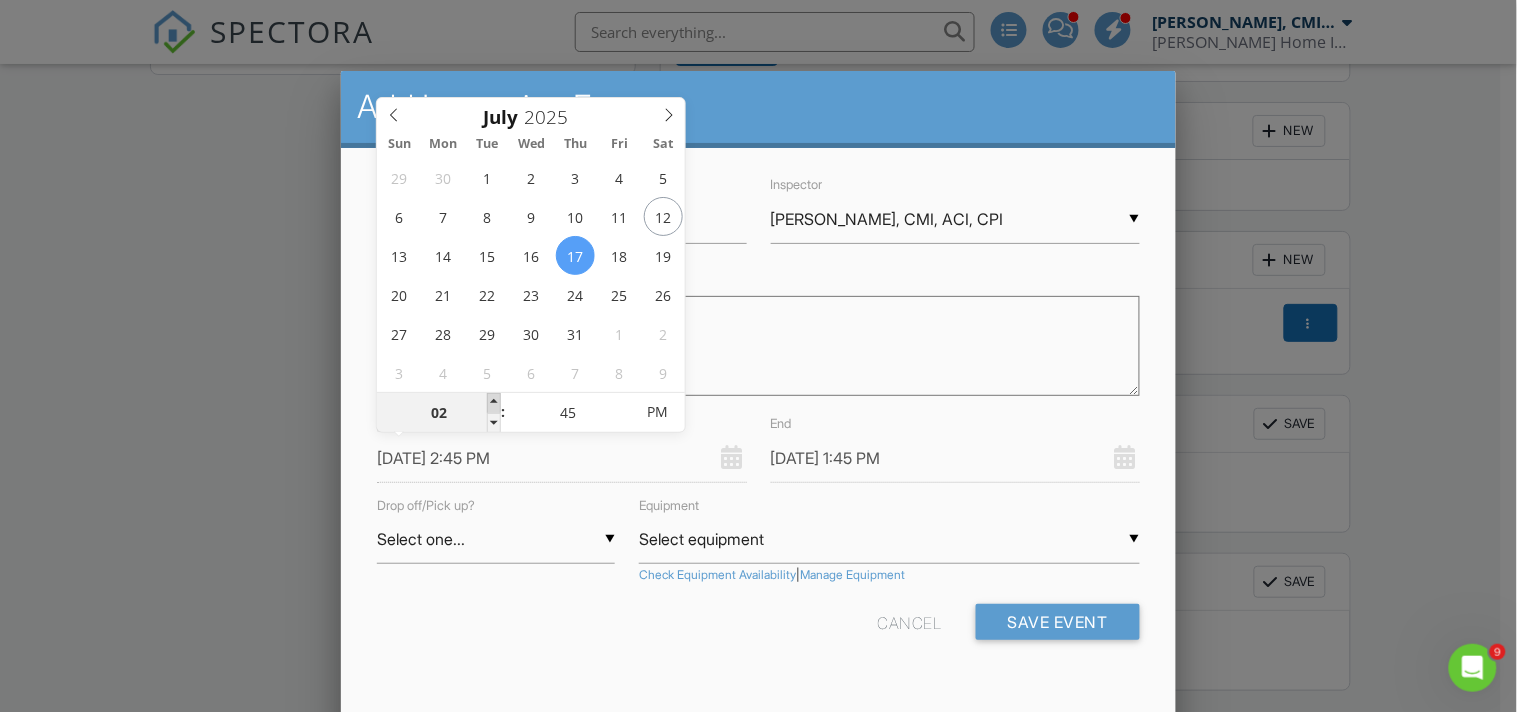 click at bounding box center (494, 403) 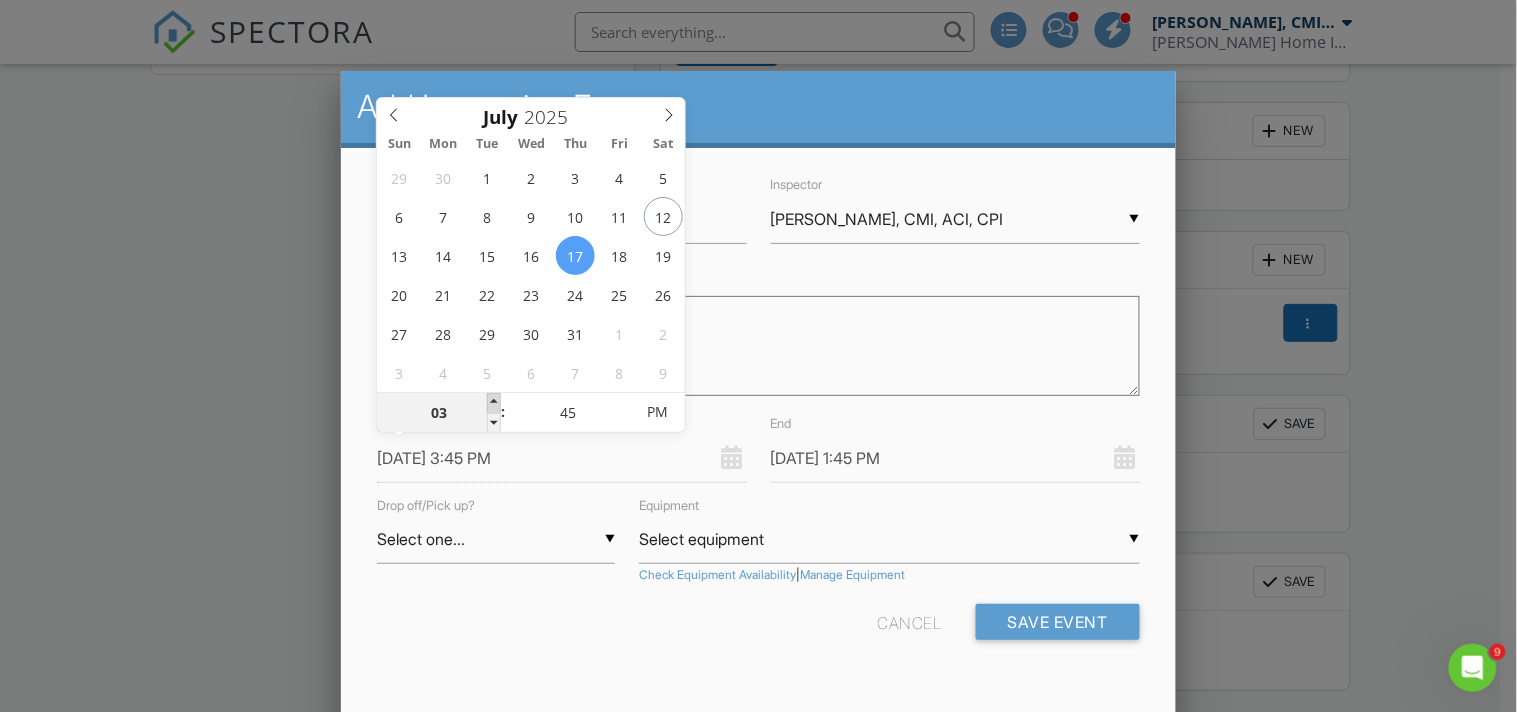 click at bounding box center [494, 403] 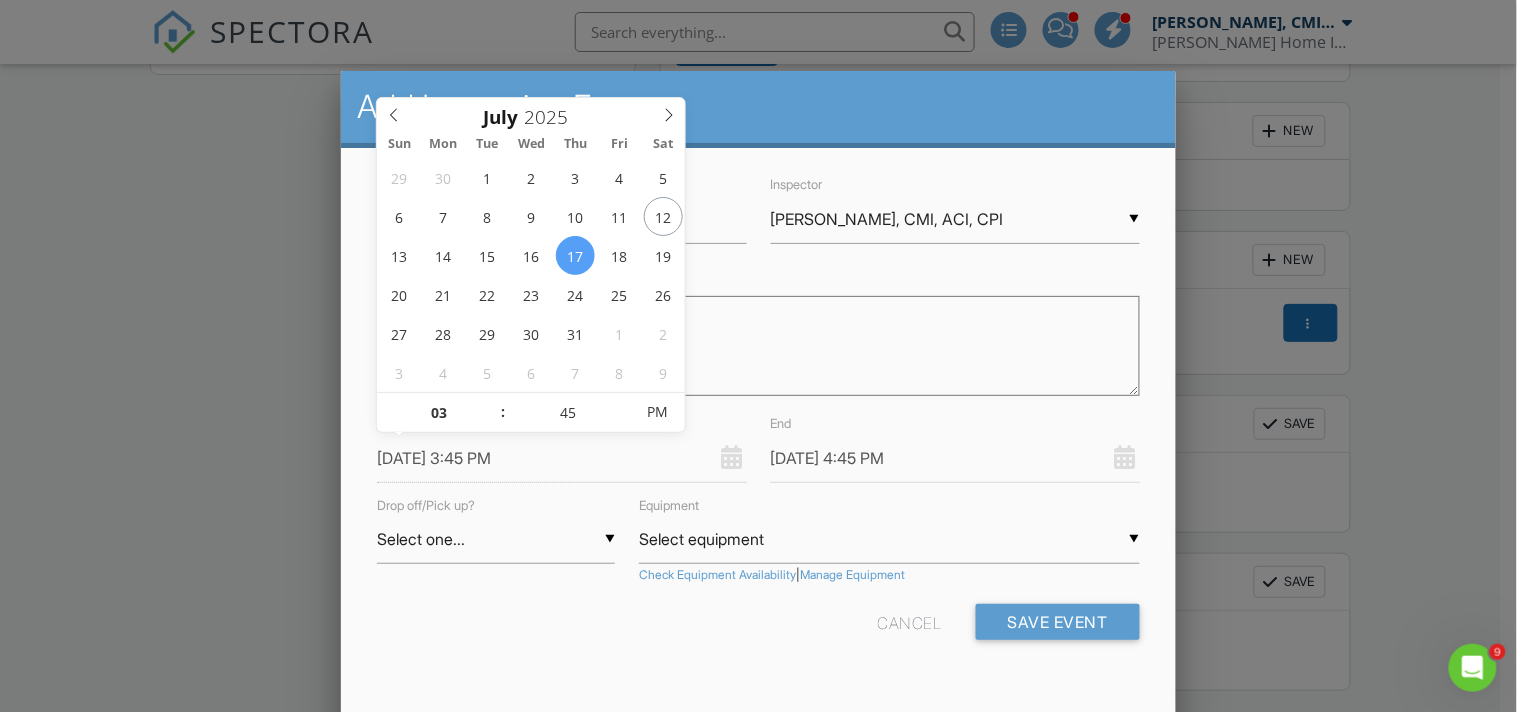 click on "07/17/2025 4:45 PM" at bounding box center [955, 458] 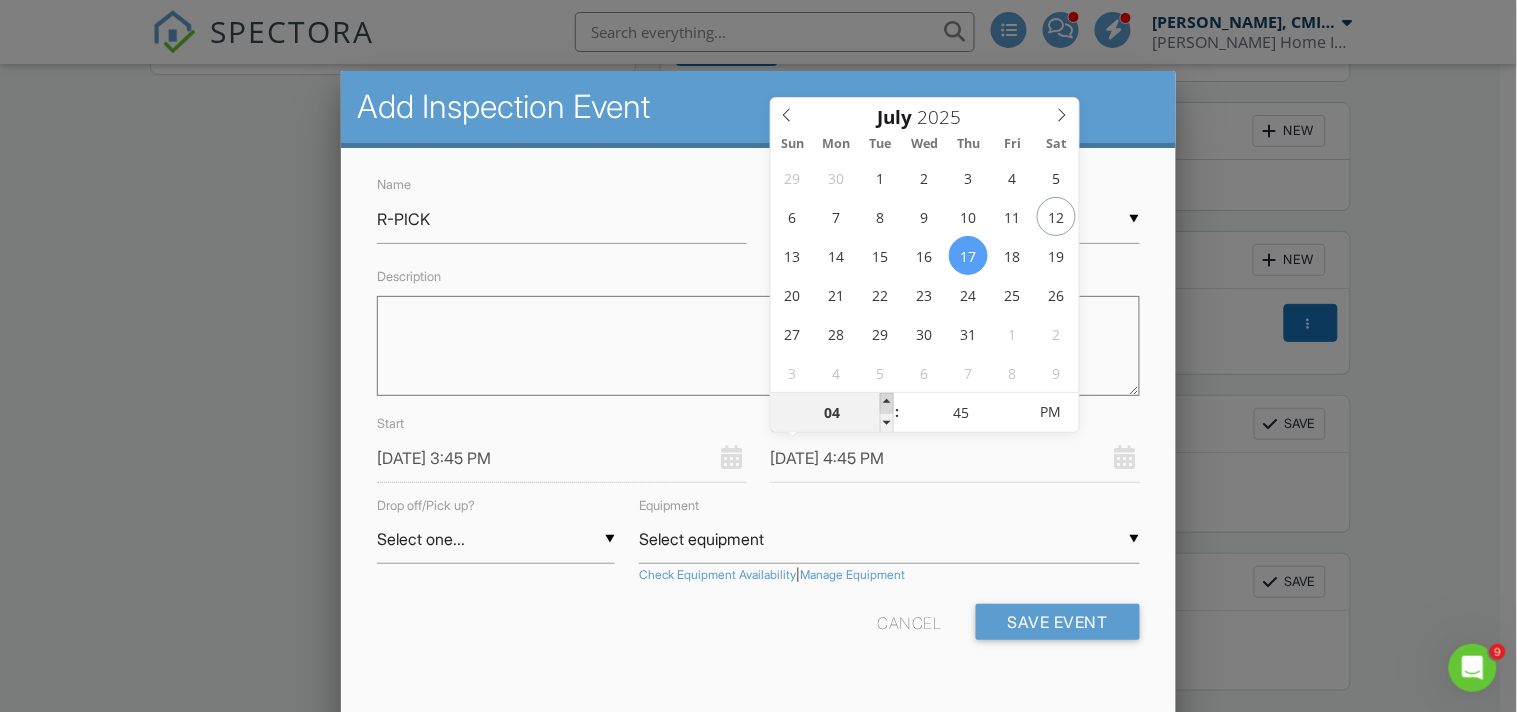type on "[DATE] 5:45 PM" 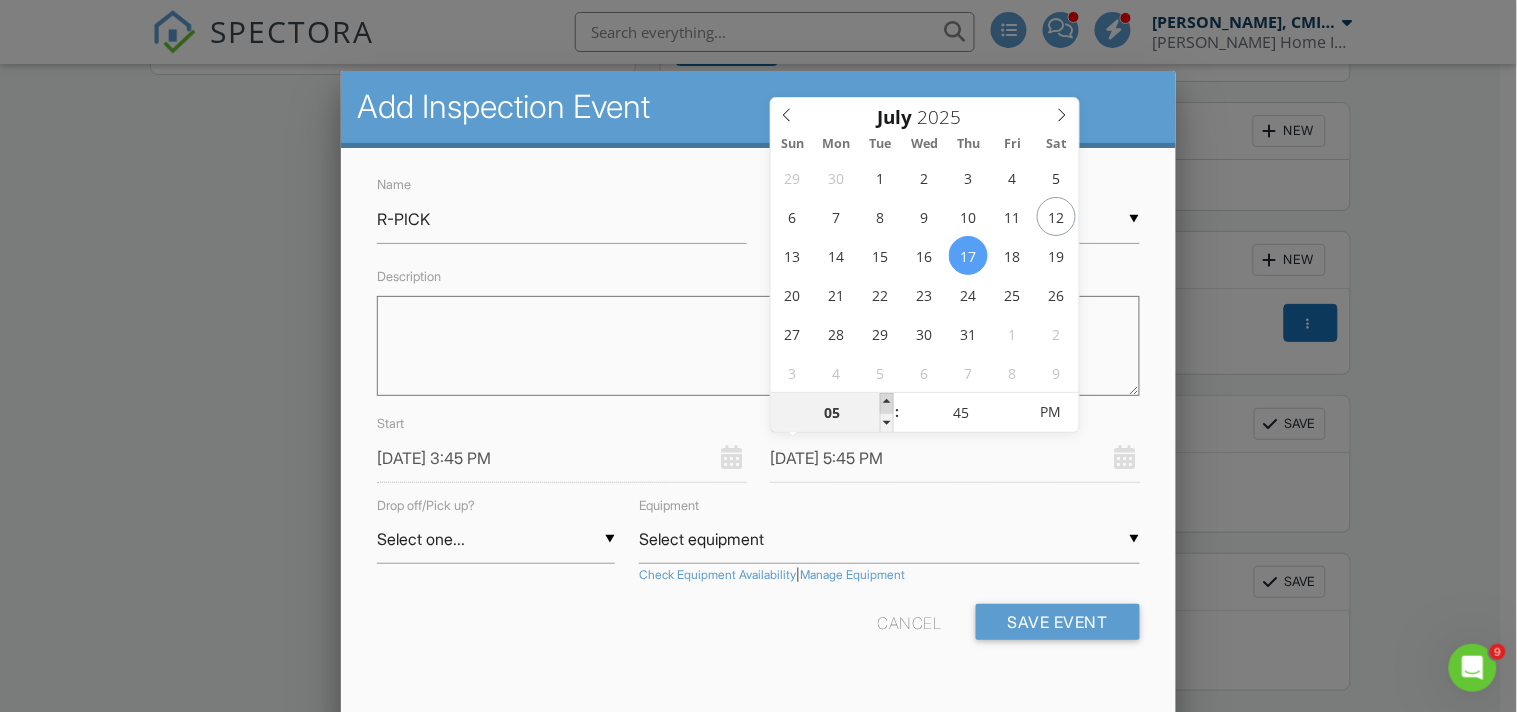 click at bounding box center (887, 403) 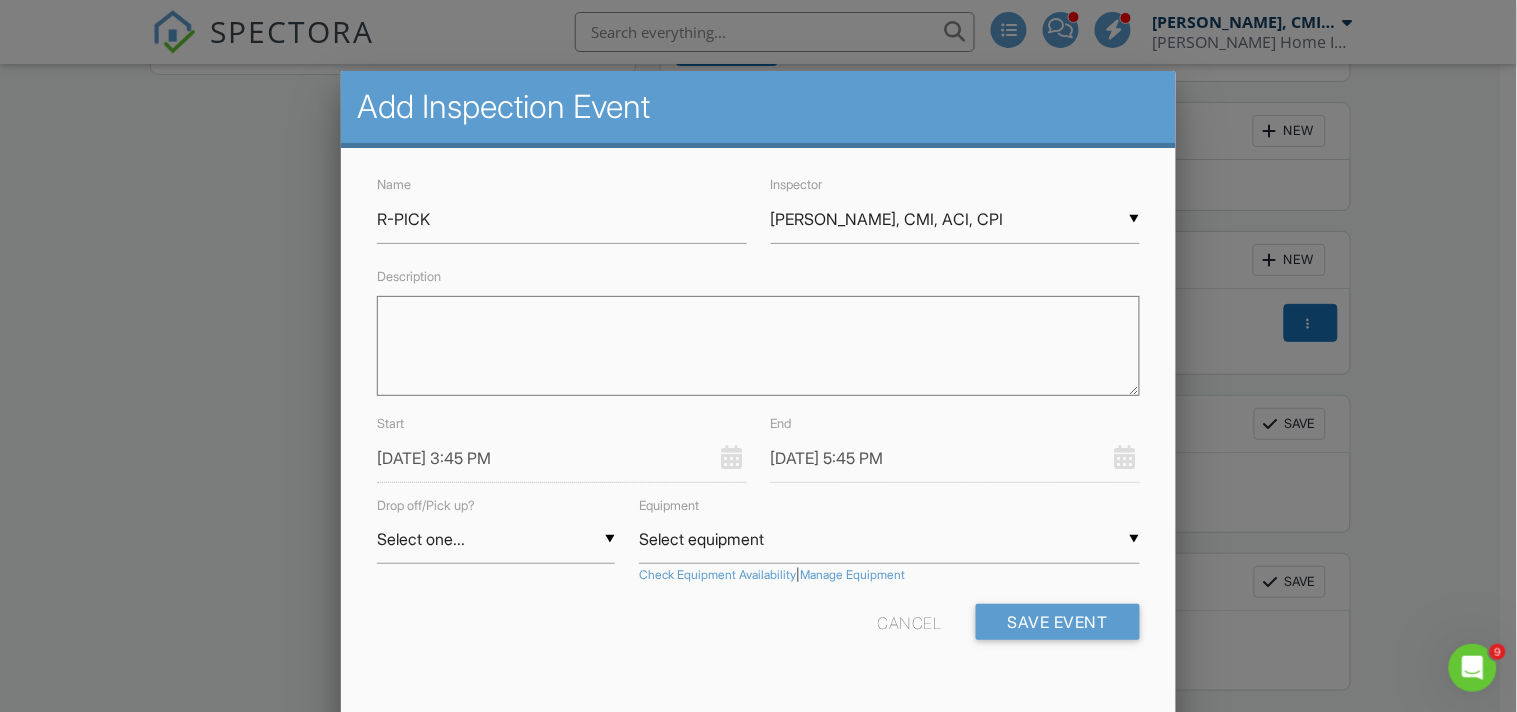 click on "Cancel
Save Event" at bounding box center (758, 629) 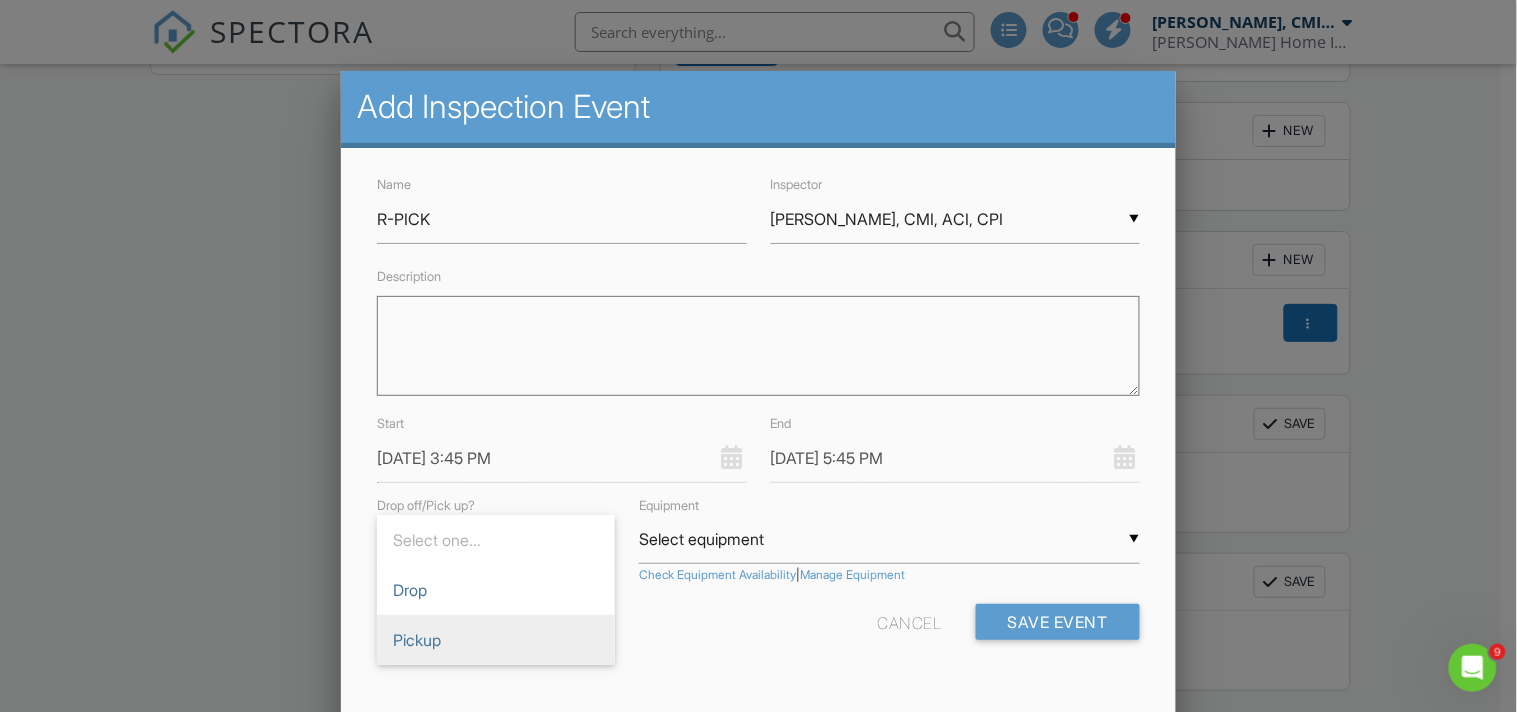 click on "Pickup" at bounding box center (496, 640) 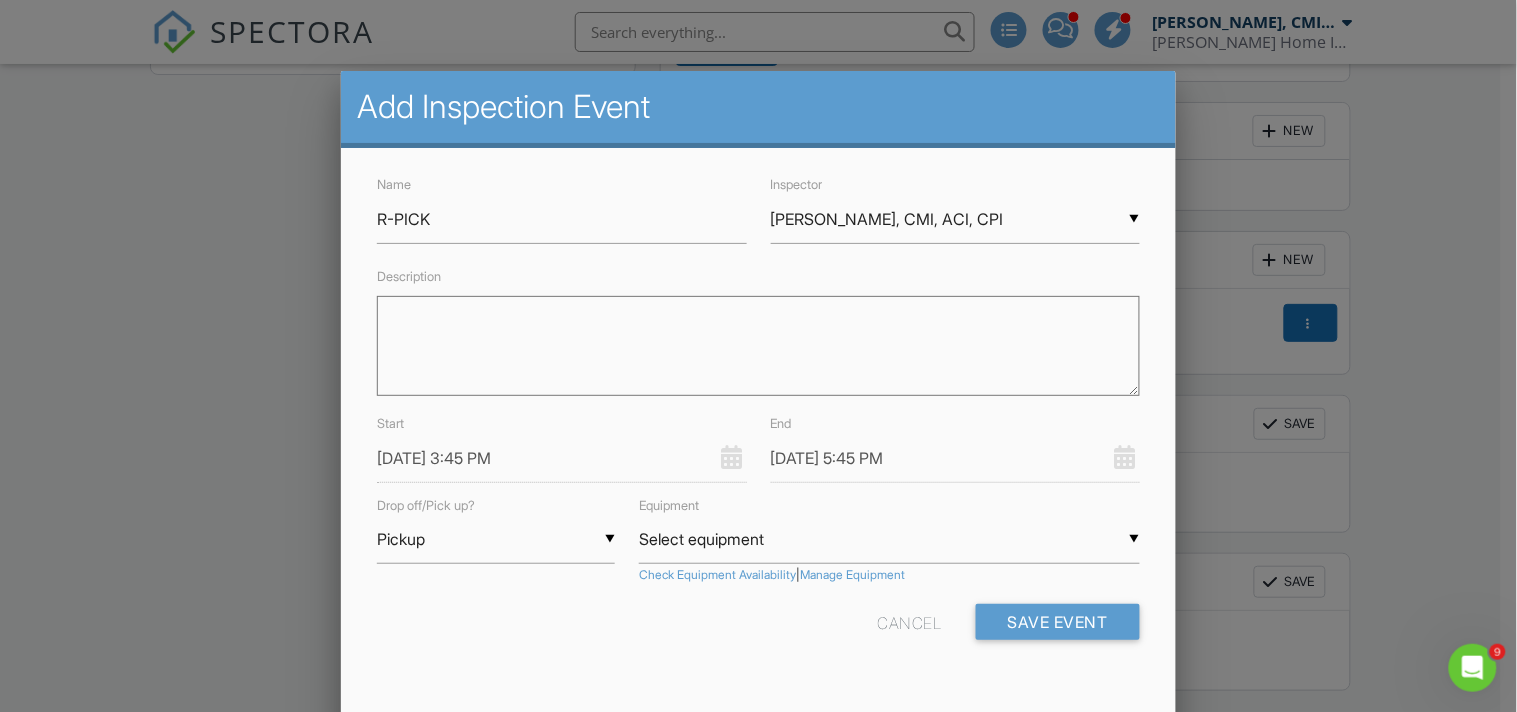 click on "Name
R-PICK
Inspector
▼ Justin Nickelsen, CMI, ACI, CPI Justin Nickelsen, CMI, ACI, CPI Michael Frey Justin Nickelsen, CMI, ACI, CPI
Michael Frey
Description
Start
07/17/2025 3:45 PM
End
07/17/2025 5:45 PM
Drop off/Pick up?
▼ Pickup Select one... Drop Pickup Select one...
Drop
Pickup
Equipment
▼ Select equipment Select equipment BIG PAPI  (S/N: 257928017) BOB GIBSON  (S/N: 300002809) BO JACKSON  (S/N: 261703013) BUCK O'NEIL  (S/N: 257928021) ERNIE BANKS  (S/N: 205932036) HANK AARON  (S/N: 108083019) JACKIE ROBINSON  (S/N: 205932038) KEN GRIFFEY JR. (S/N: 207457021) LOU BROCK  (S/N: 103469003) OZZIE SMITH  (S/N: 257928022) REGGIE JACKSON  (S/N: 207457006) RICKEY HENDERSON  (S/N: 262710006) SATCHEL PAIGE  (S/N: 72039028) WILLIE MAYS  (S/N: 30004348) WILLIE STARGEL (S/N: 103145025) Select equipment
BIG PAPI  (S/N: 257928017)
BOB GIBSON  (S/N: 300002809)
BO JACKSON  (S/N: 261703013)
BUCK O'NEIL  (S/N: 257928021)" at bounding box center [758, 423] 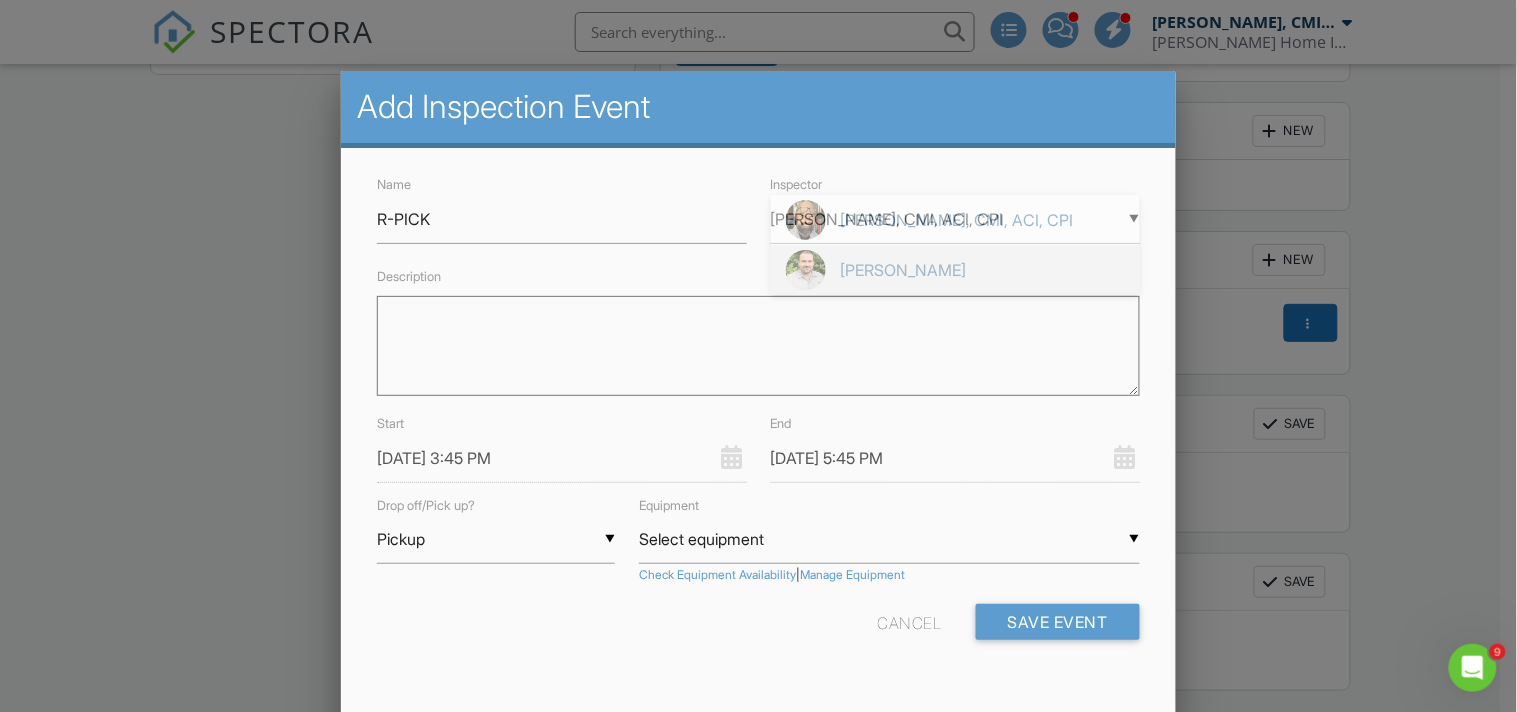 click on "[PERSON_NAME]" at bounding box center (955, 270) 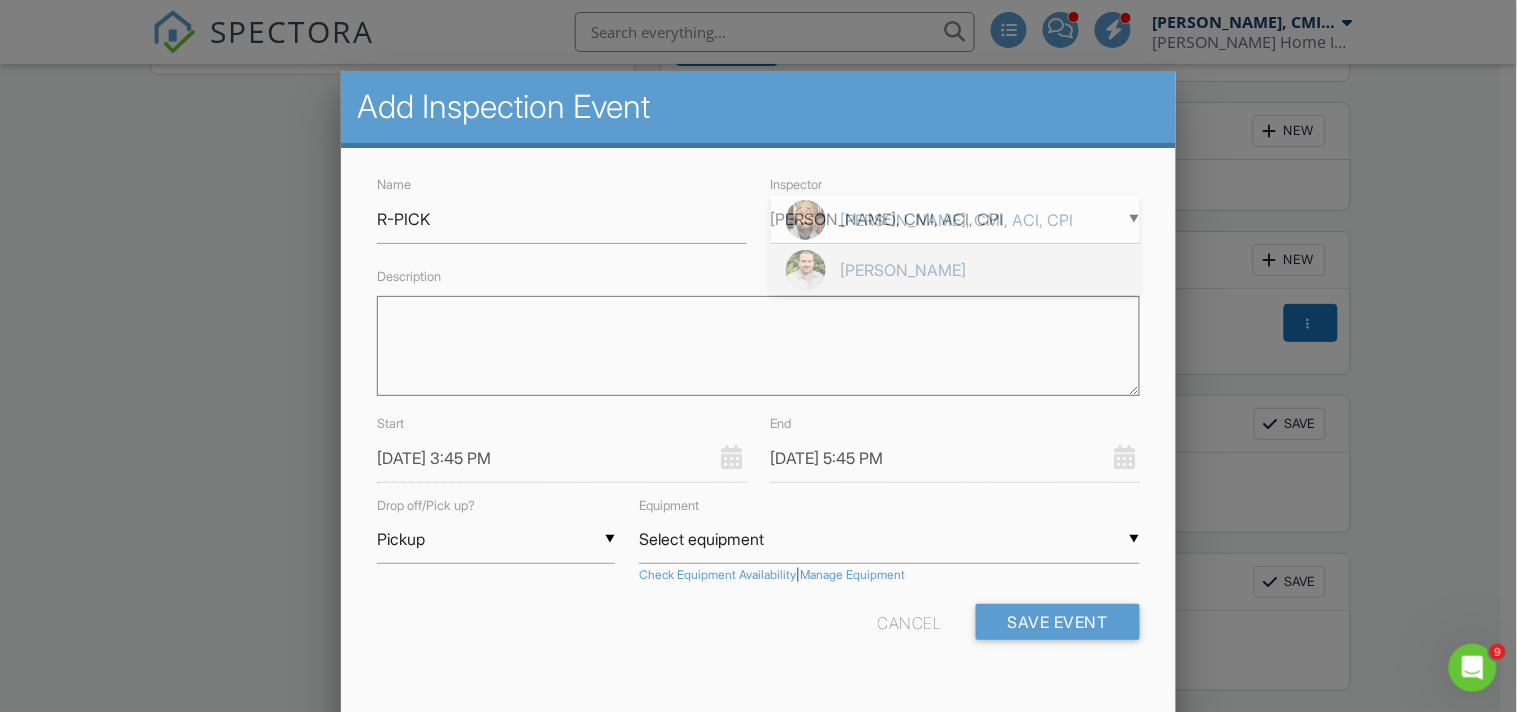 type on "[PERSON_NAME]" 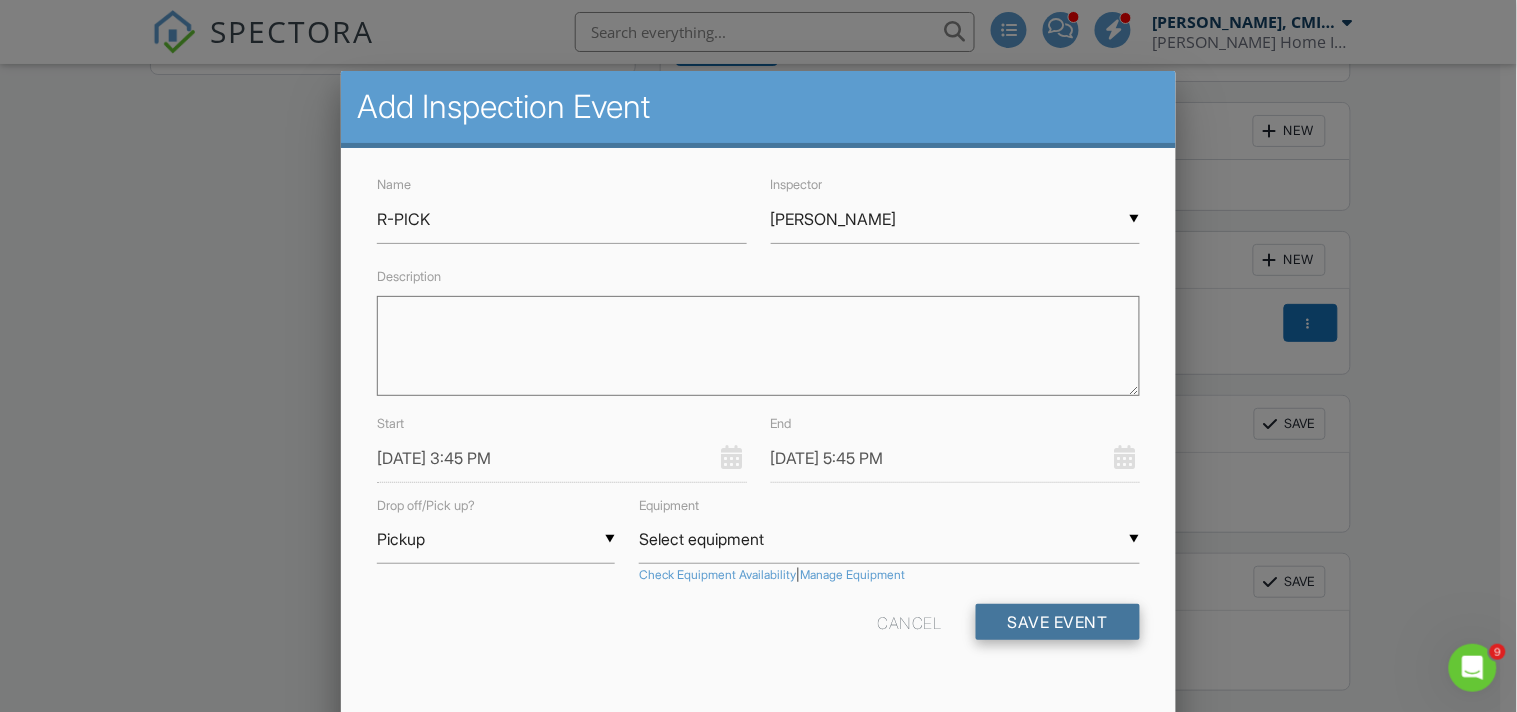 click on "Save Event" at bounding box center (1058, 622) 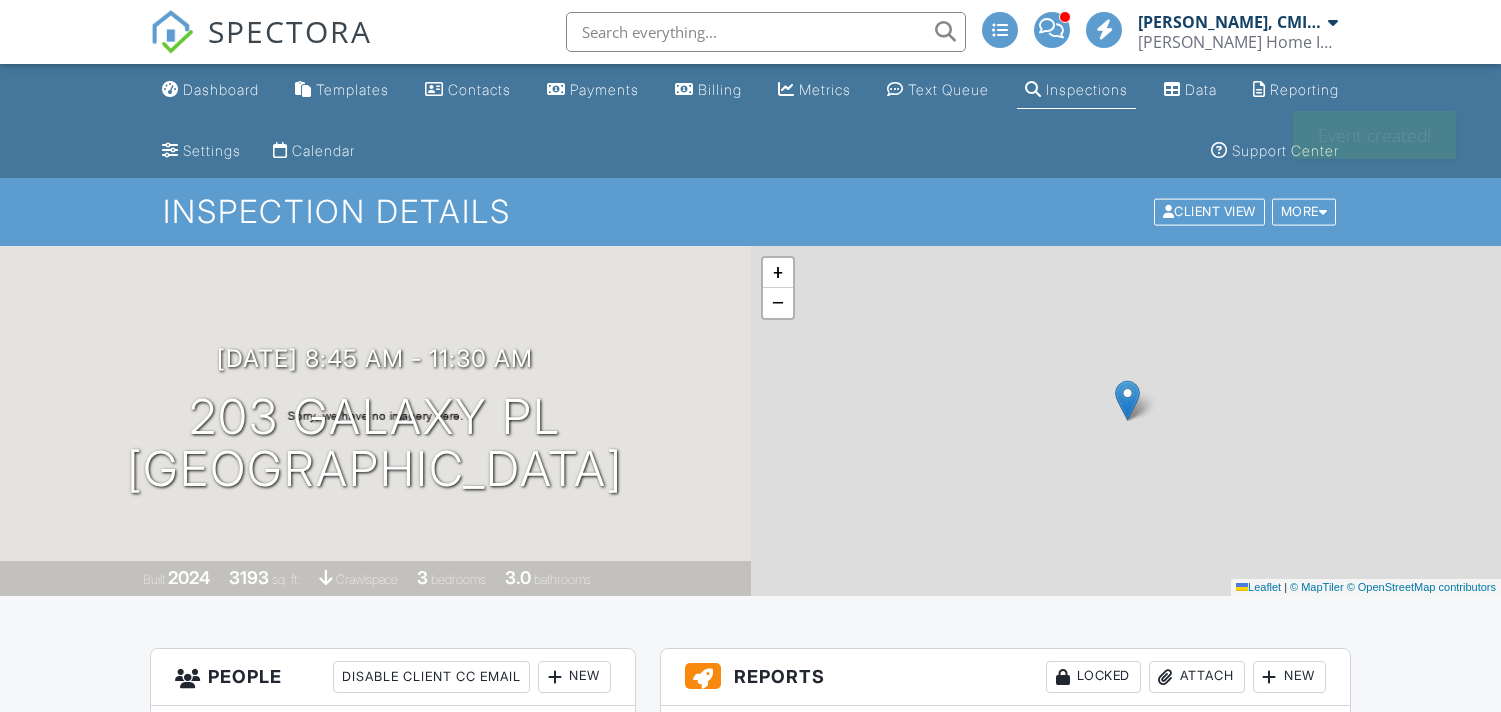 scroll, scrollTop: 0, scrollLeft: 0, axis: both 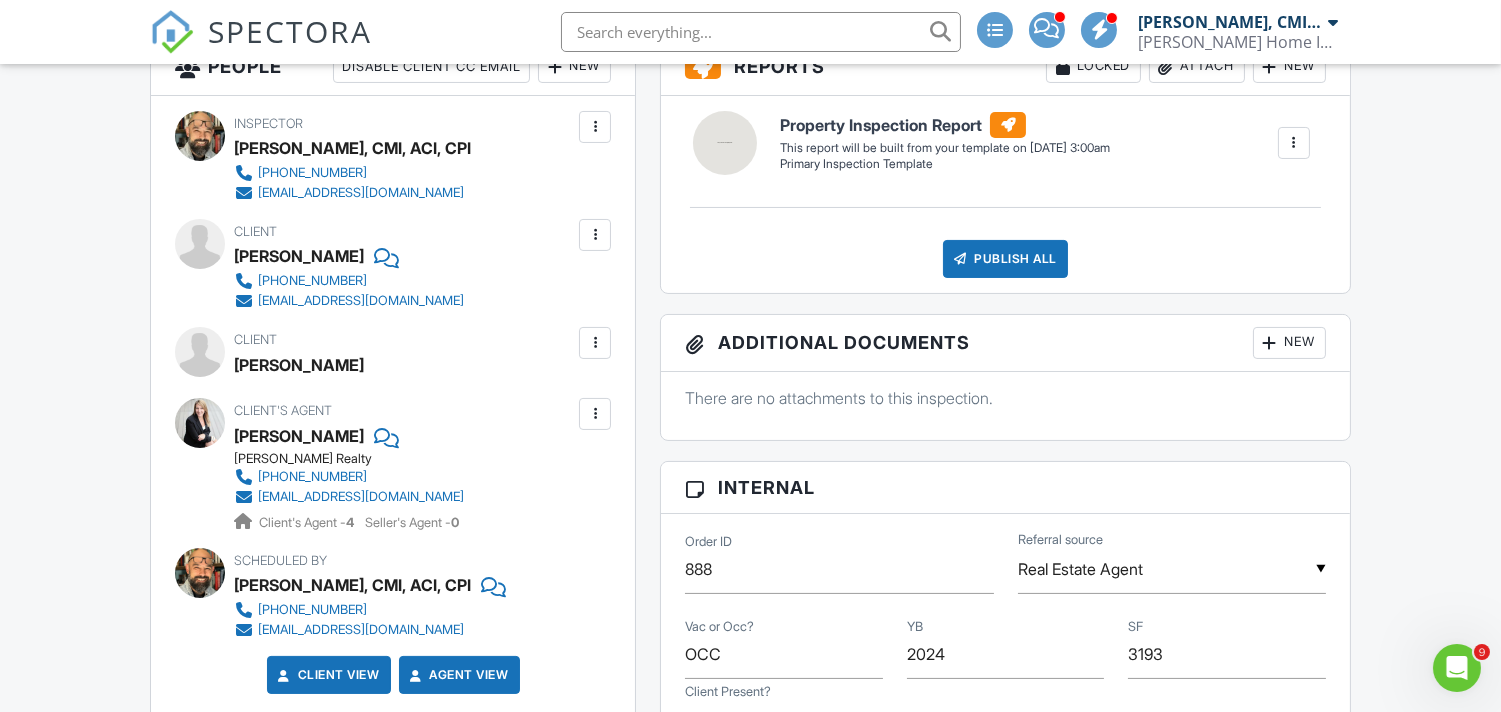 click at bounding box center [595, 235] 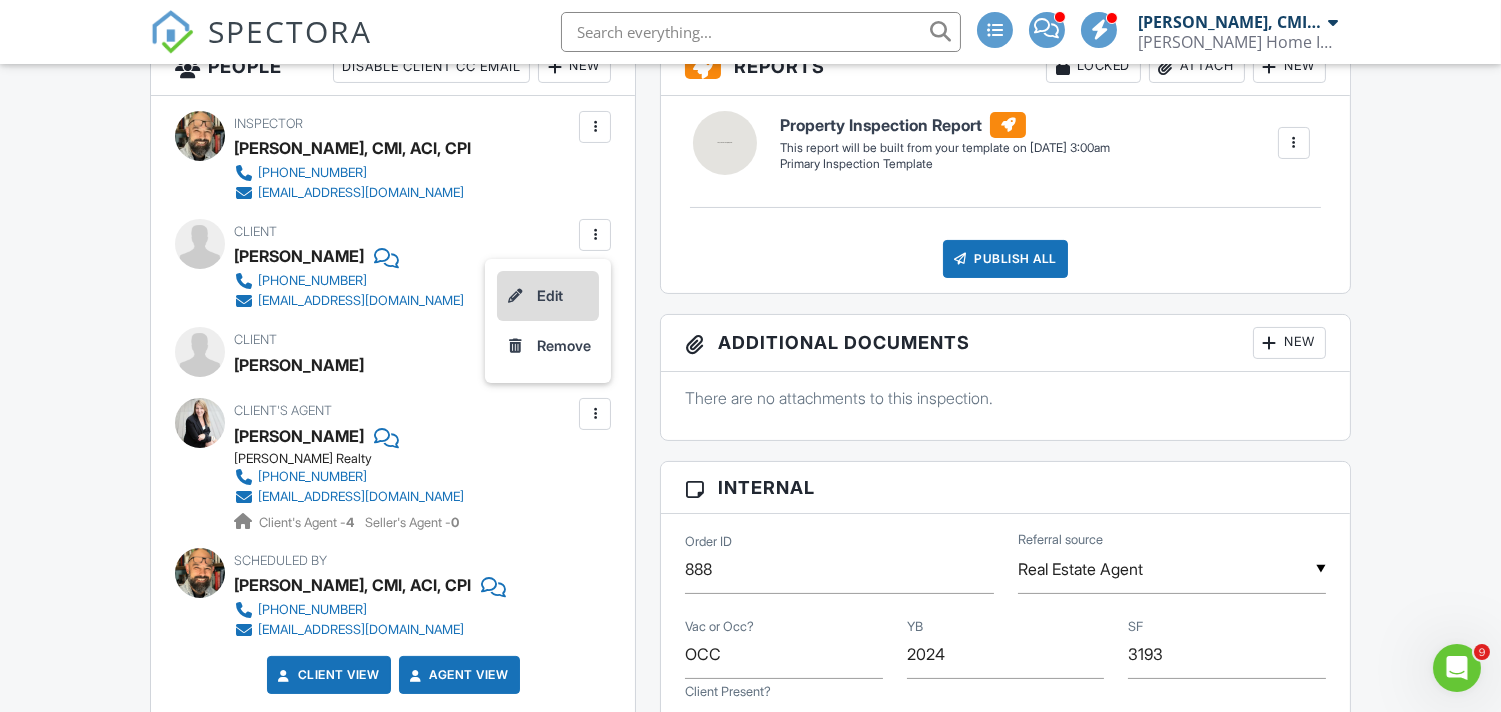 click on "Edit" at bounding box center [548, 296] 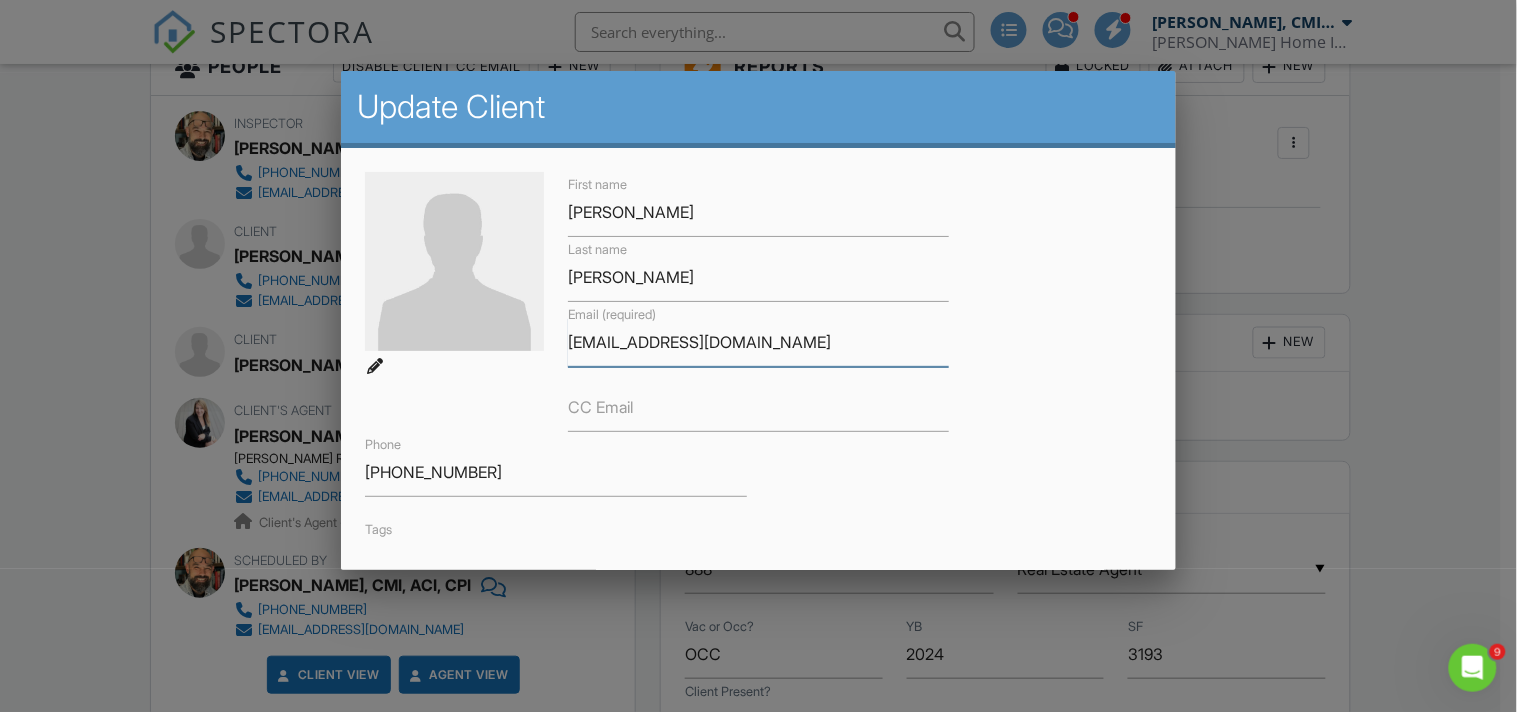 click on "[EMAIL_ADDRESS][DOMAIN_NAME]" at bounding box center (758, 342) 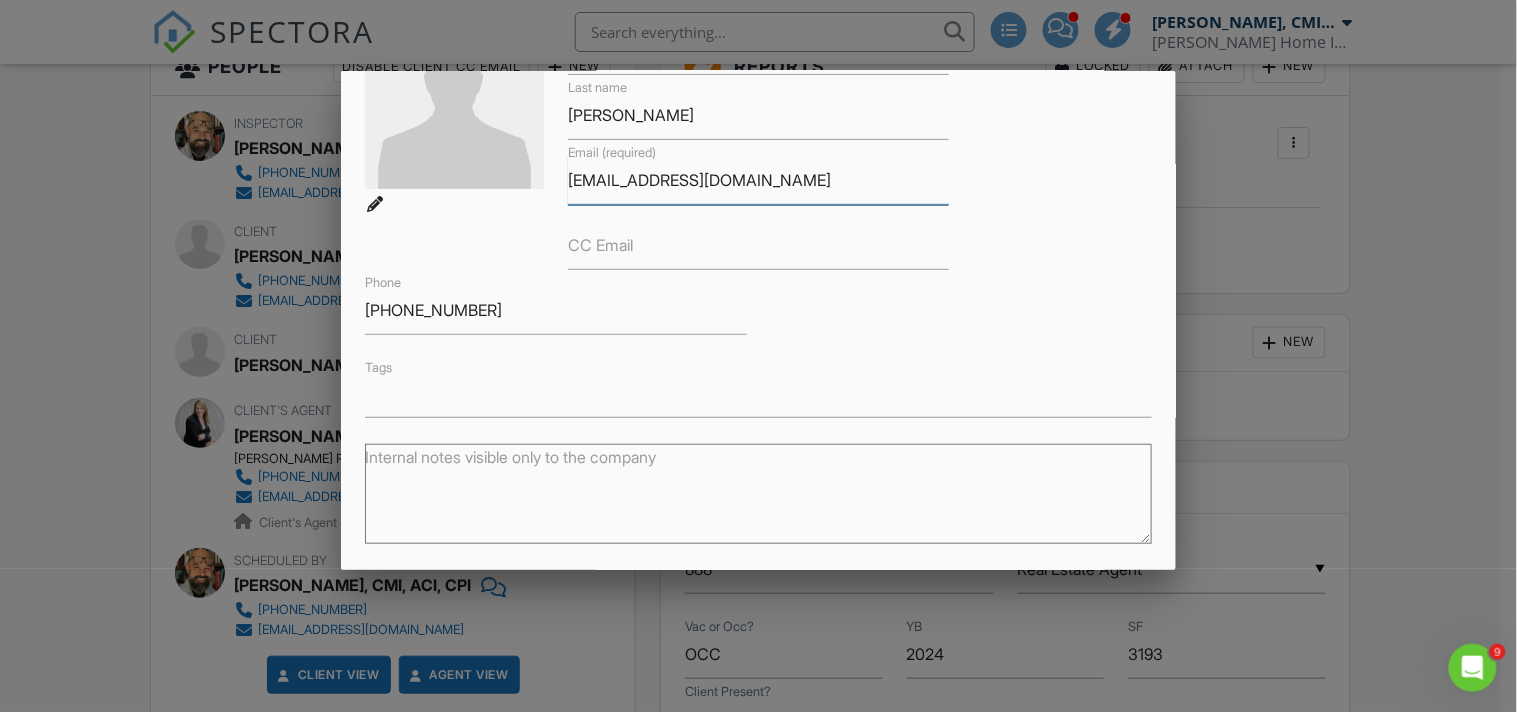scroll, scrollTop: 367, scrollLeft: 0, axis: vertical 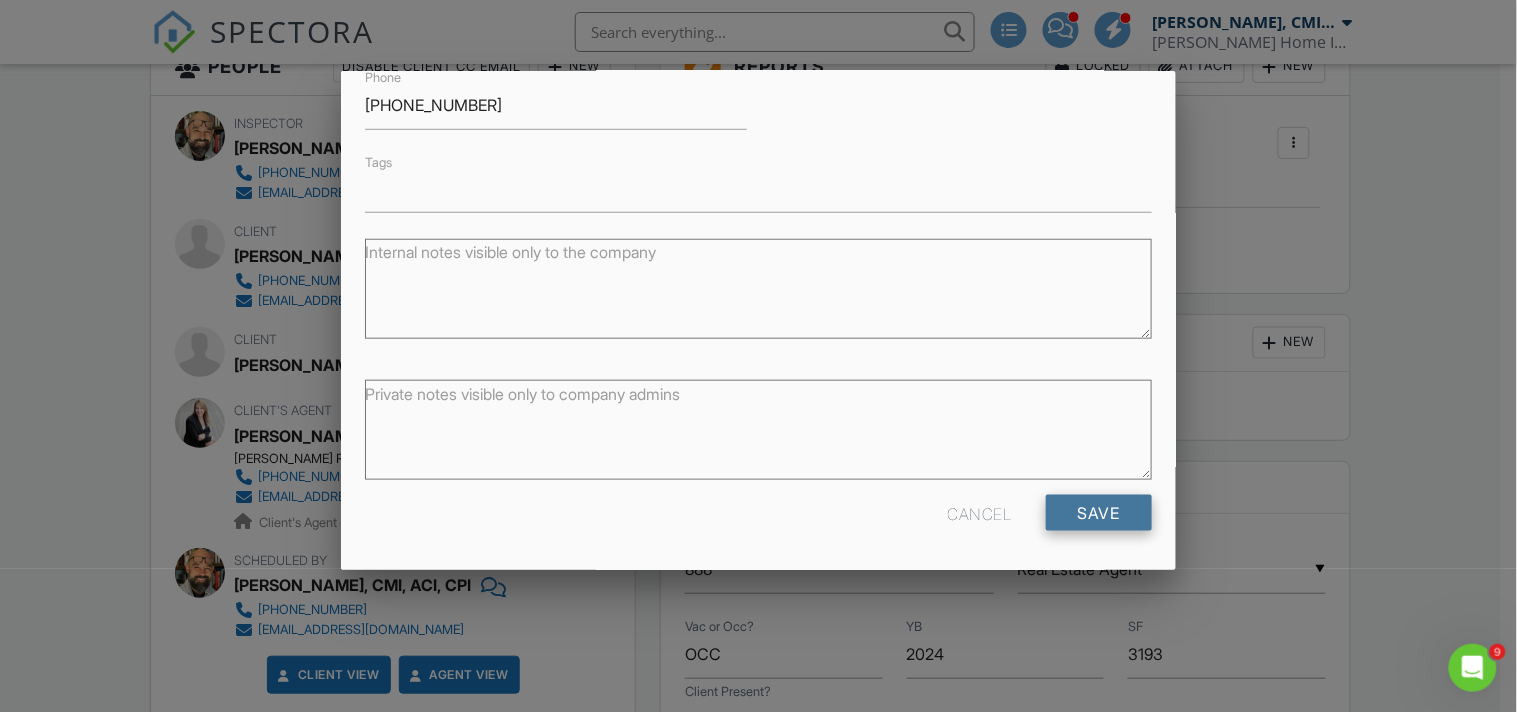 type on "[EMAIL_ADDRESS][DOMAIN_NAME]" 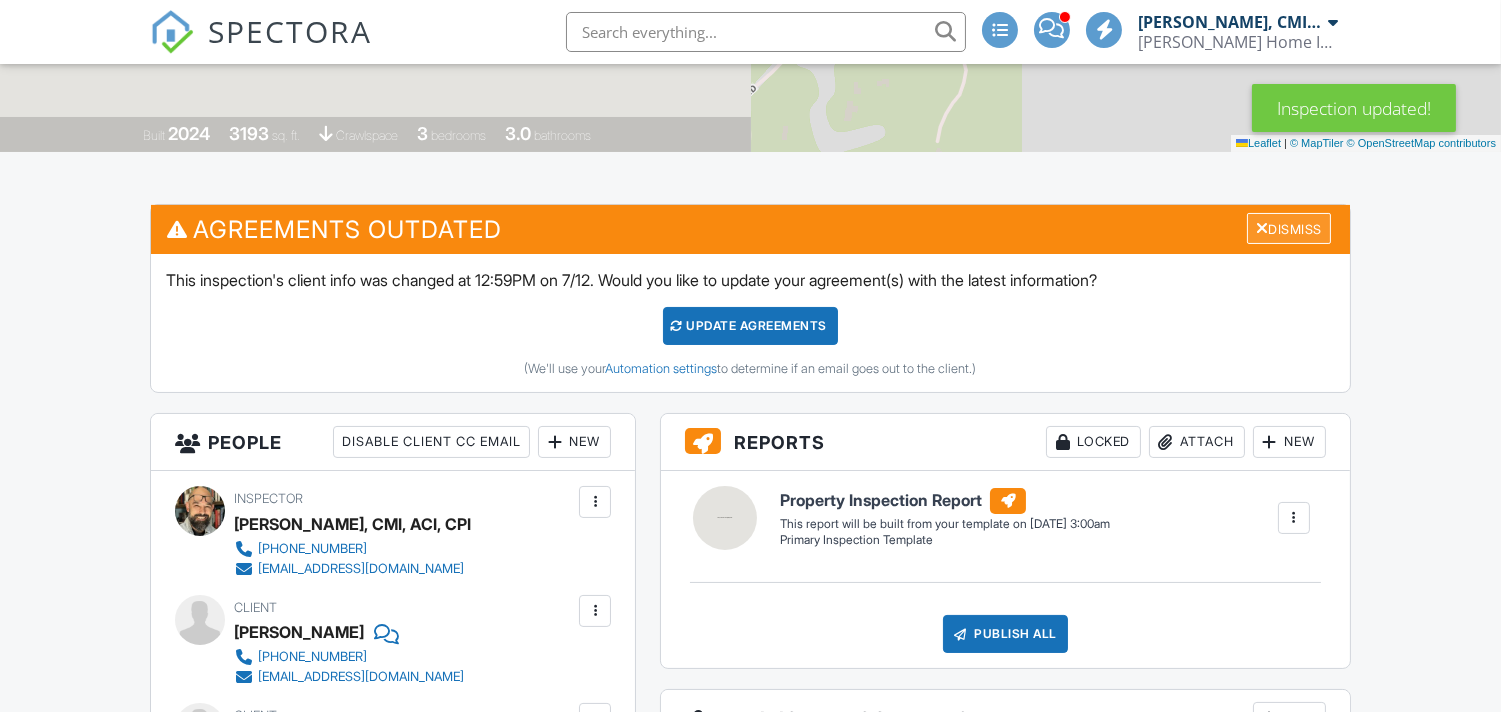 click on "Dismiss" at bounding box center (1289, 228) 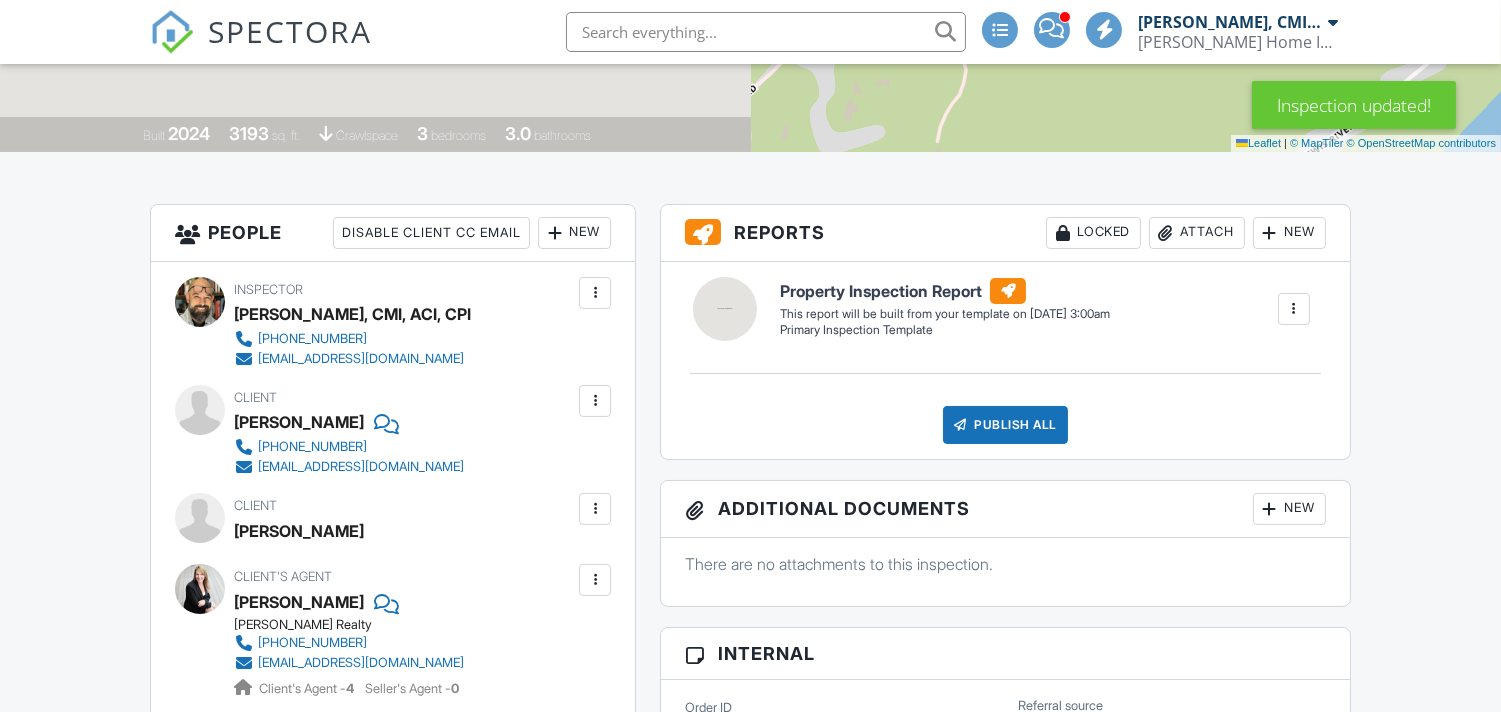 scroll, scrollTop: 814, scrollLeft: 0, axis: vertical 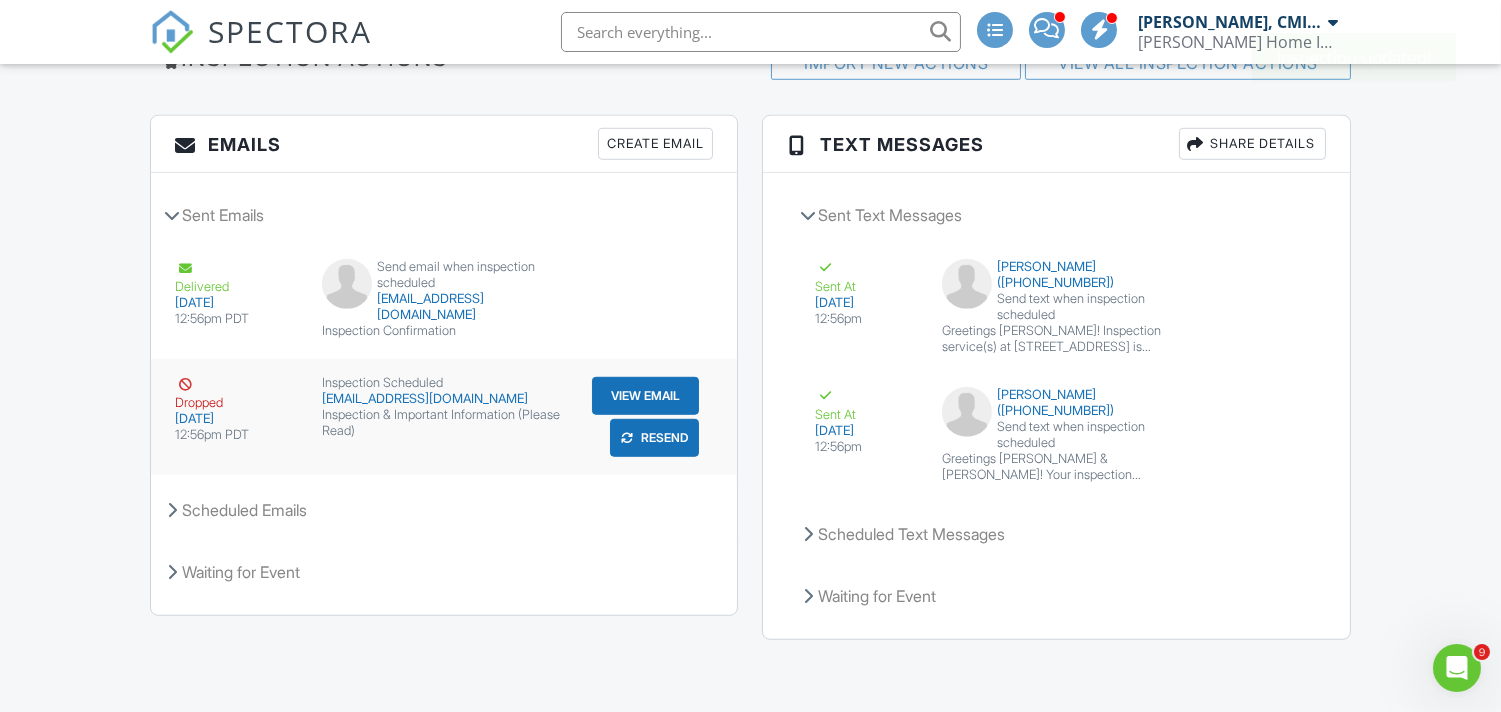 click on "View Email" at bounding box center (645, 396) 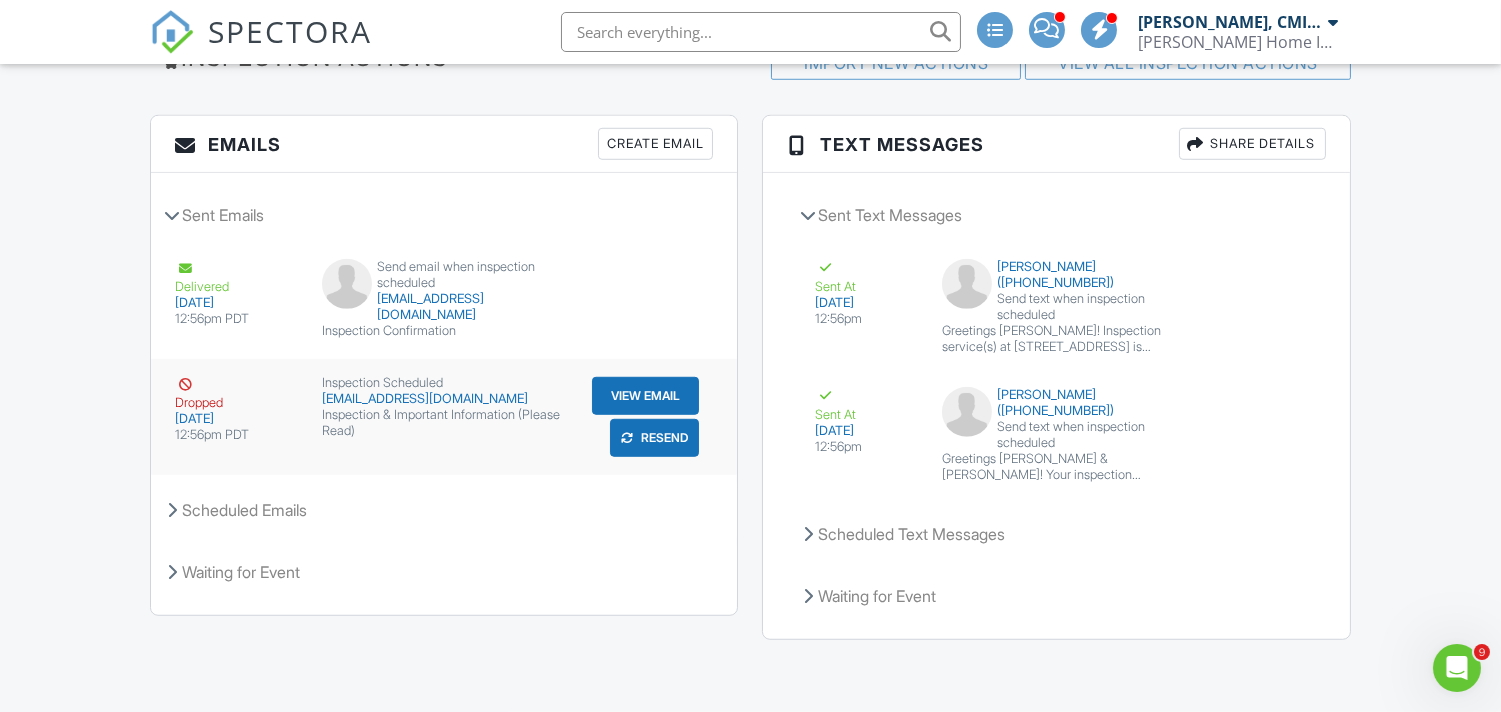 click on "Resend" at bounding box center (654, 438) 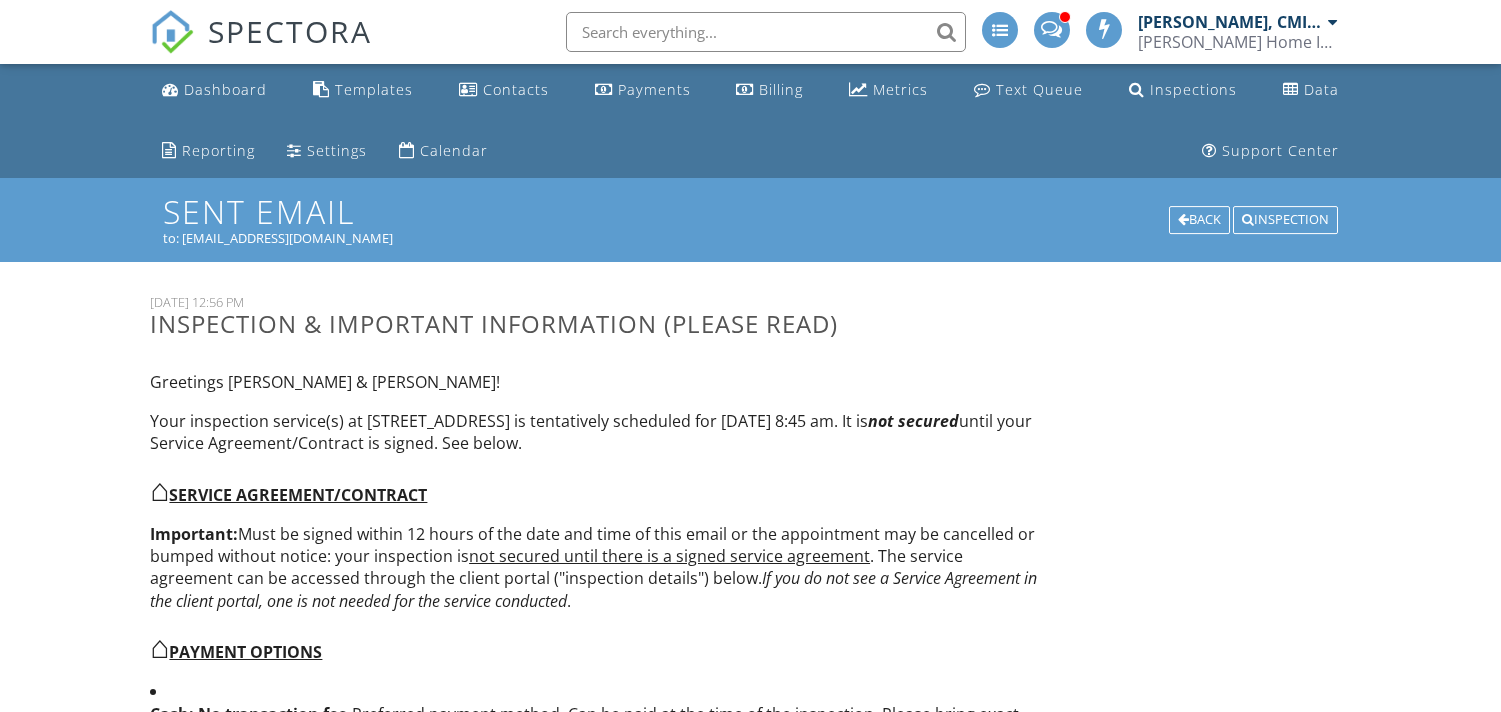 scroll, scrollTop: 0, scrollLeft: 0, axis: both 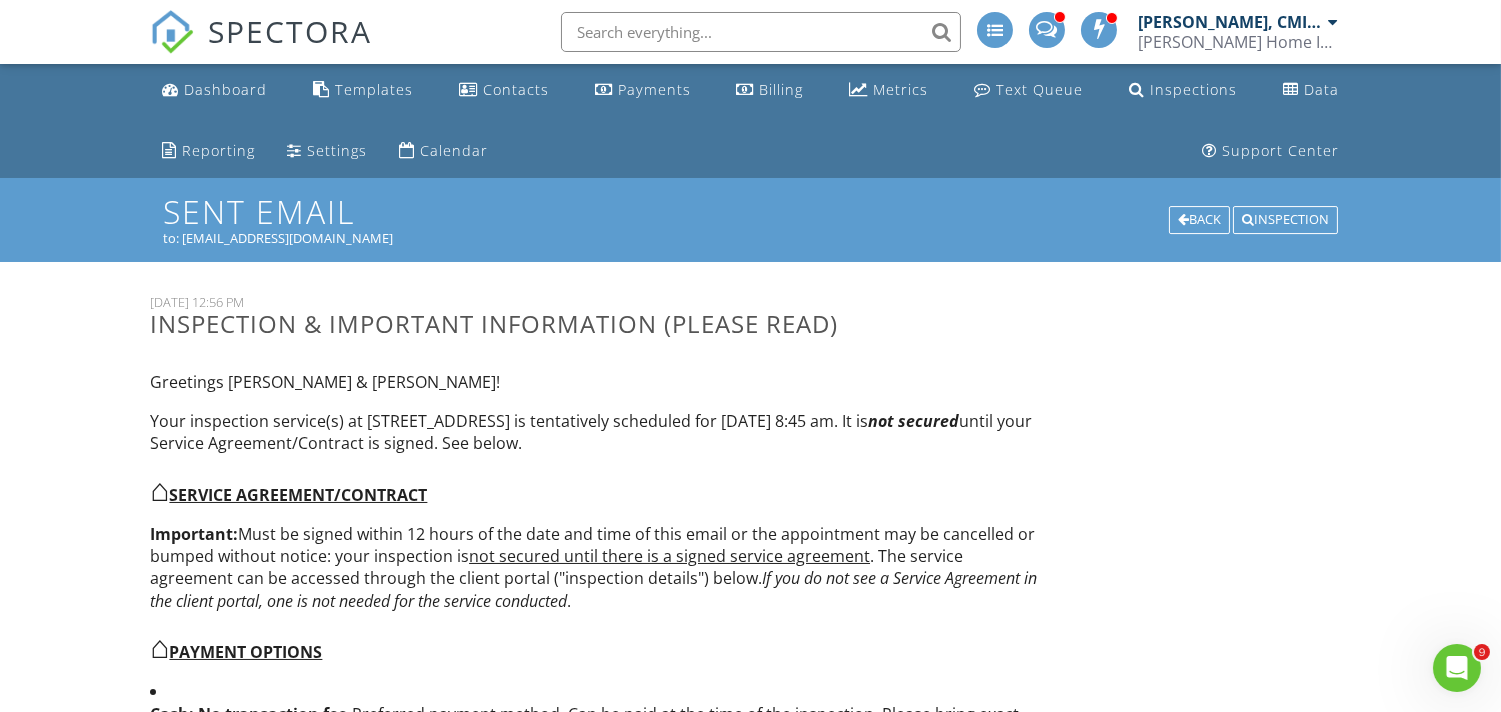 click on "to: [EMAIL_ADDRESS][DOMAIN_NAME]" at bounding box center [750, 238] 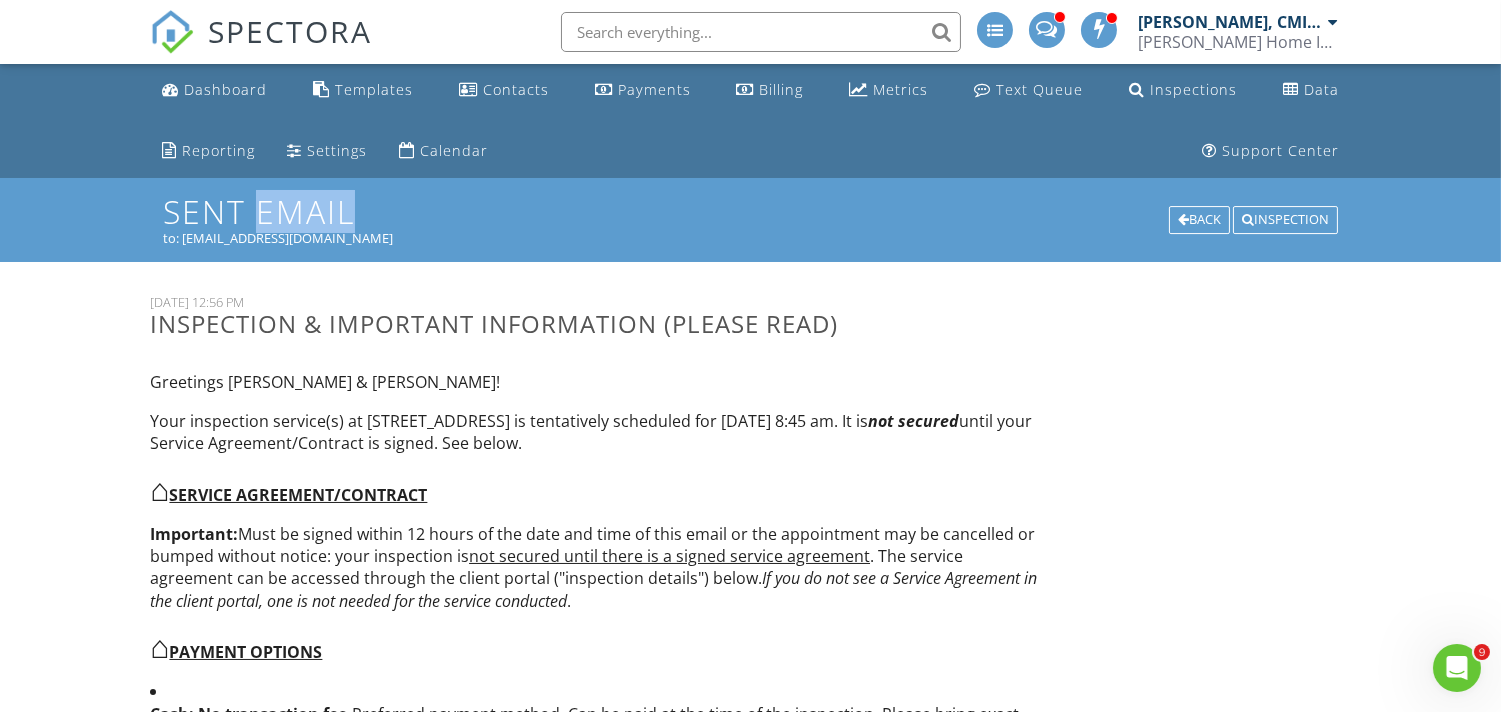 click on "Sent Email" at bounding box center (750, 211) 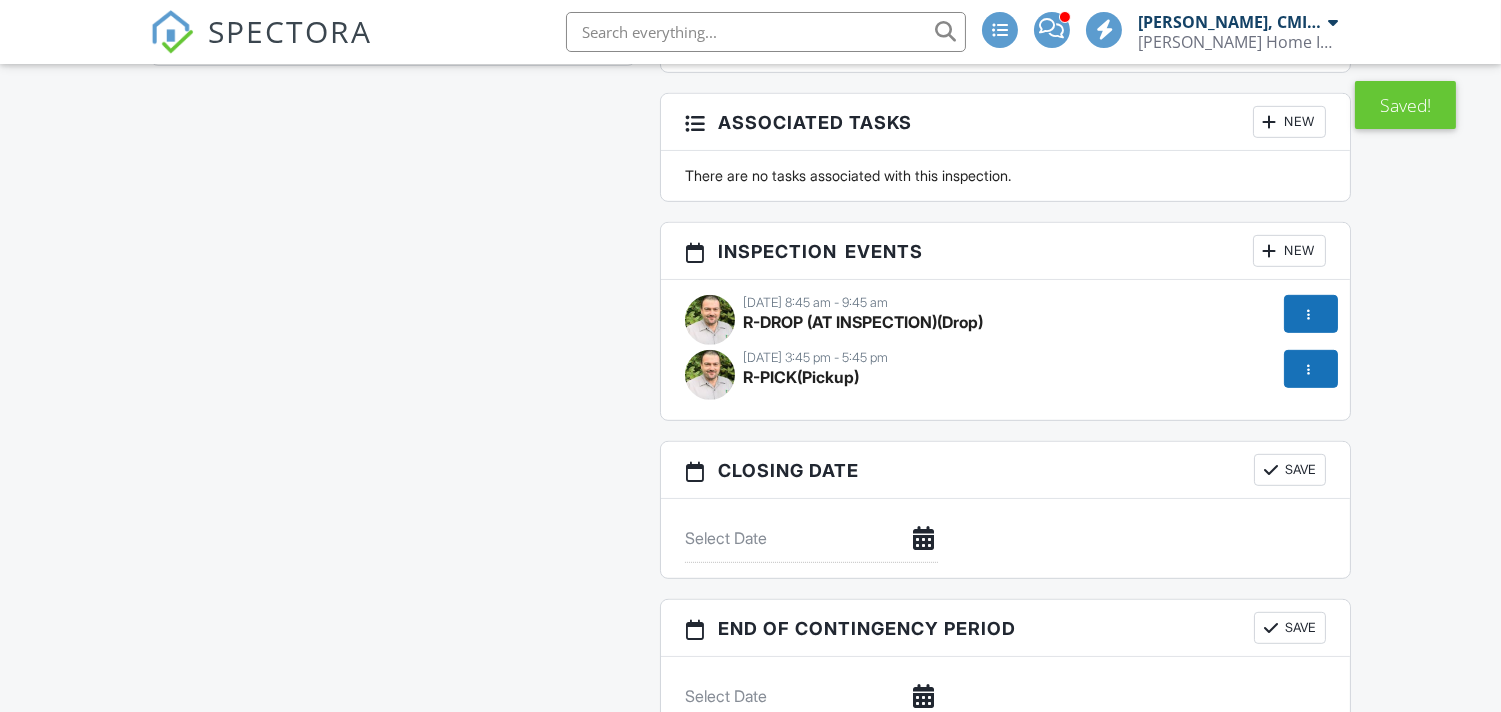 scroll, scrollTop: 2785, scrollLeft: 0, axis: vertical 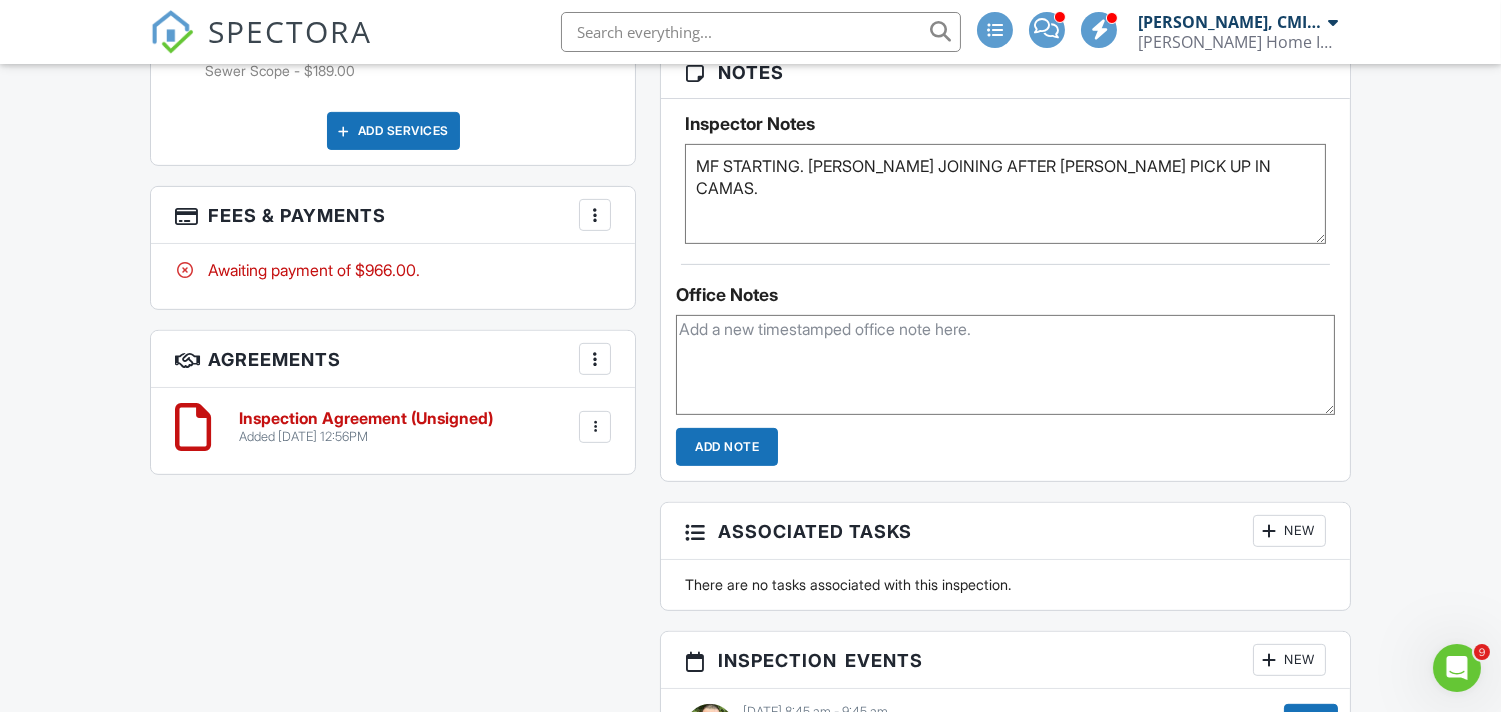 click at bounding box center [1005, 365] 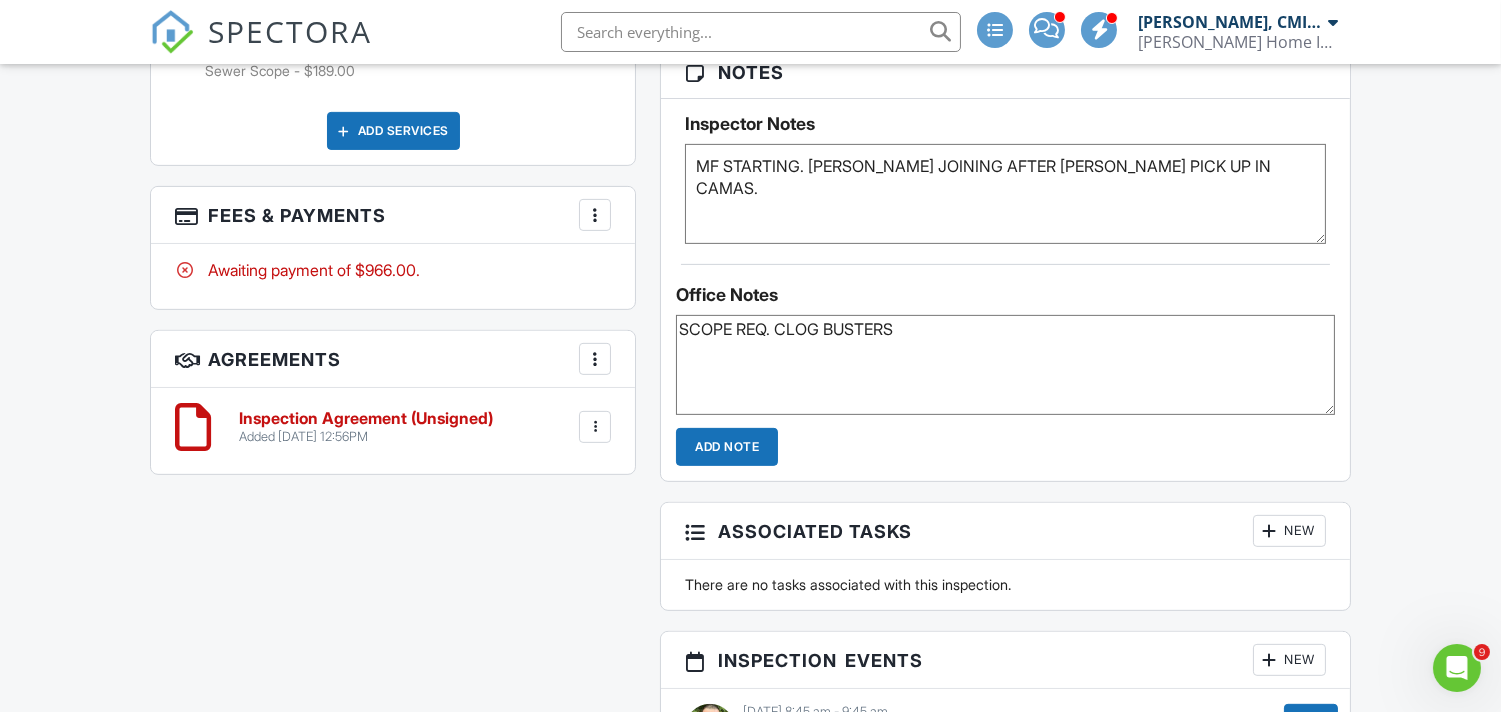 paste on "S.SCOPE REQ. | WOODLAND | M. [DATE] 8:45AM-11:30AM
Address: [STREET_ADDRESS]
Inspector(s): [PERSON_NAME]: [PHONE_NUMBER], [PERSON_NAME]: [PHONE_NUMBER]
Details/Notes: OCC/2024YB(NEW)/ON SEPTIC
REPORTS: CC BOTH: [EMAIL_ADDRESS][DOMAIN_NAME] AND [EMAIL_ADDRESS][DOMAIN_NAME]
REQ. SENT: [DATE] 1:03PM
Trip Fee?: 45.0" 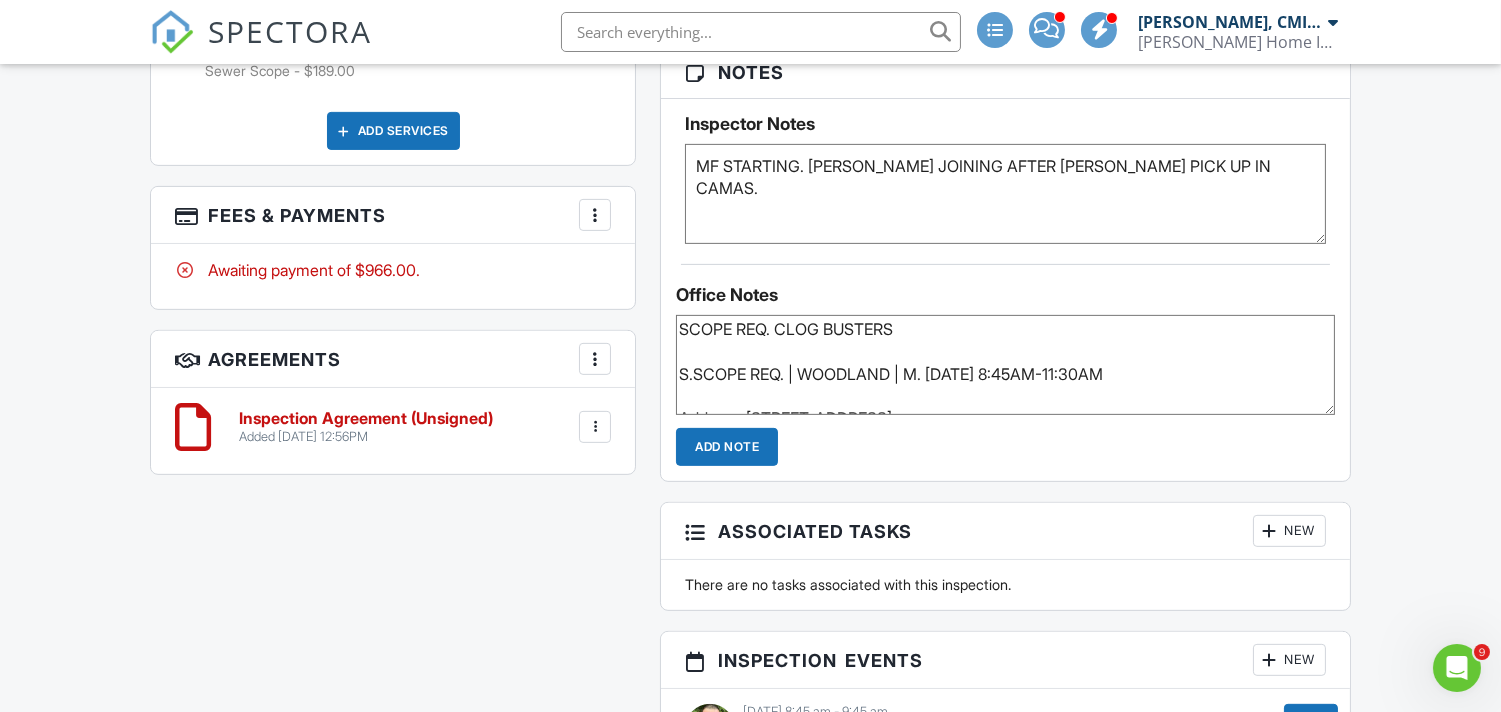 scroll, scrollTop: 373, scrollLeft: 0, axis: vertical 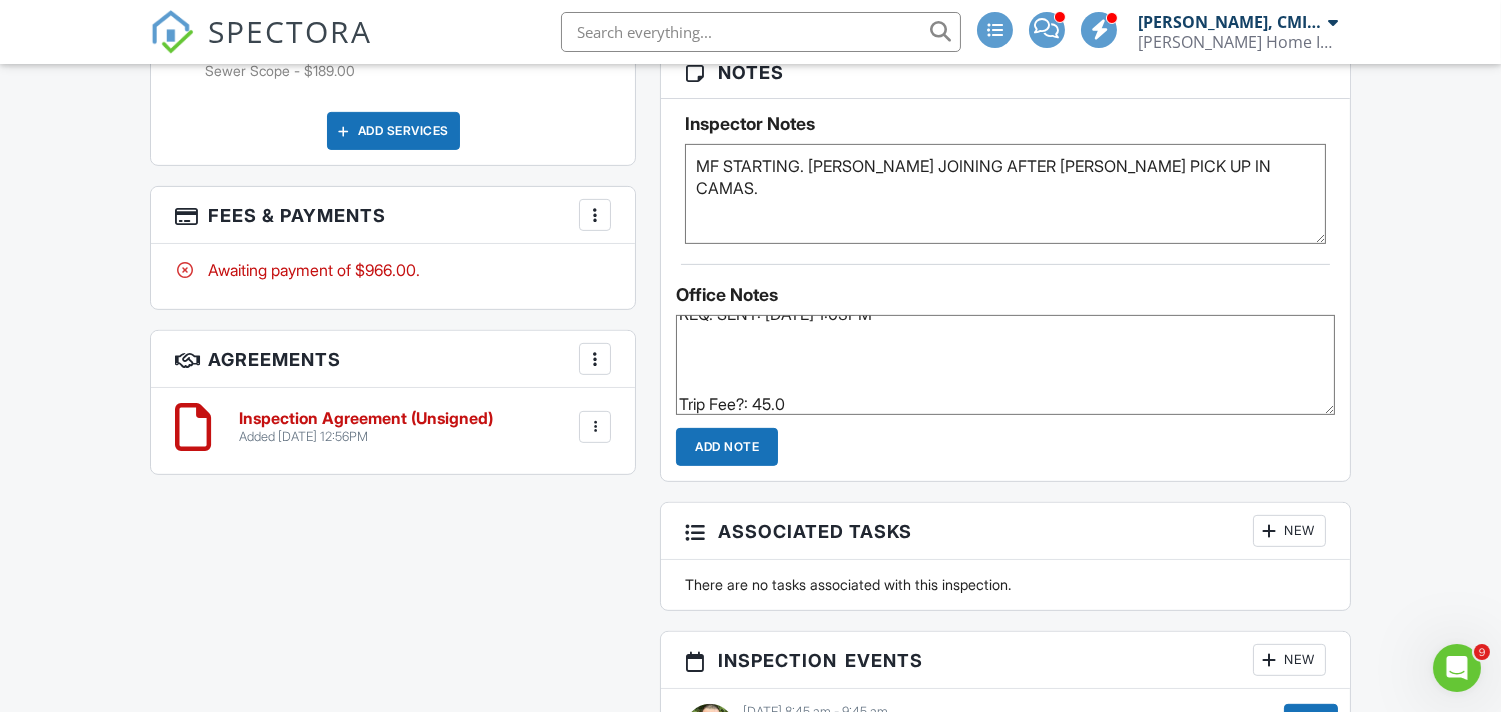 type on "SCOPE REQ. CLOG BUSTERS
S.SCOPE REQ. | WOODLAND | M. [DATE] 8:45AM-11:30AM
Address: [STREET_ADDRESS]
Inspector(s): [PERSON_NAME]: [PHONE_NUMBER], [PERSON_NAME]: [PHONE_NUMBER]
Details/Notes: OCC/2024YB(NEW)/ON SEPTIC
REPORTS: CC BOTH: [EMAIL_ADDRESS][DOMAIN_NAME] AND [EMAIL_ADDRESS][DOMAIN_NAME]
REQ. SENT: [DATE] 1:03PM
Trip Fee?: 45.0" 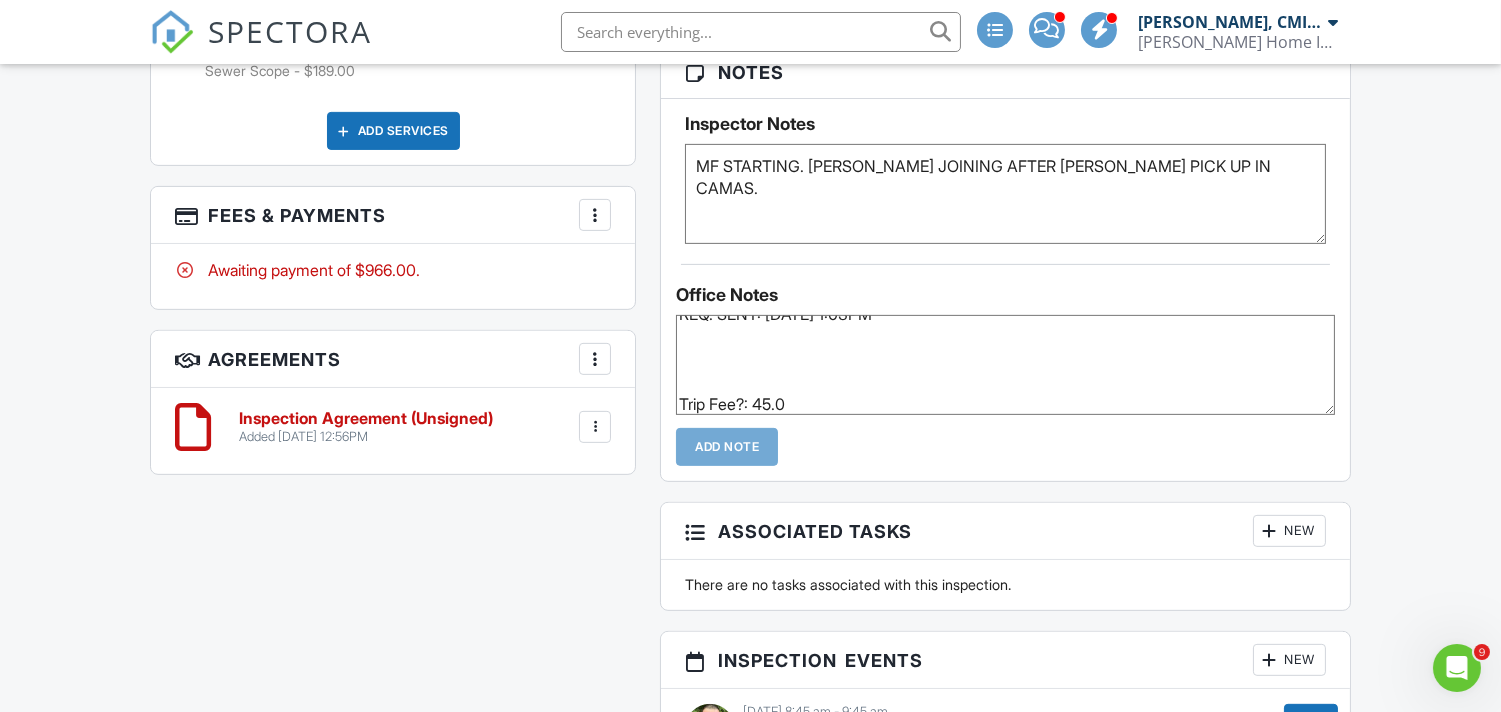 type 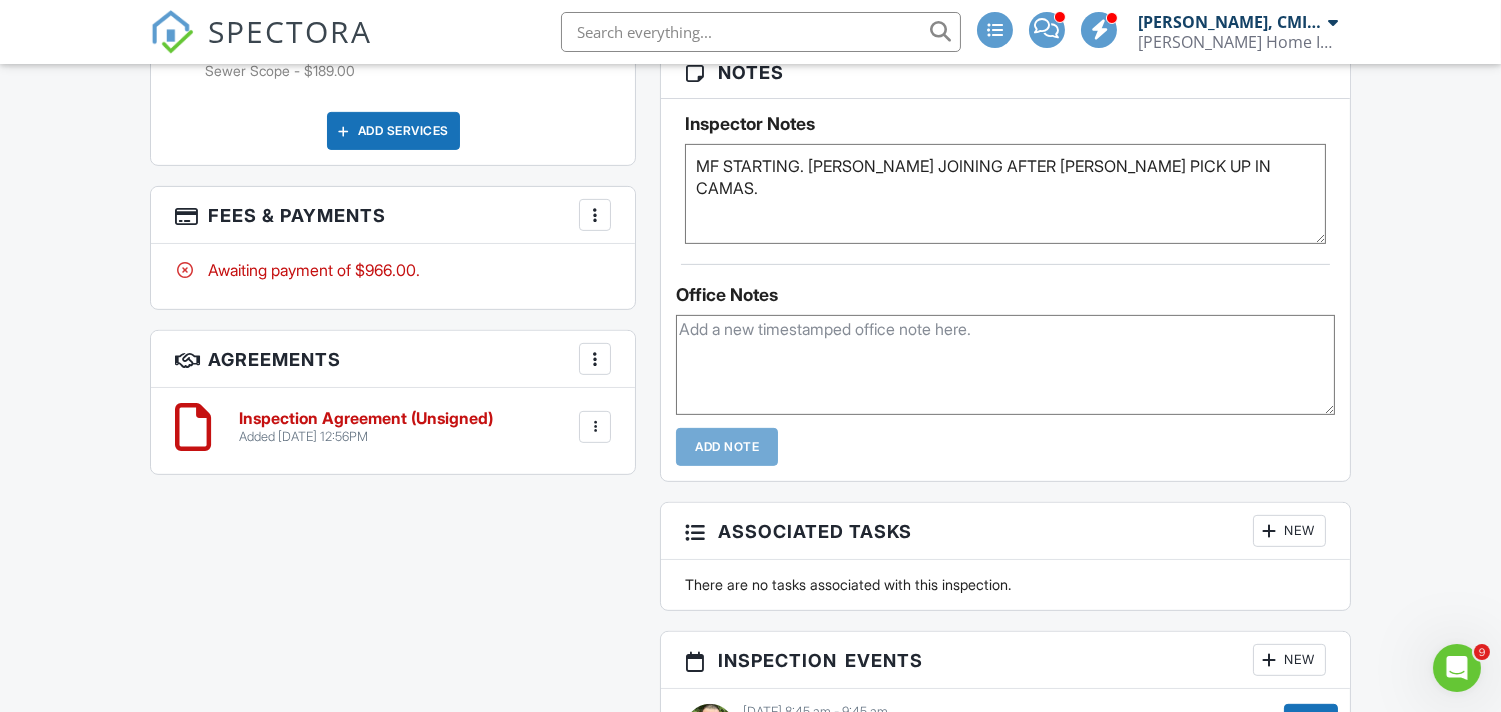 scroll, scrollTop: 0, scrollLeft: 0, axis: both 